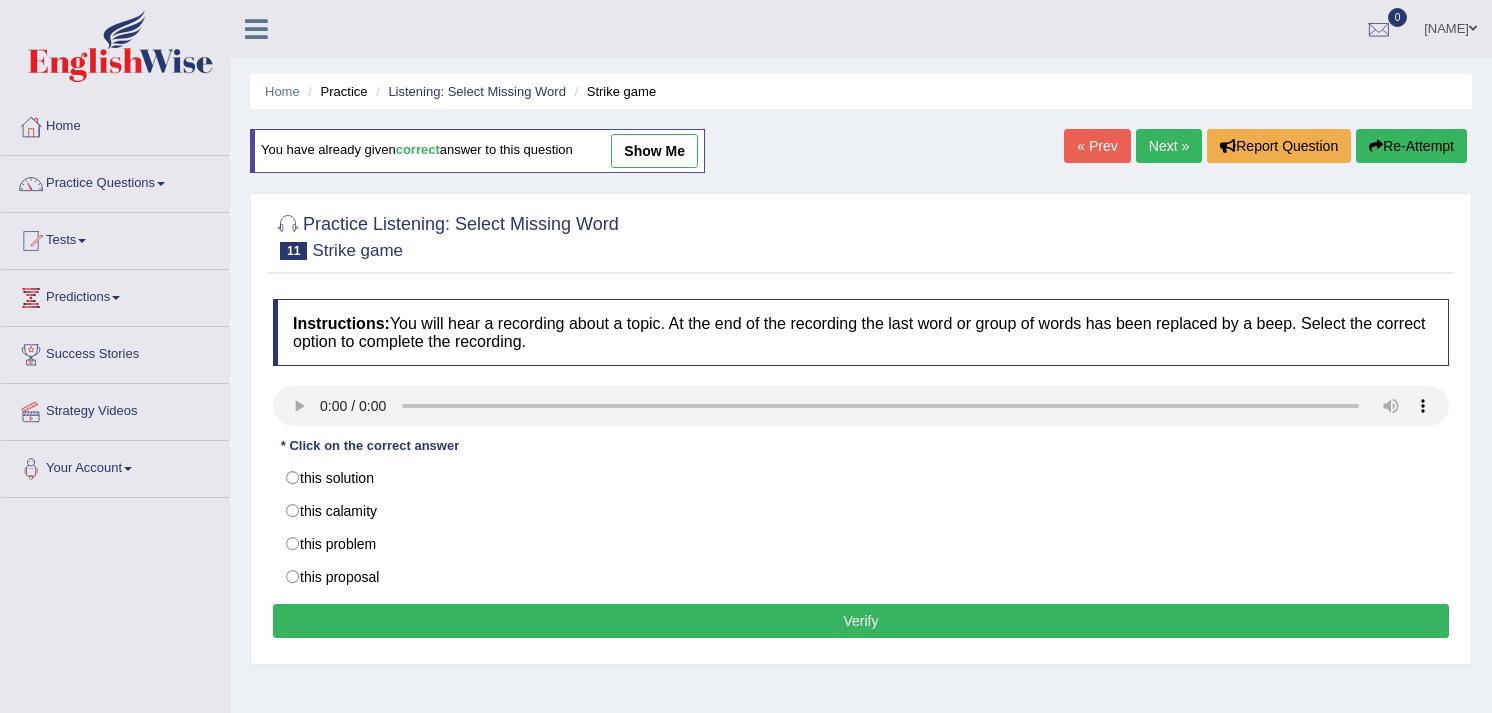 scroll, scrollTop: 0, scrollLeft: 0, axis: both 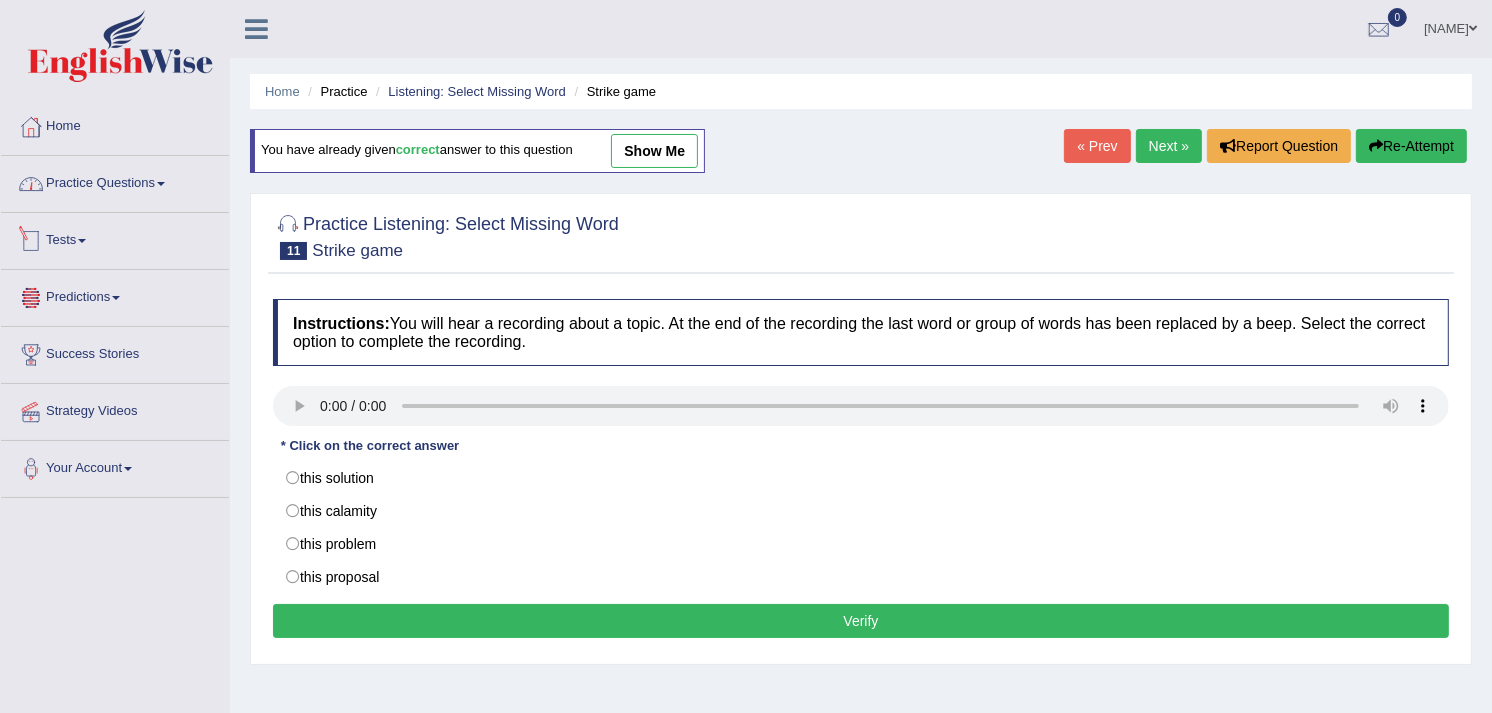 click on "Practice Questions" at bounding box center [115, 181] 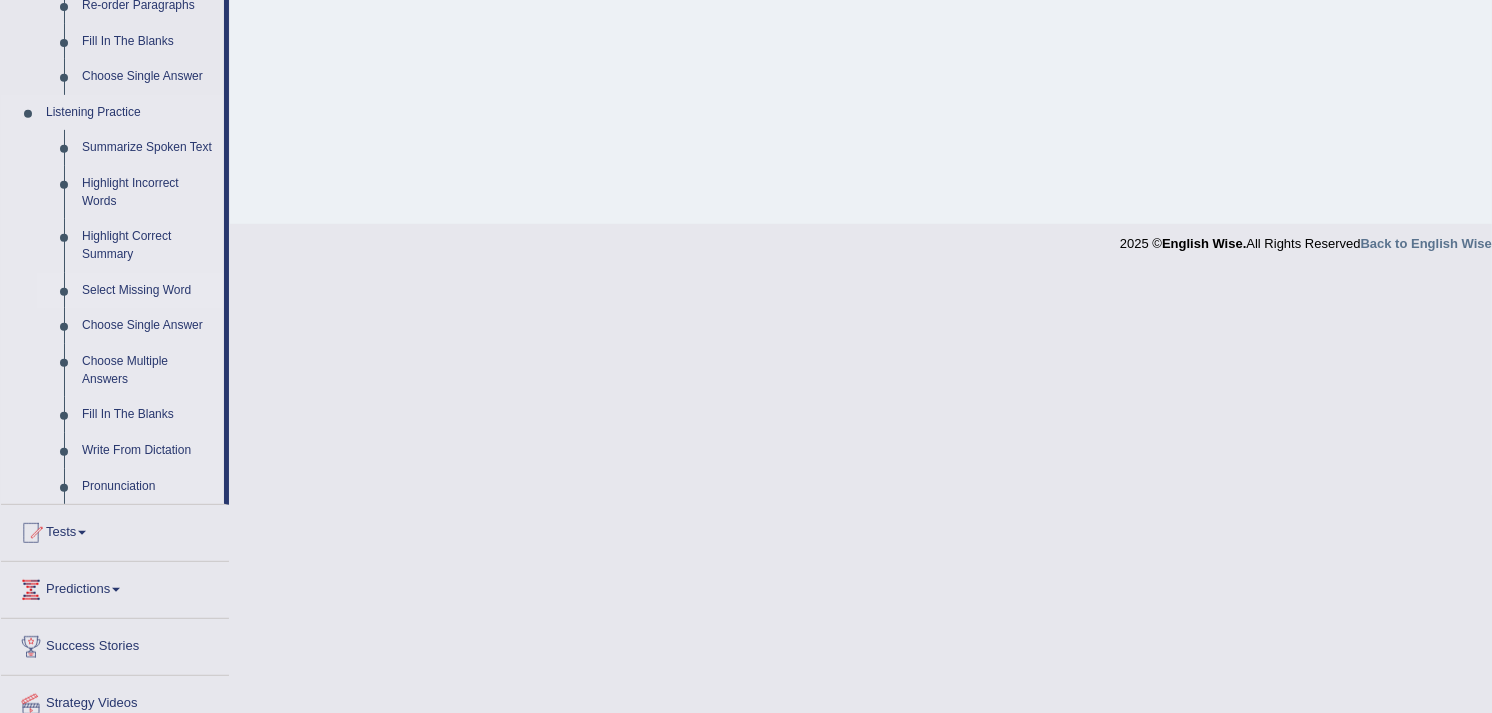 scroll, scrollTop: 777, scrollLeft: 0, axis: vertical 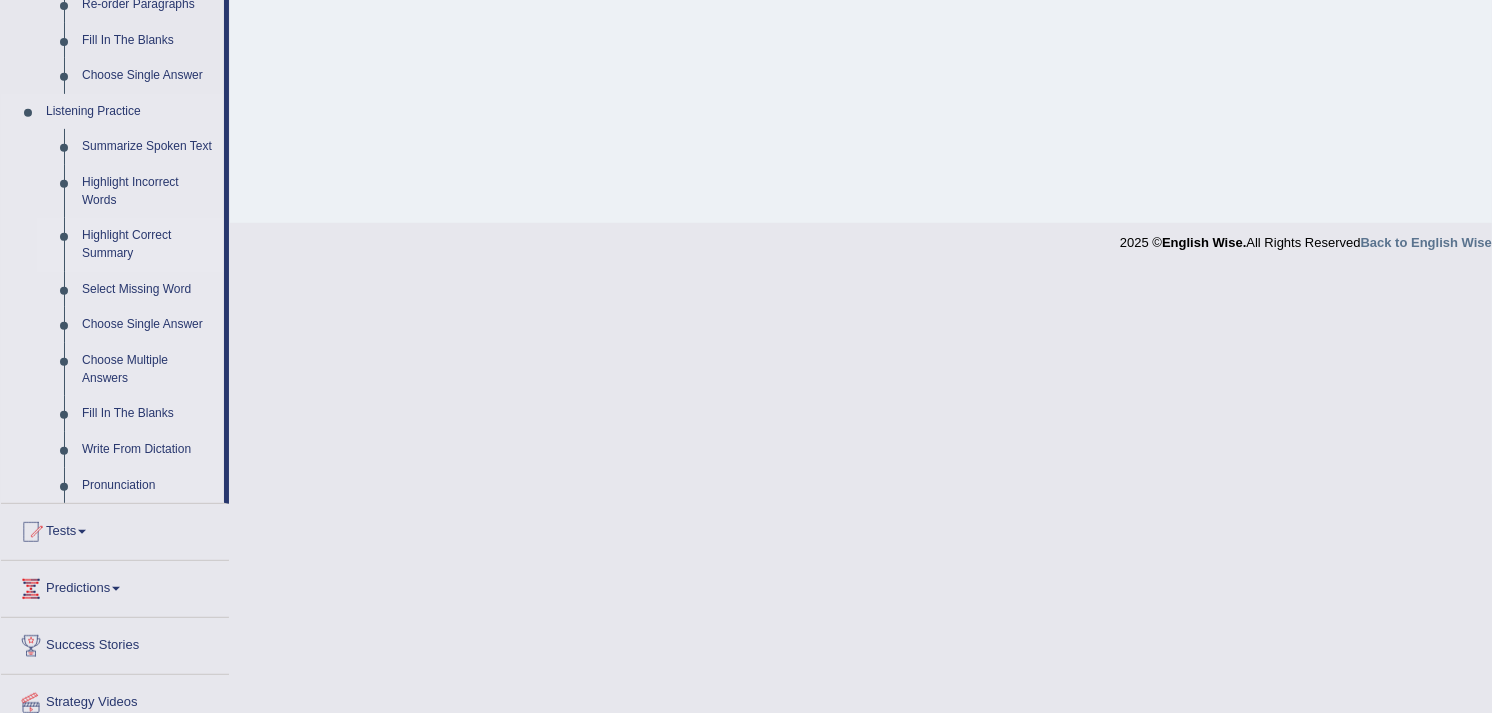 click on "Highlight Correct Summary" at bounding box center (148, 244) 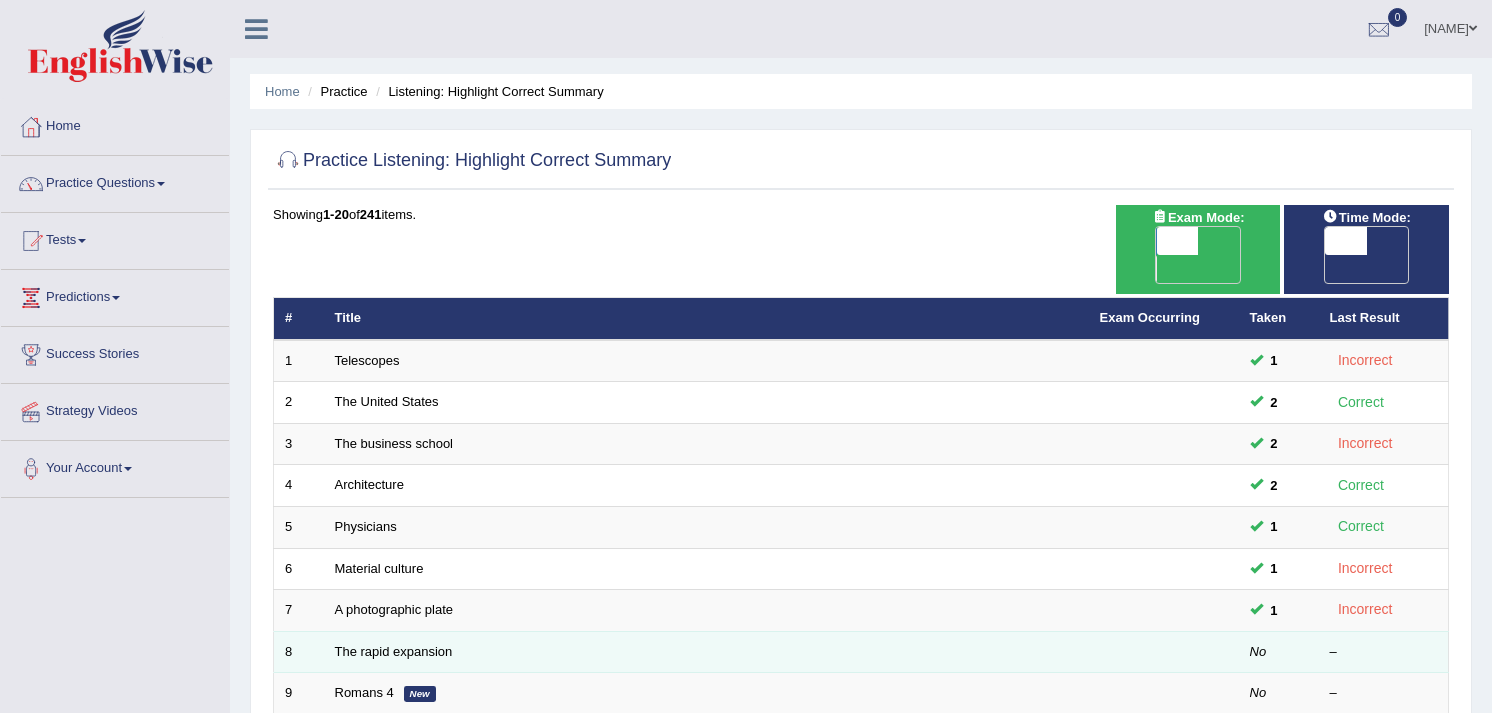 scroll, scrollTop: 111, scrollLeft: 0, axis: vertical 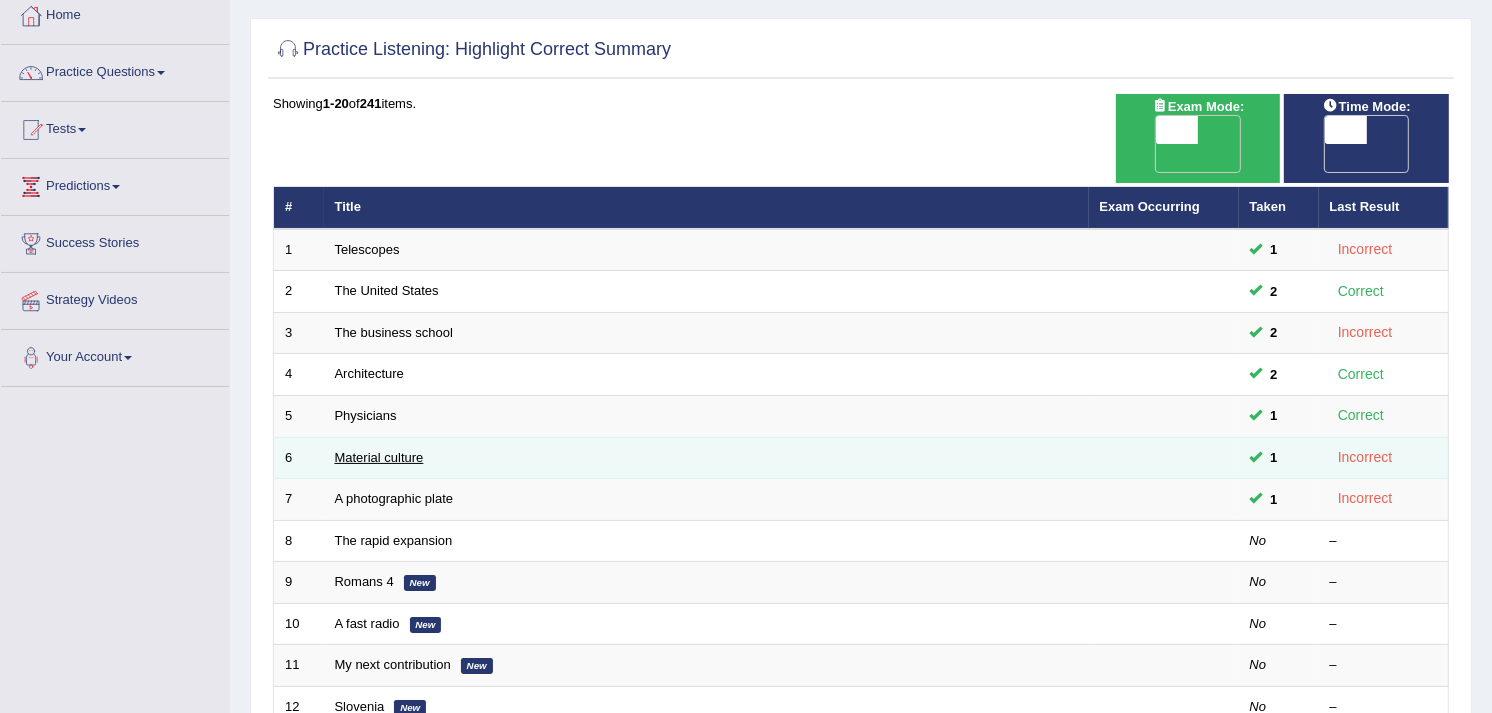 click on "Material culture" at bounding box center (379, 457) 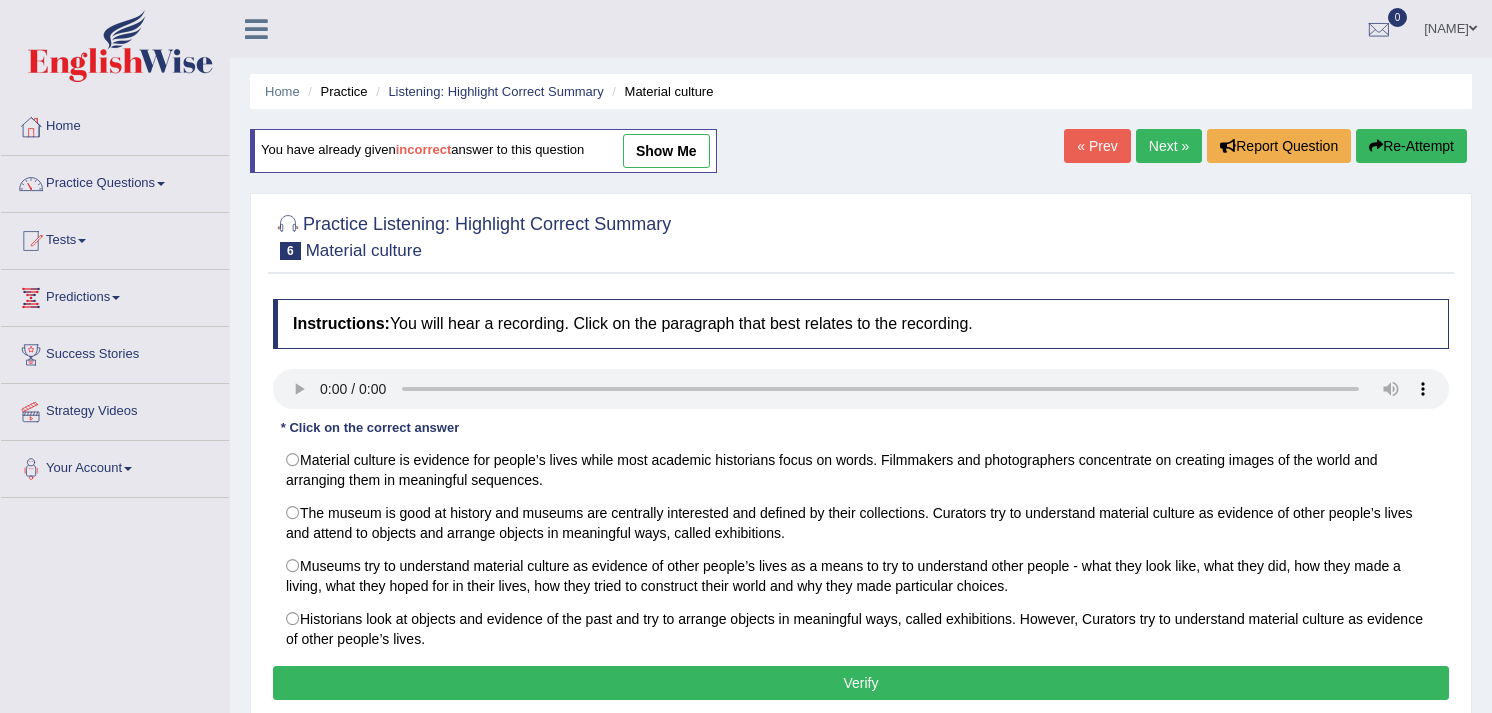 scroll, scrollTop: 0, scrollLeft: 0, axis: both 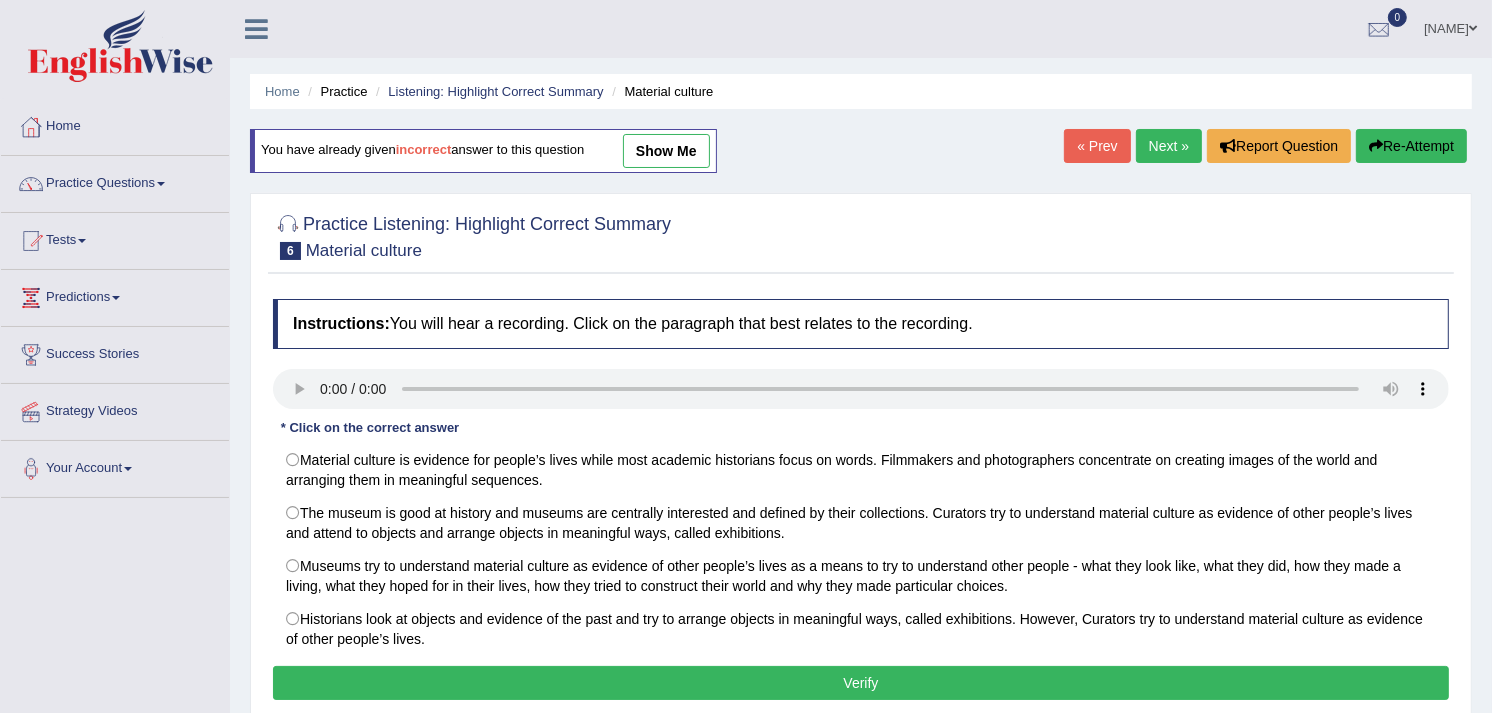click at bounding box center (861, 235) 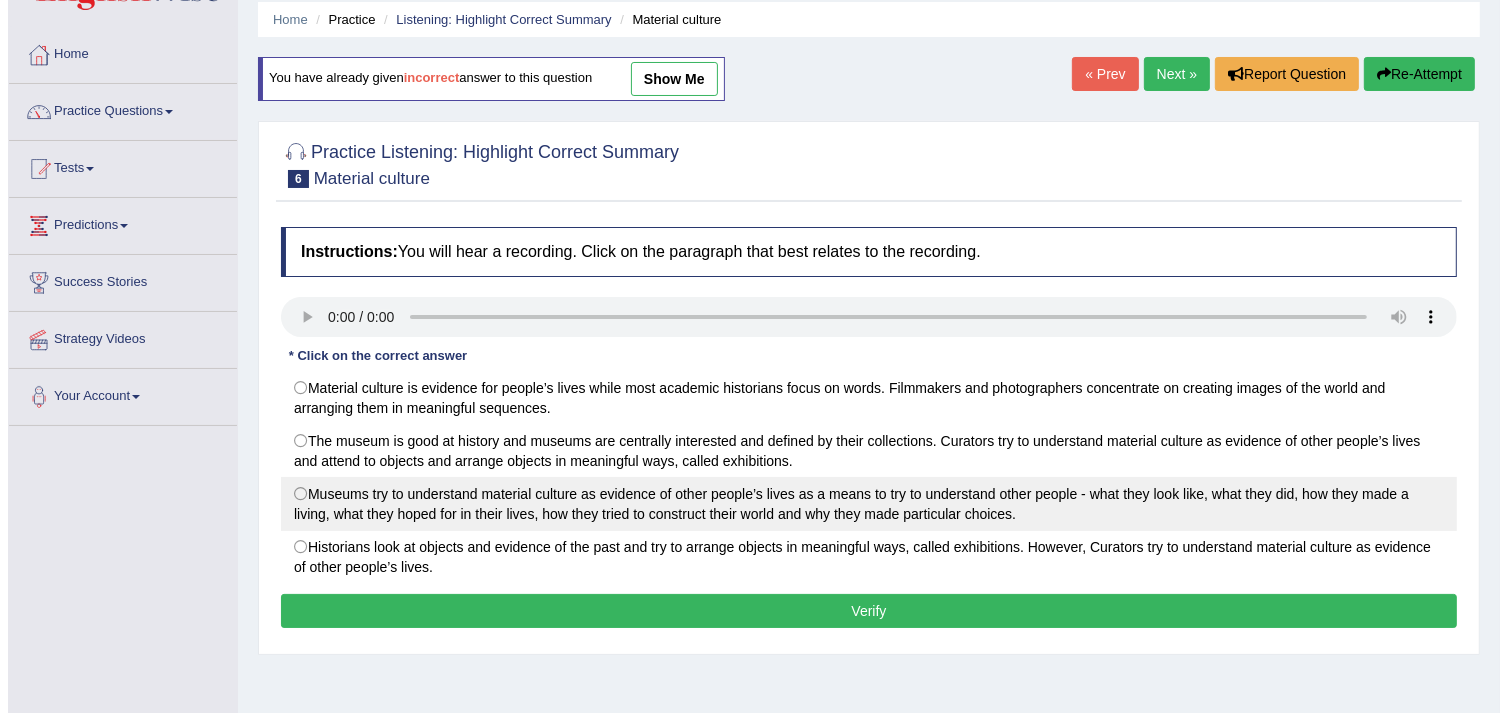 scroll, scrollTop: 111, scrollLeft: 0, axis: vertical 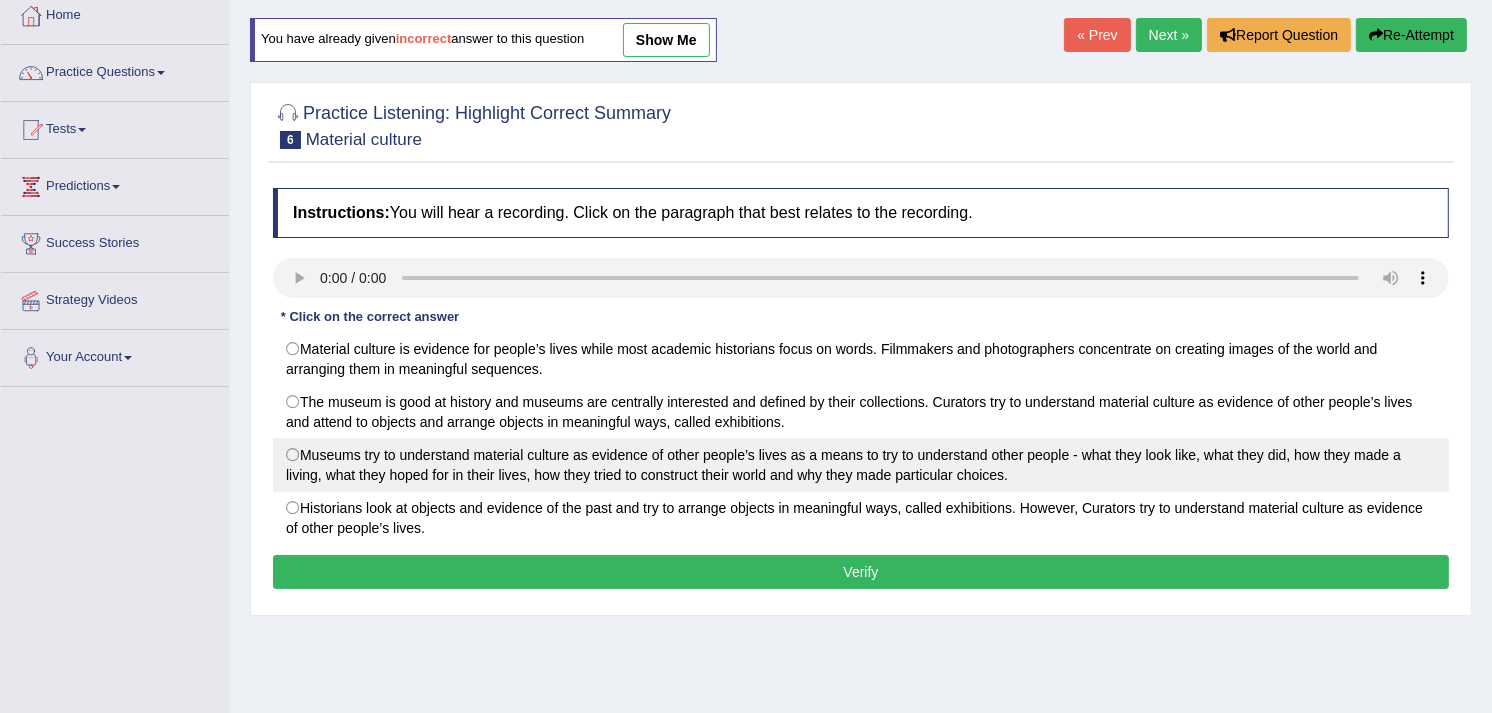 click on "Museums try to understand material culture as evidence of other people’s lives as a means to try to understand other people - what they look like, what they did, how they made a living, what they hoped for in their lives, how they tried to construct their world and why they made particular choices." at bounding box center [861, 465] 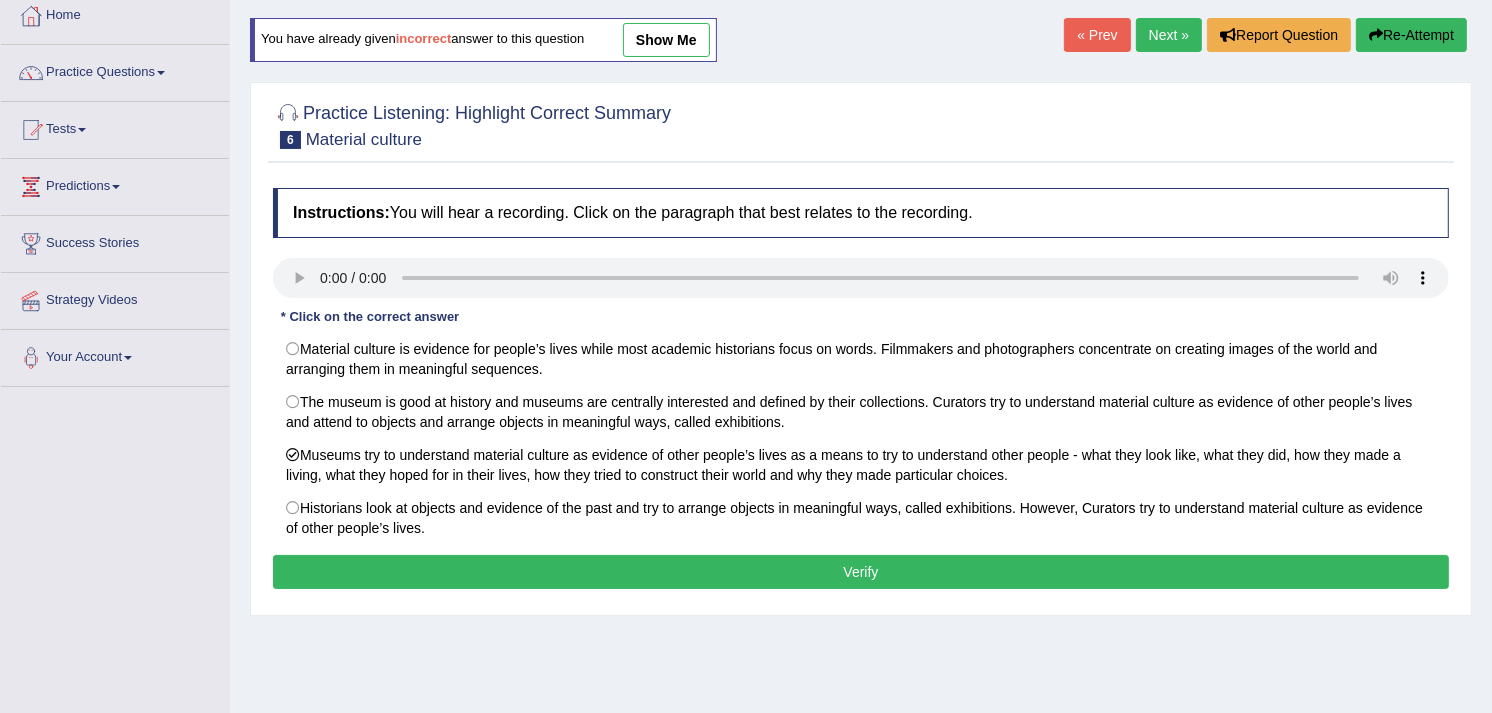 click on "Verify" at bounding box center [861, 572] 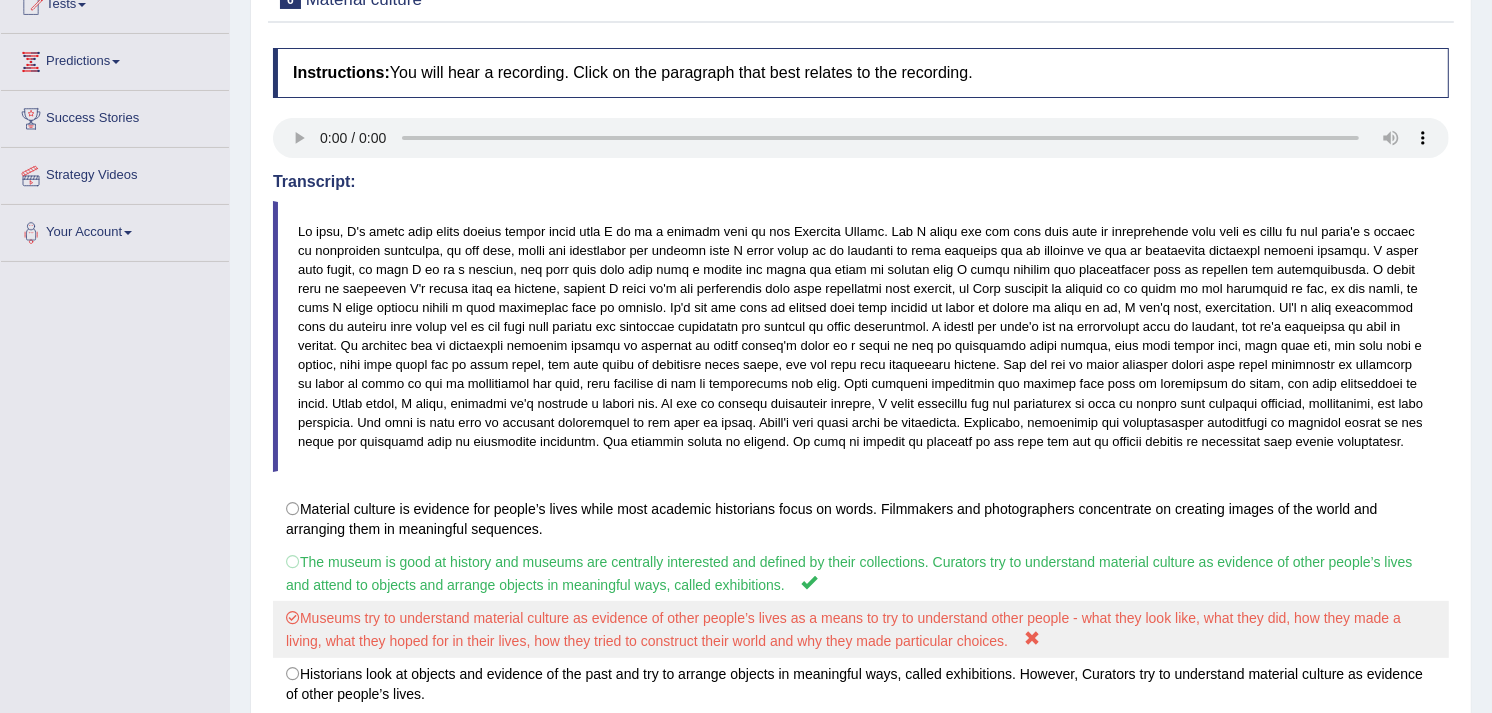 scroll, scrollTop: 413, scrollLeft: 0, axis: vertical 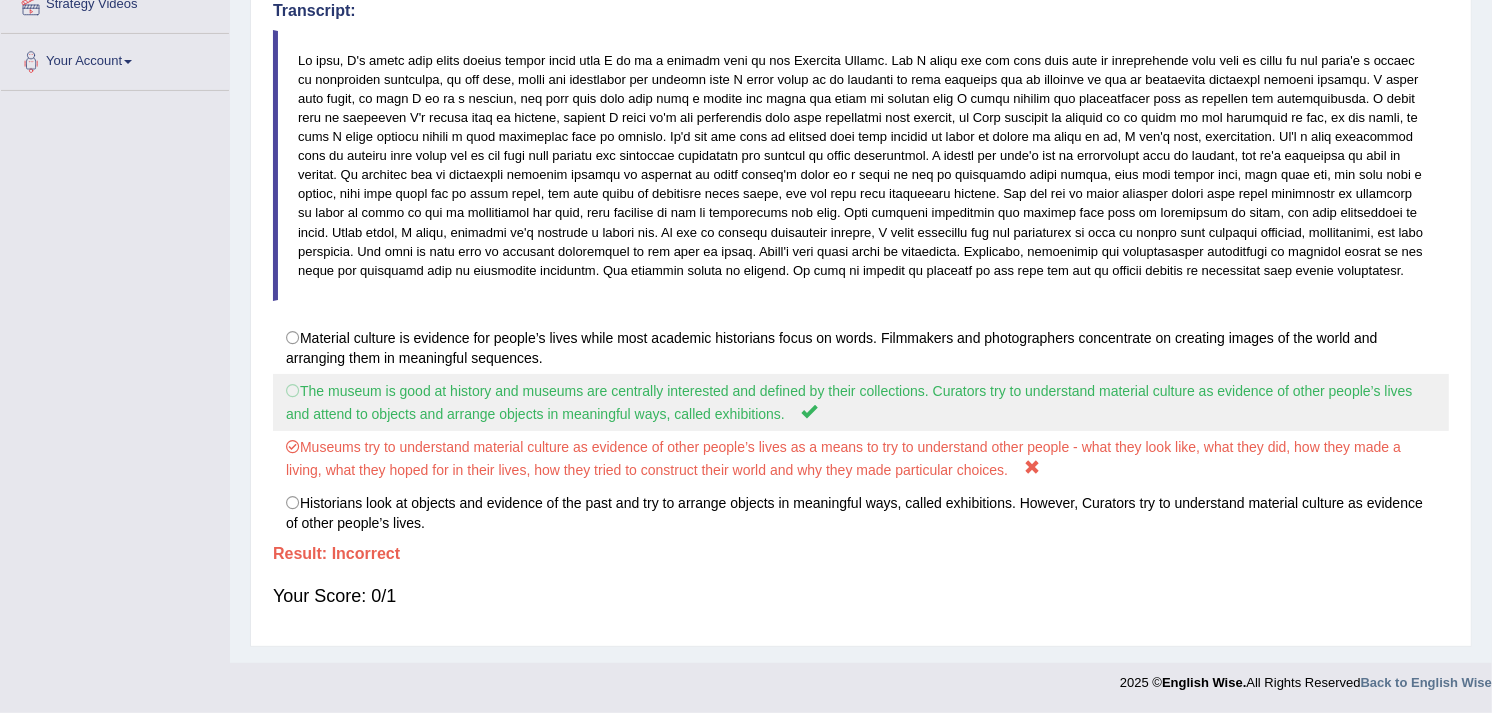 click on "The museum is good at history and museums are centrally interested and defined by their collections. Curators try to understand material culture as evidence of other people’s lives and attend to objects and arrange objects in meaningful ways, called exhibitions." at bounding box center [861, 402] 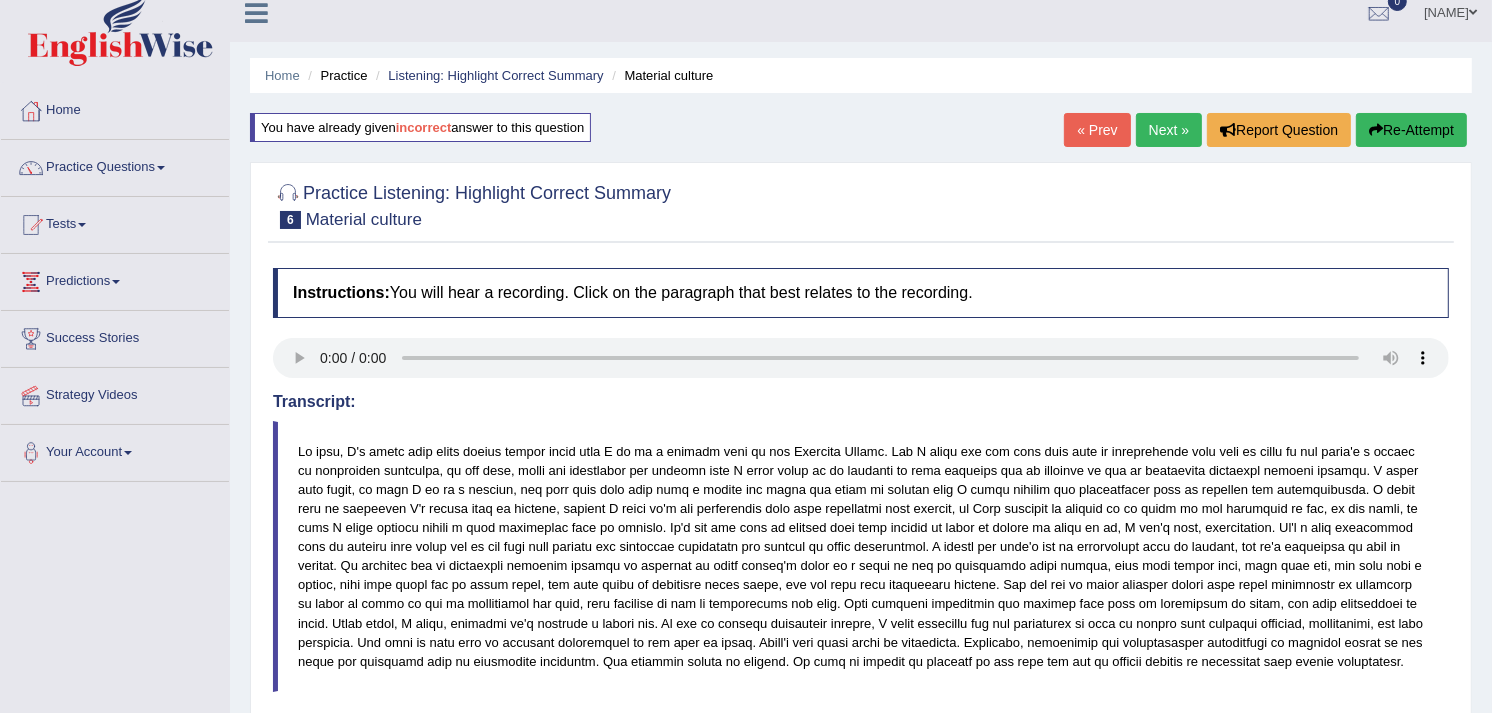 scroll, scrollTop: 0, scrollLeft: 0, axis: both 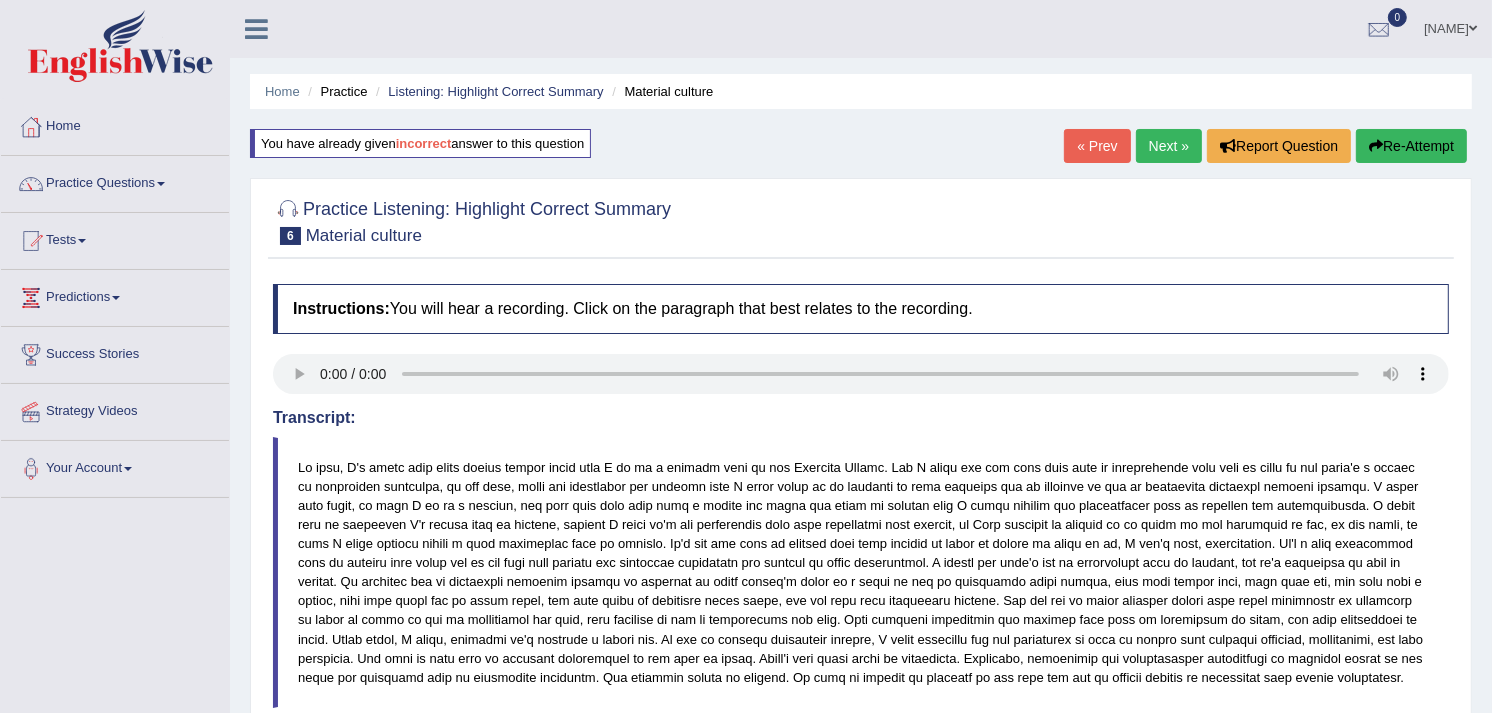 click at bounding box center (1376, 146) 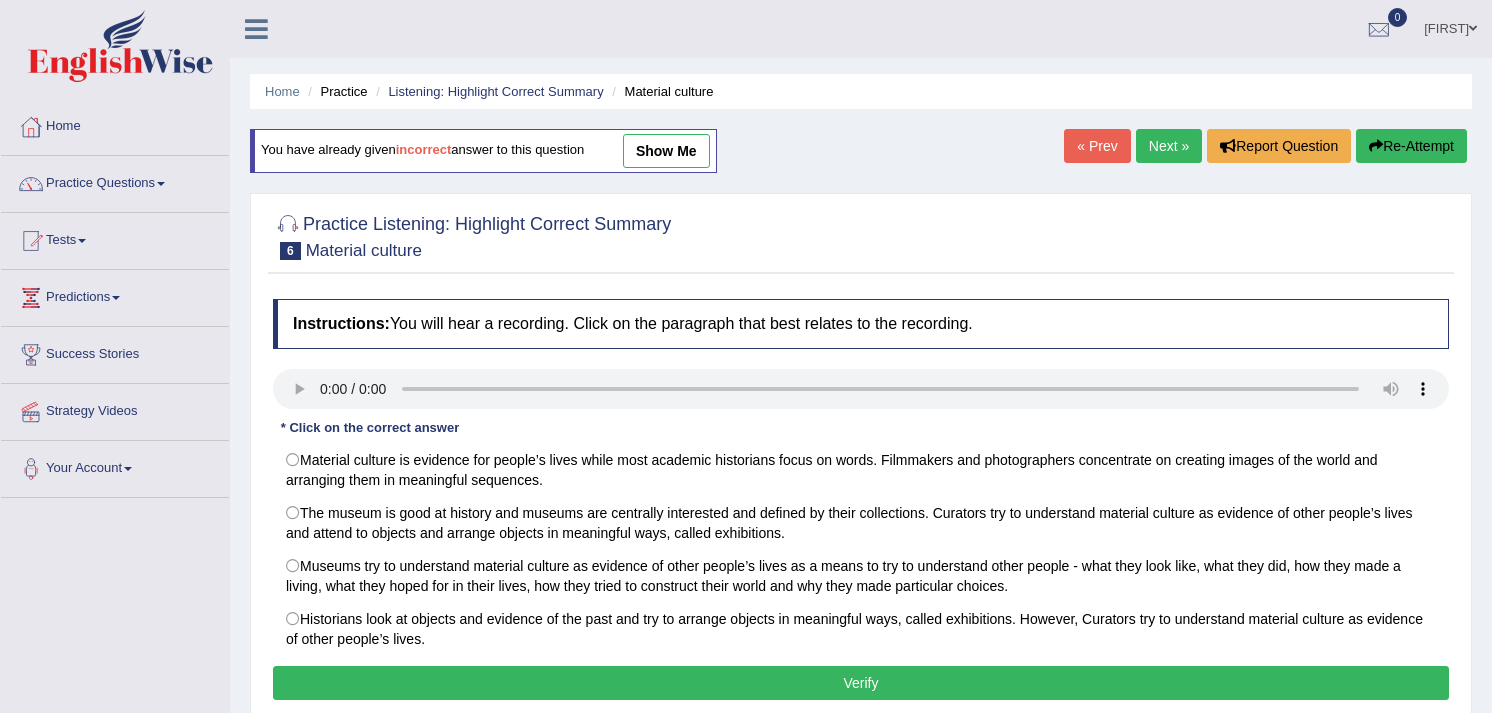 scroll, scrollTop: 333, scrollLeft: 0, axis: vertical 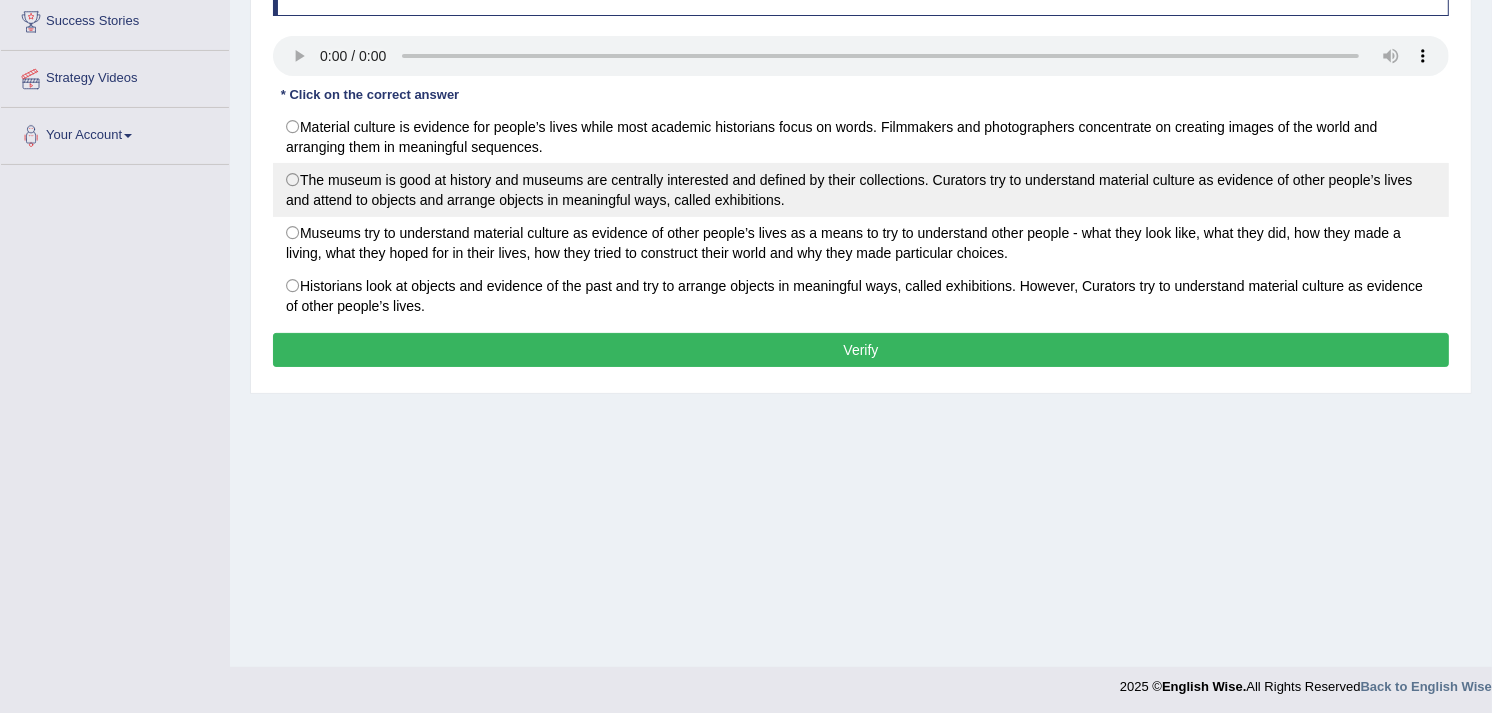 click on "The museum is good at history and museums are centrally interested and defined by their collections. Curators try to understand material culture as evidence of other people’s lives and attend to objects and arrange objects in meaningful ways, called exhibitions." at bounding box center [861, 190] 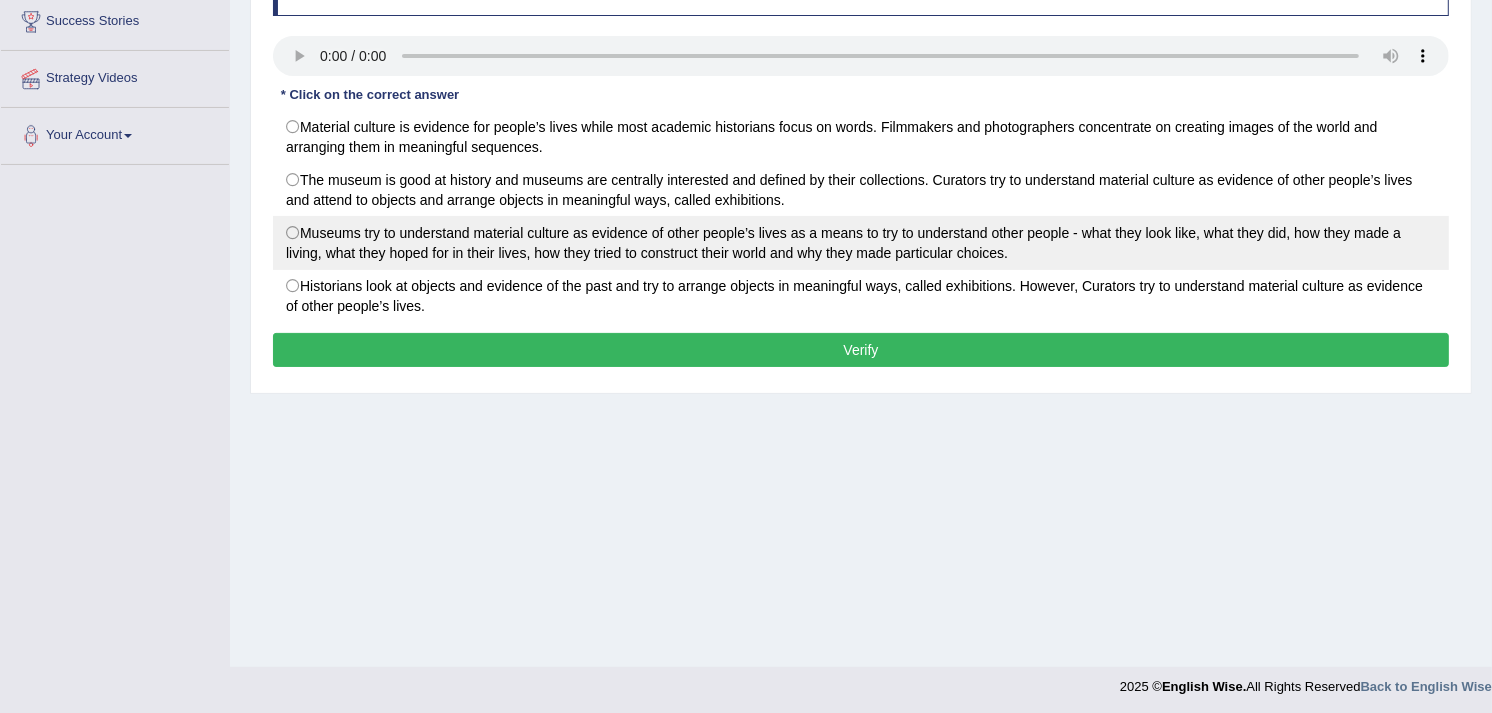 radio on "true" 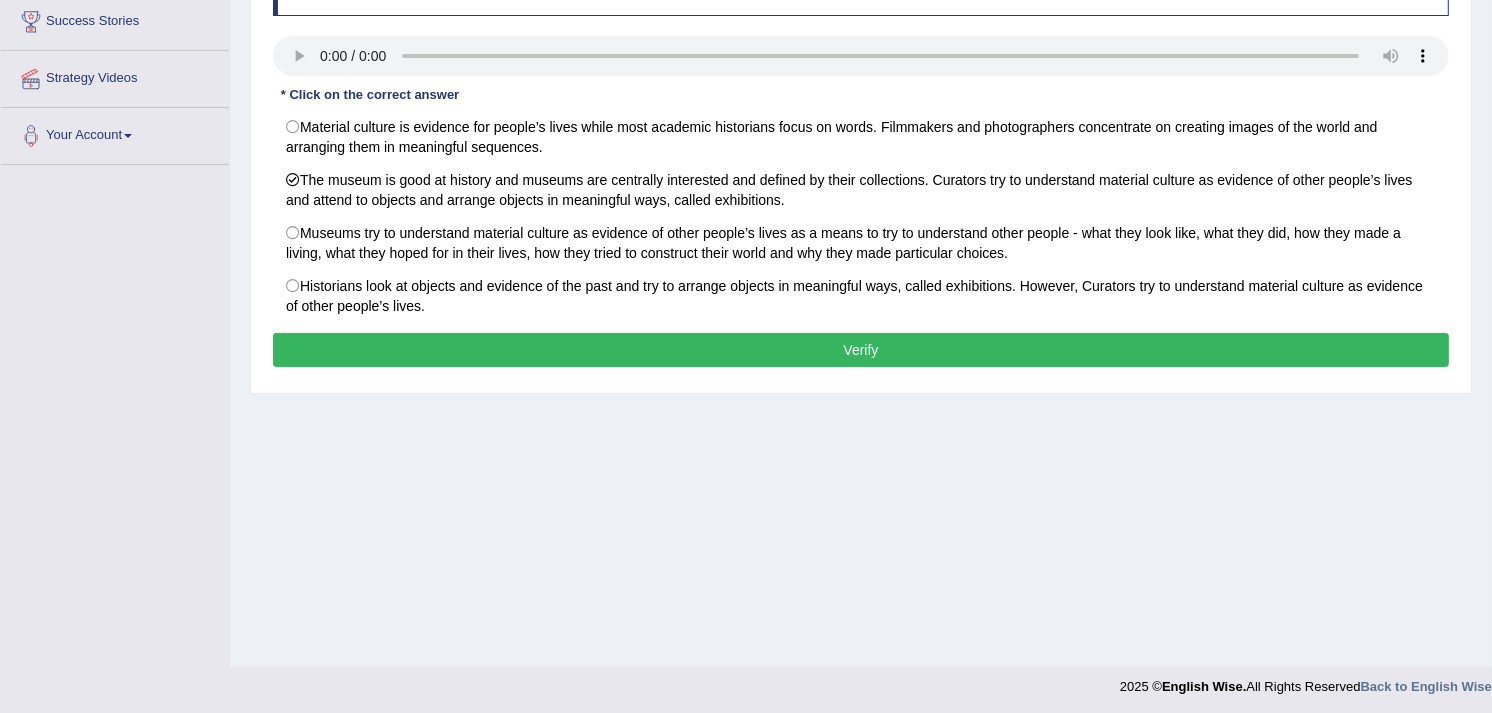 click on "Verify" at bounding box center (861, 350) 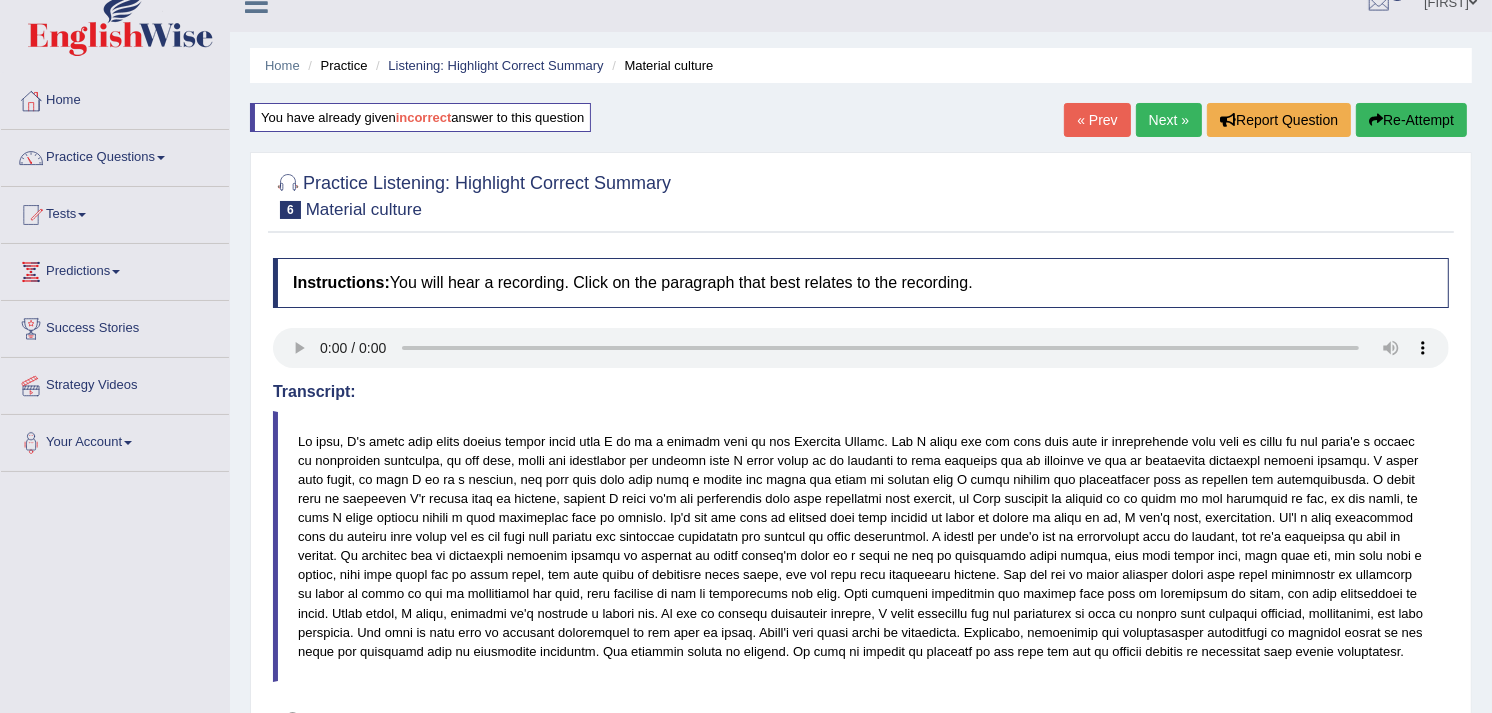 scroll, scrollTop: 0, scrollLeft: 0, axis: both 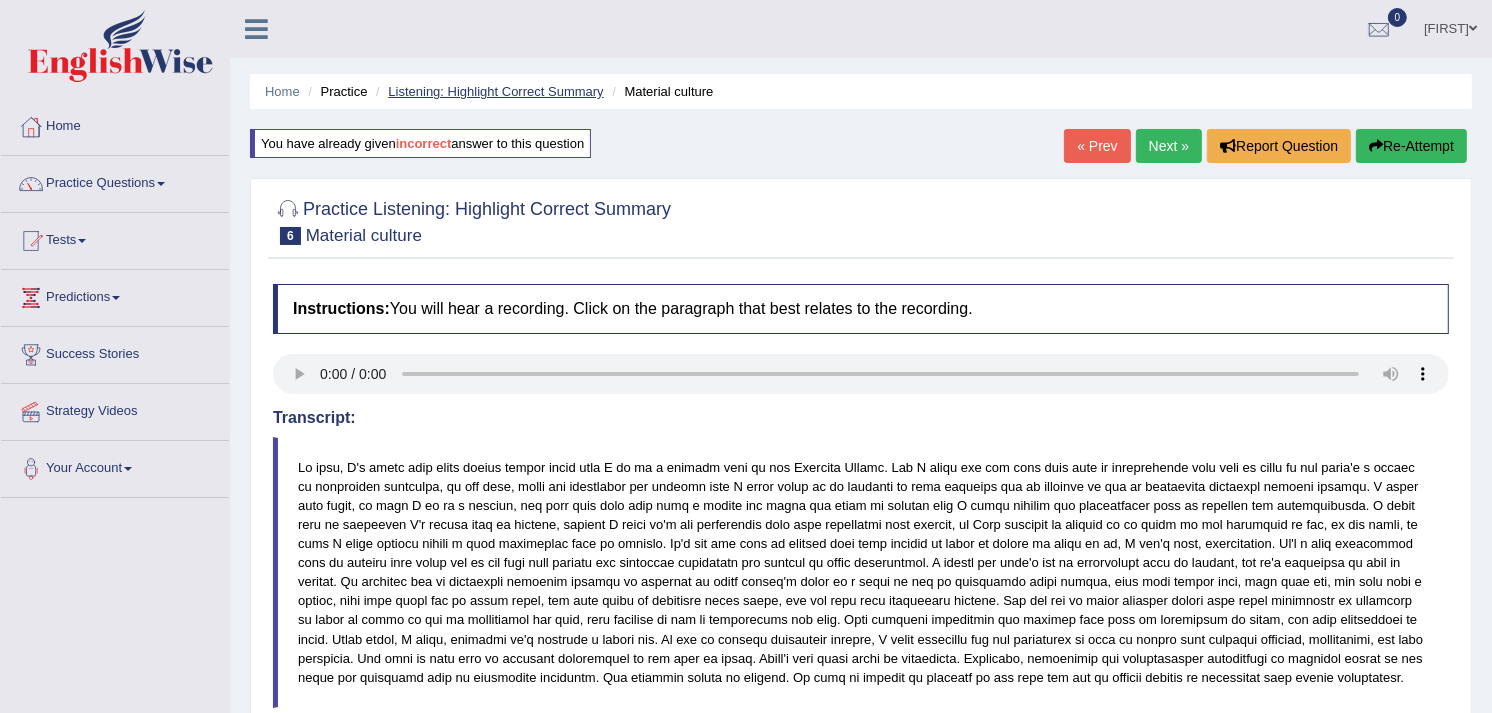 click on "Listening: Highlight Correct Summary" at bounding box center [495, 91] 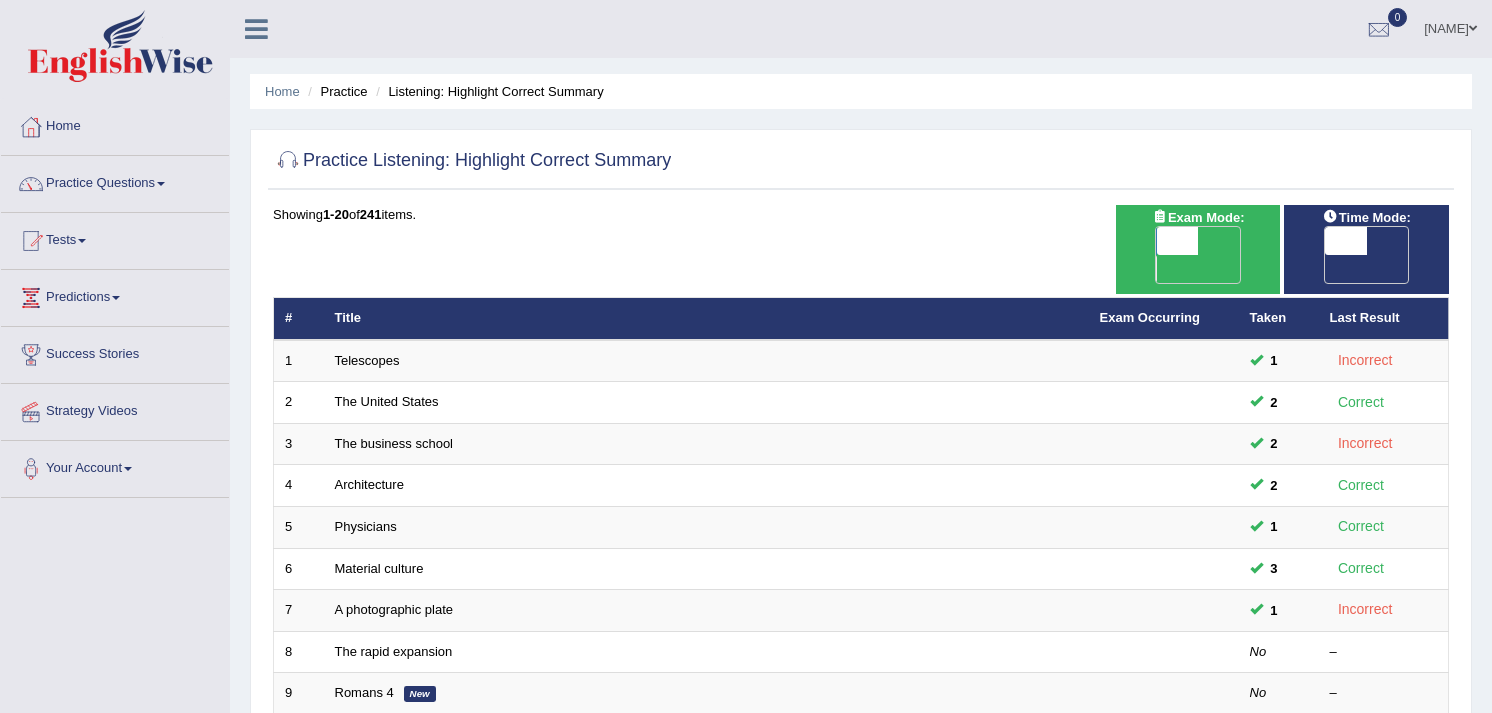scroll, scrollTop: 72, scrollLeft: 0, axis: vertical 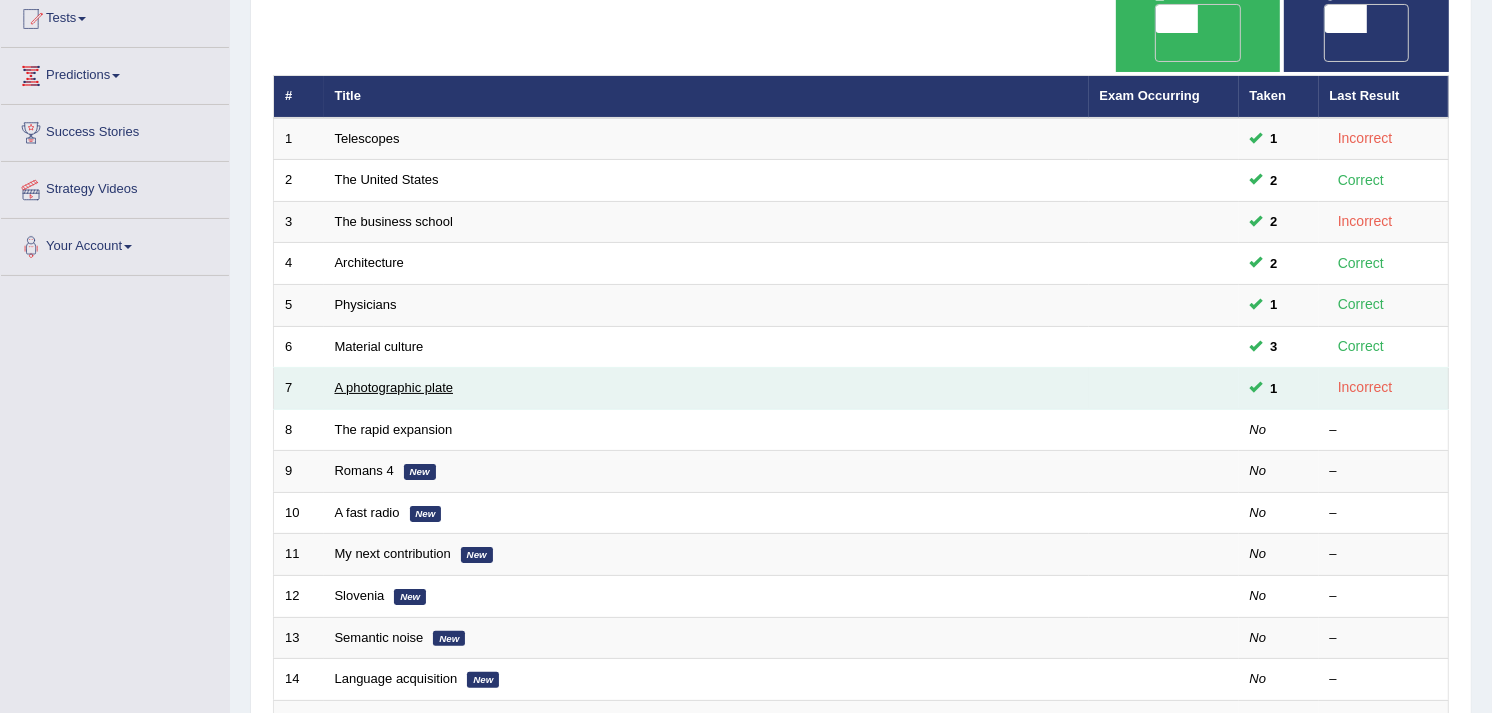 click on "A photographic plate" at bounding box center (394, 387) 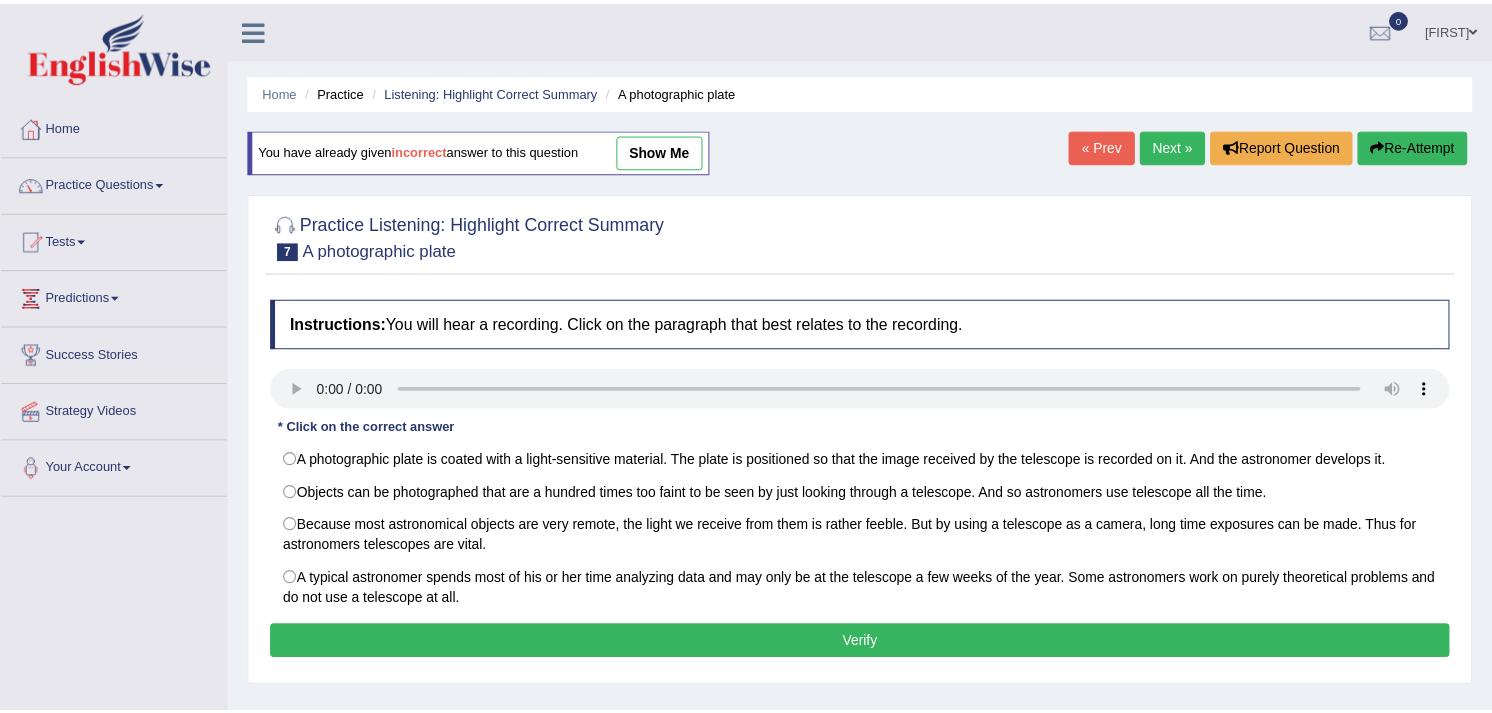 scroll, scrollTop: 0, scrollLeft: 0, axis: both 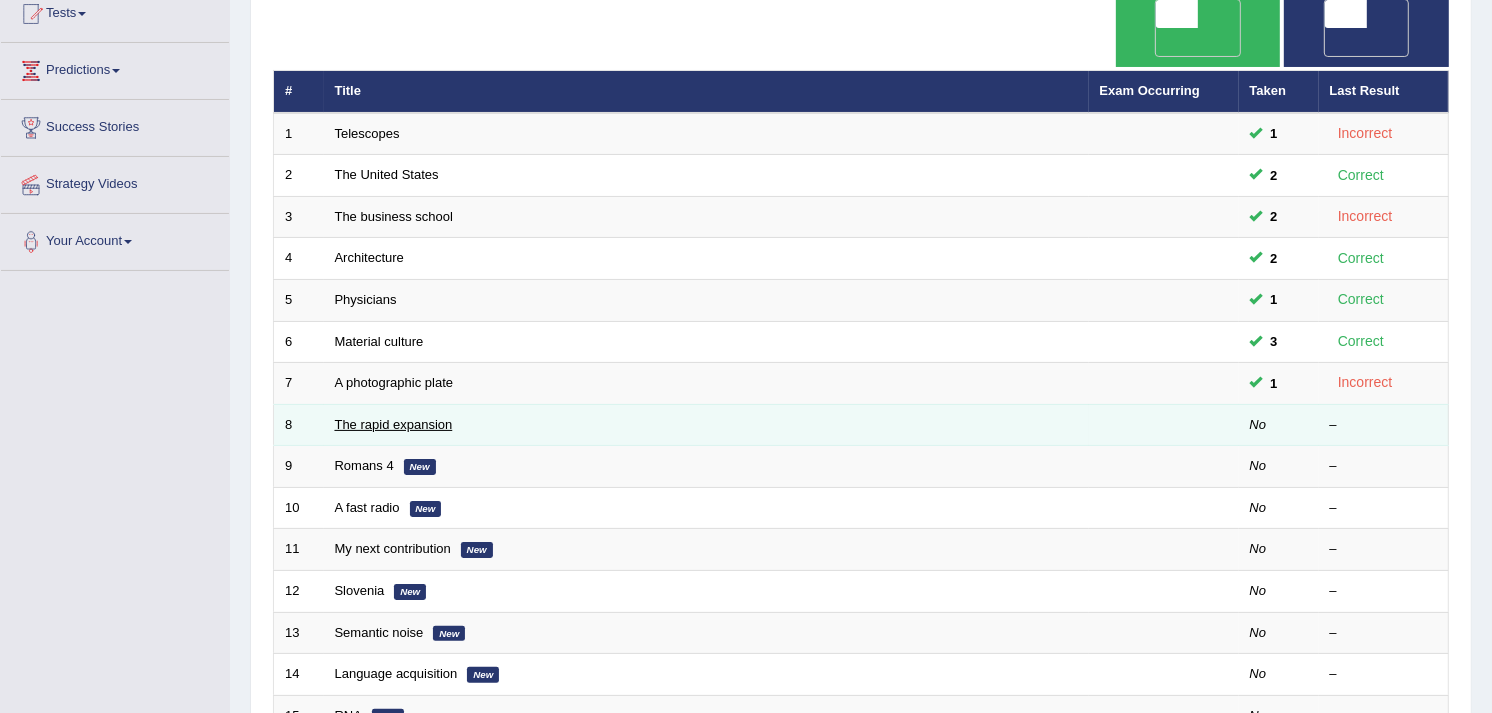 click on "The rapid expansion" at bounding box center (394, 424) 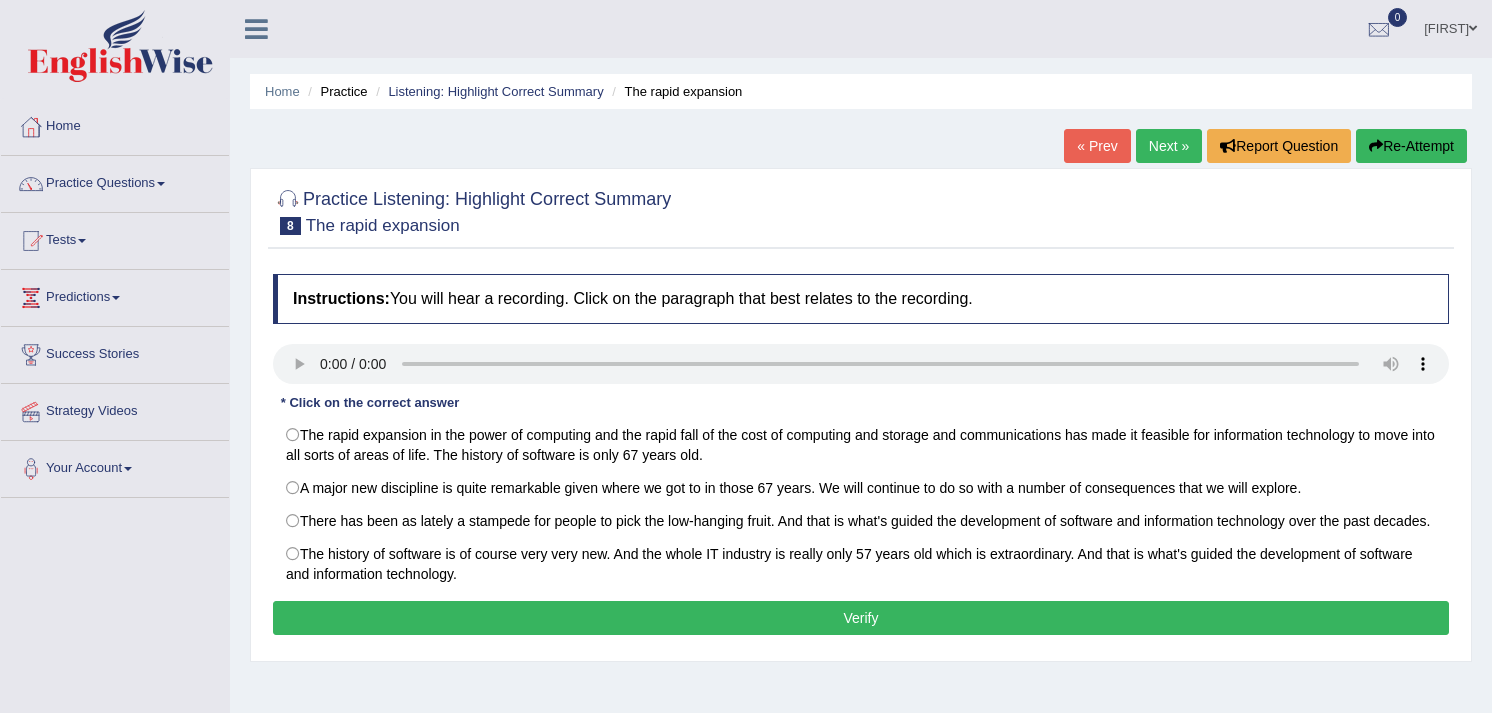 scroll, scrollTop: 0, scrollLeft: 0, axis: both 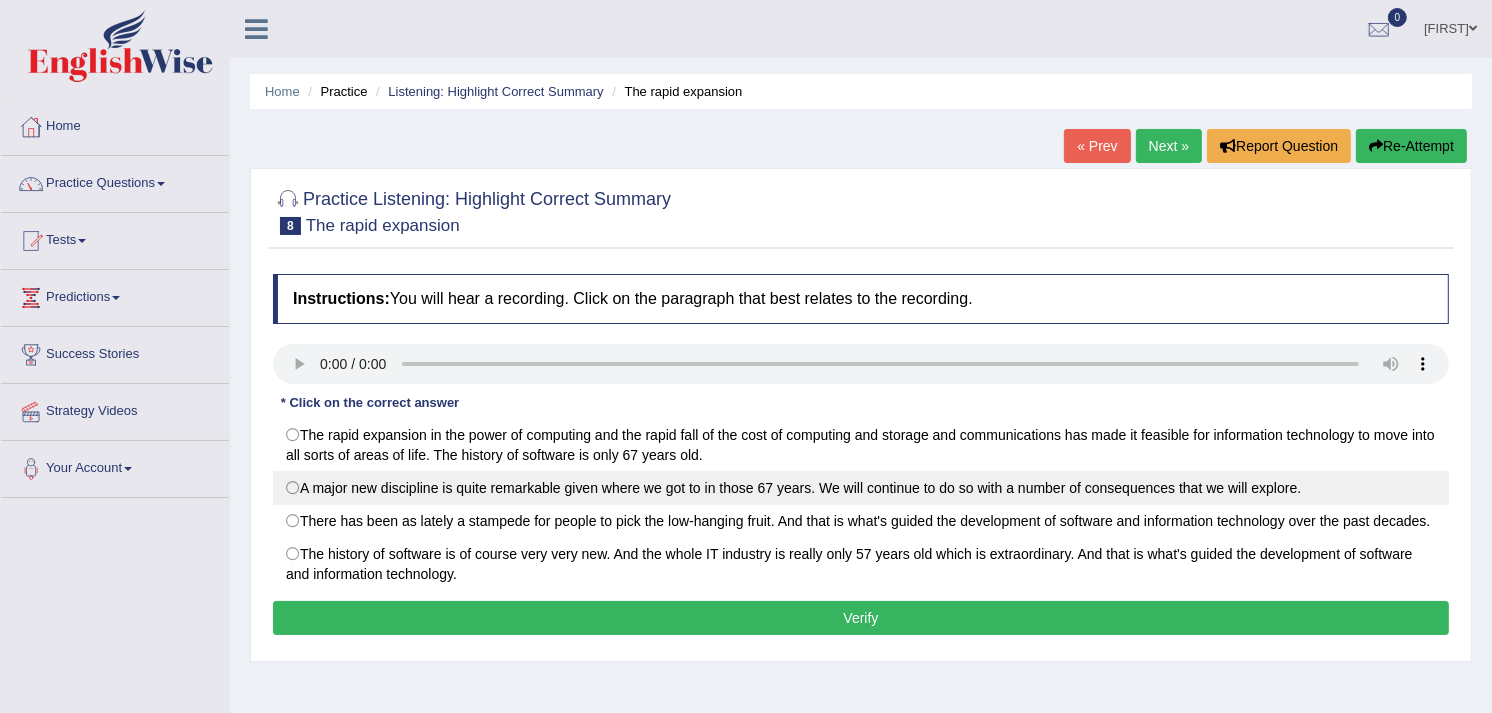 click on "A major new discipline is quite remarkable given where we got to in those 67 years. We will continue to do so with a number of consequences that we will explore." at bounding box center [861, 488] 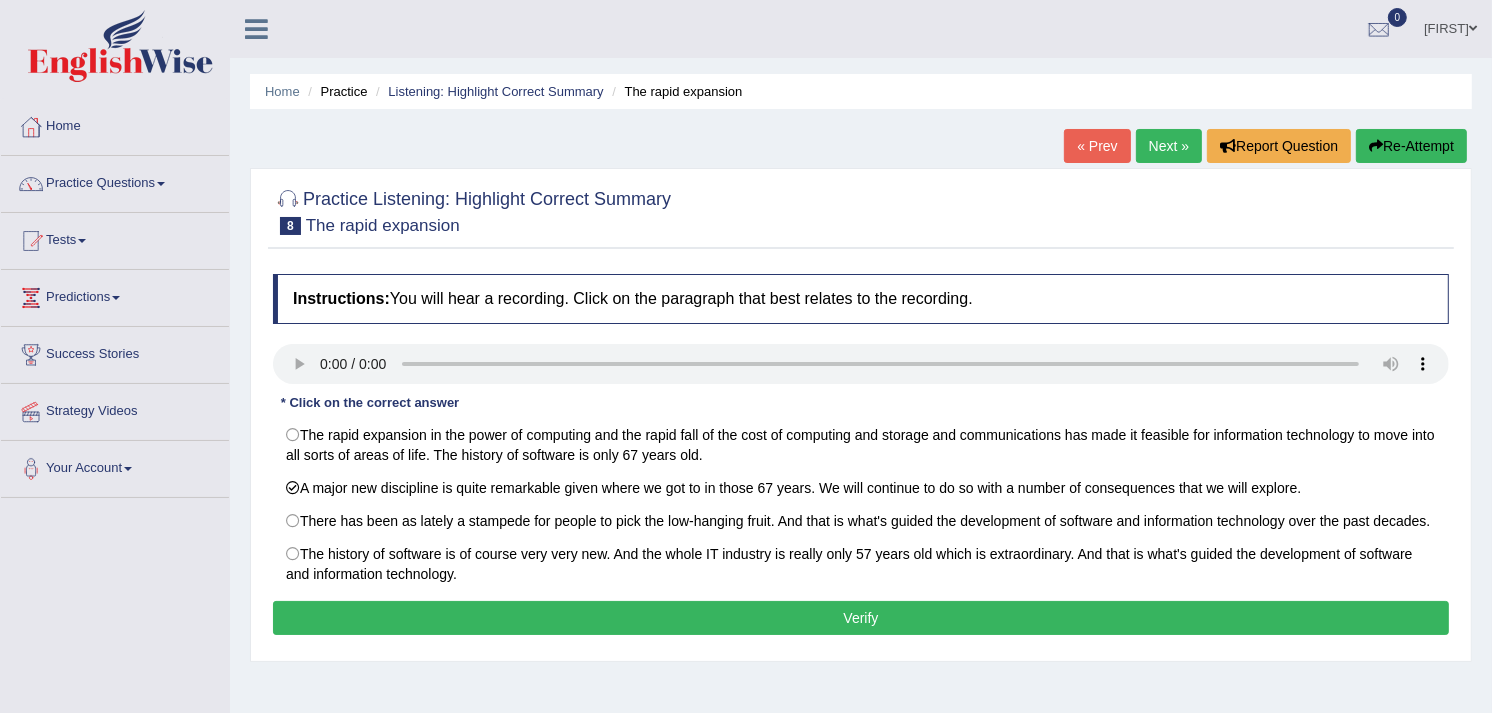 click on "Verify" at bounding box center (861, 618) 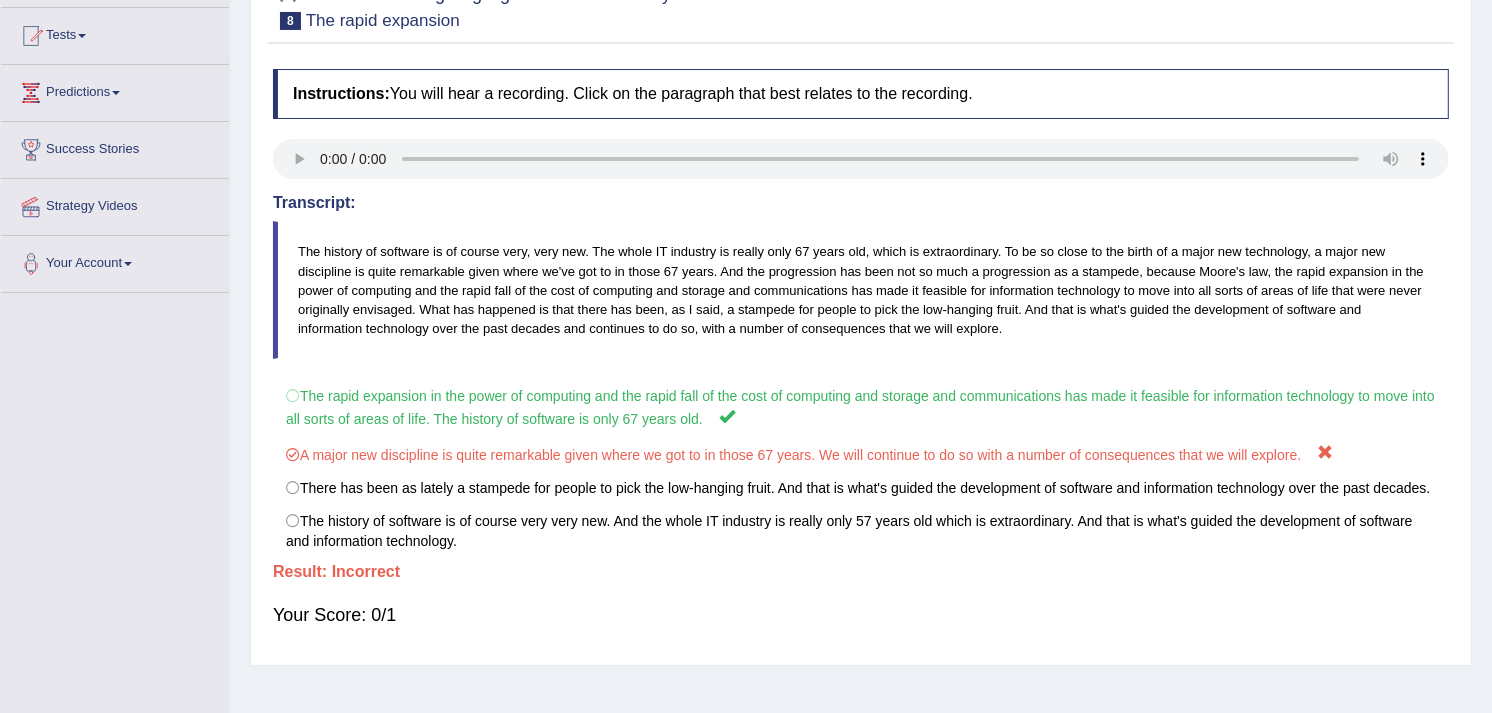scroll, scrollTop: 0, scrollLeft: 0, axis: both 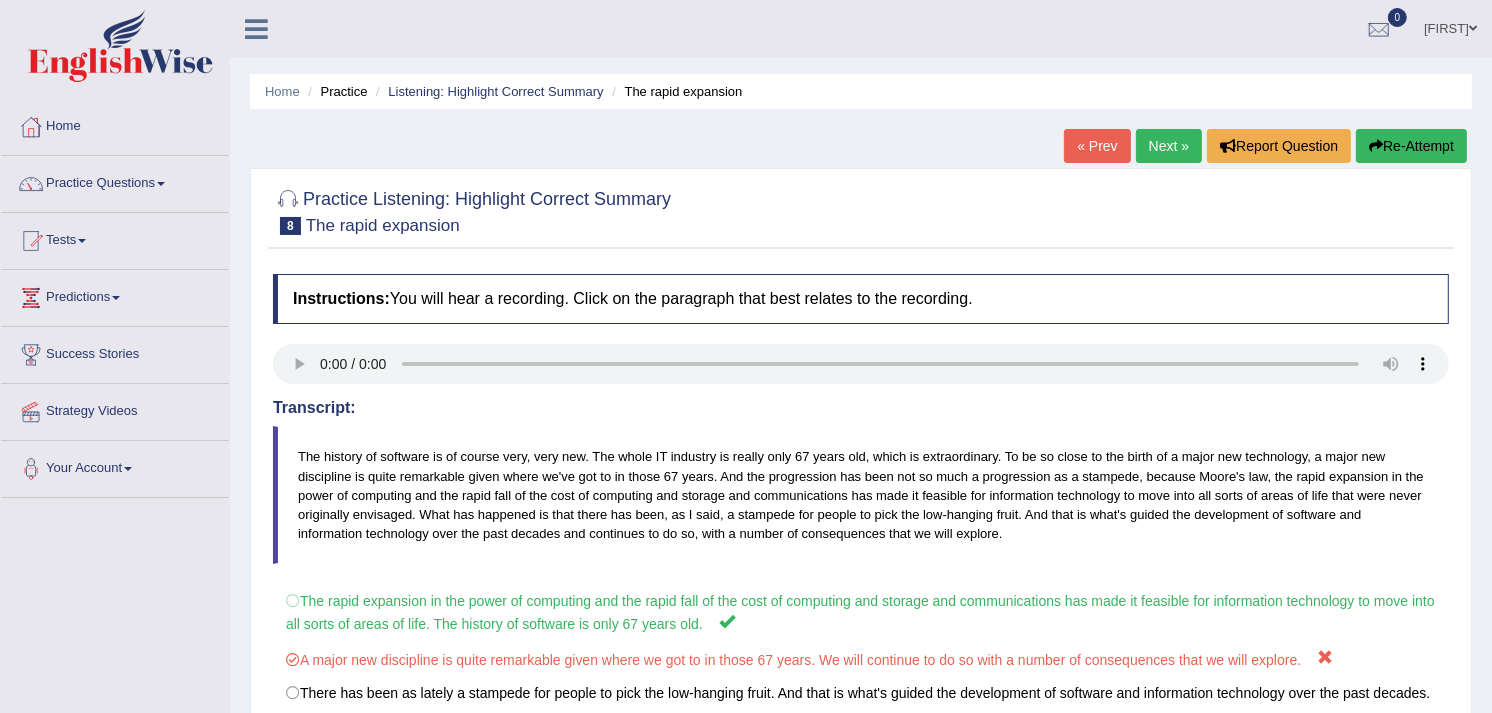 click on "Re-Attempt" at bounding box center [1411, 146] 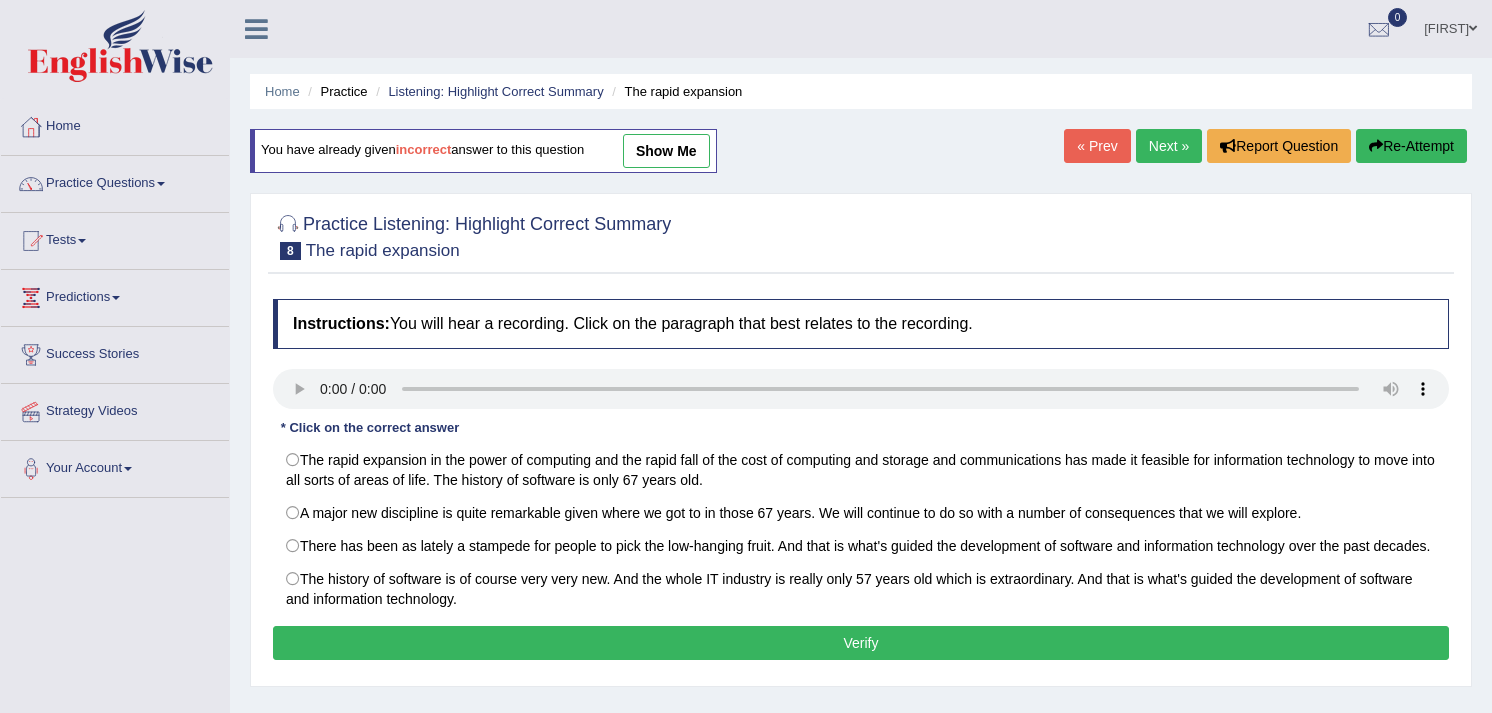 scroll, scrollTop: 0, scrollLeft: 0, axis: both 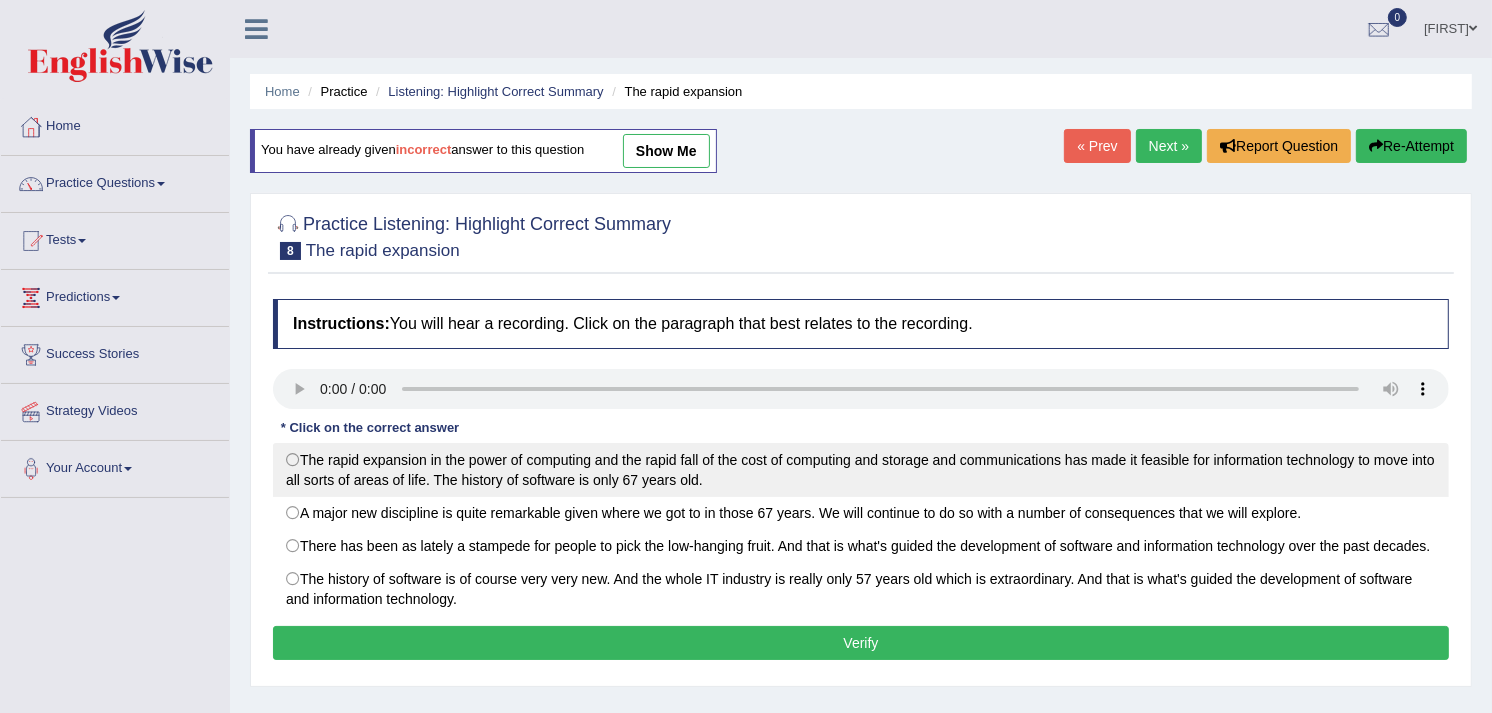 click on "The rapid expansion in the power of computing and the rapid fall of the cost of computing and storage and communications has made it feasible for information technology to move into all sorts of areas of life. The history of software is only 67 years old." at bounding box center (861, 470) 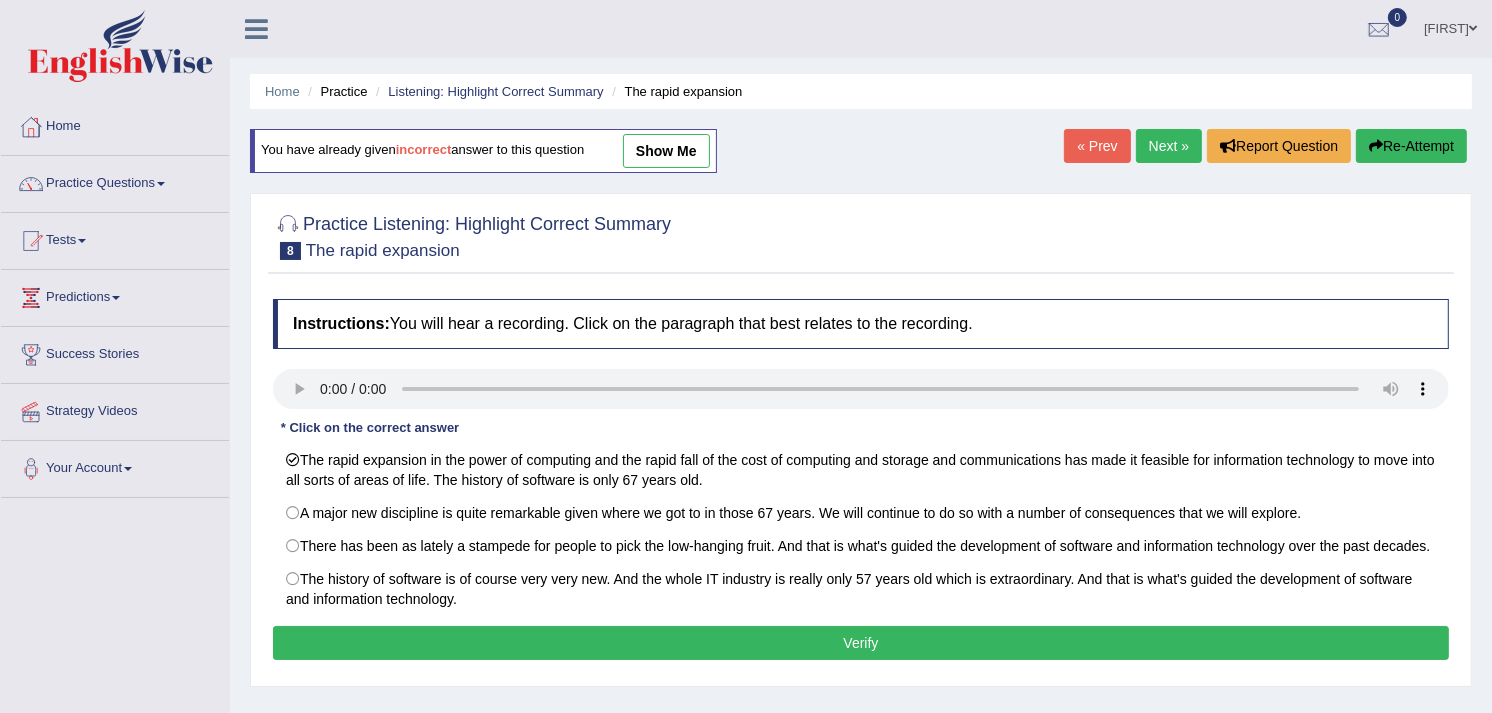 click on "Verify" at bounding box center [861, 643] 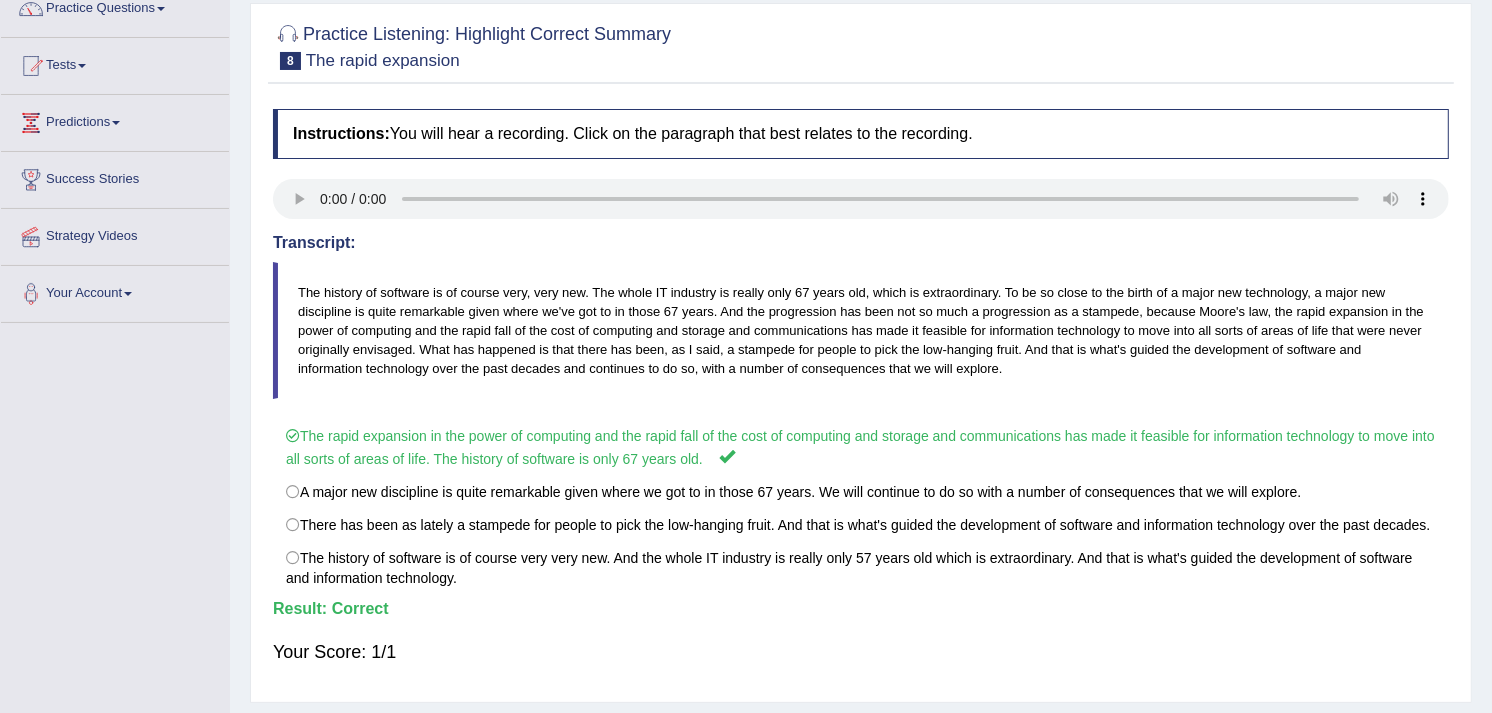 scroll, scrollTop: 0, scrollLeft: 0, axis: both 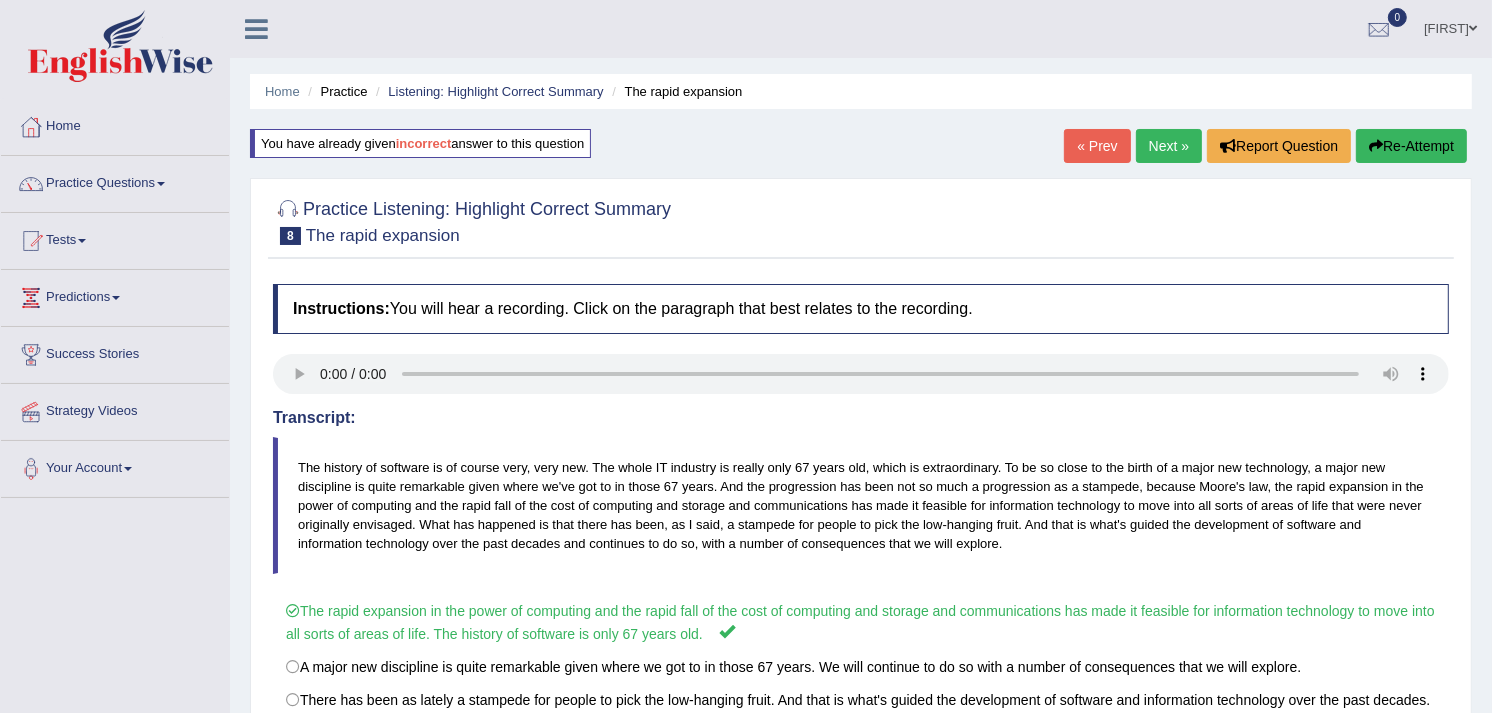 click on "Next »" at bounding box center [1169, 146] 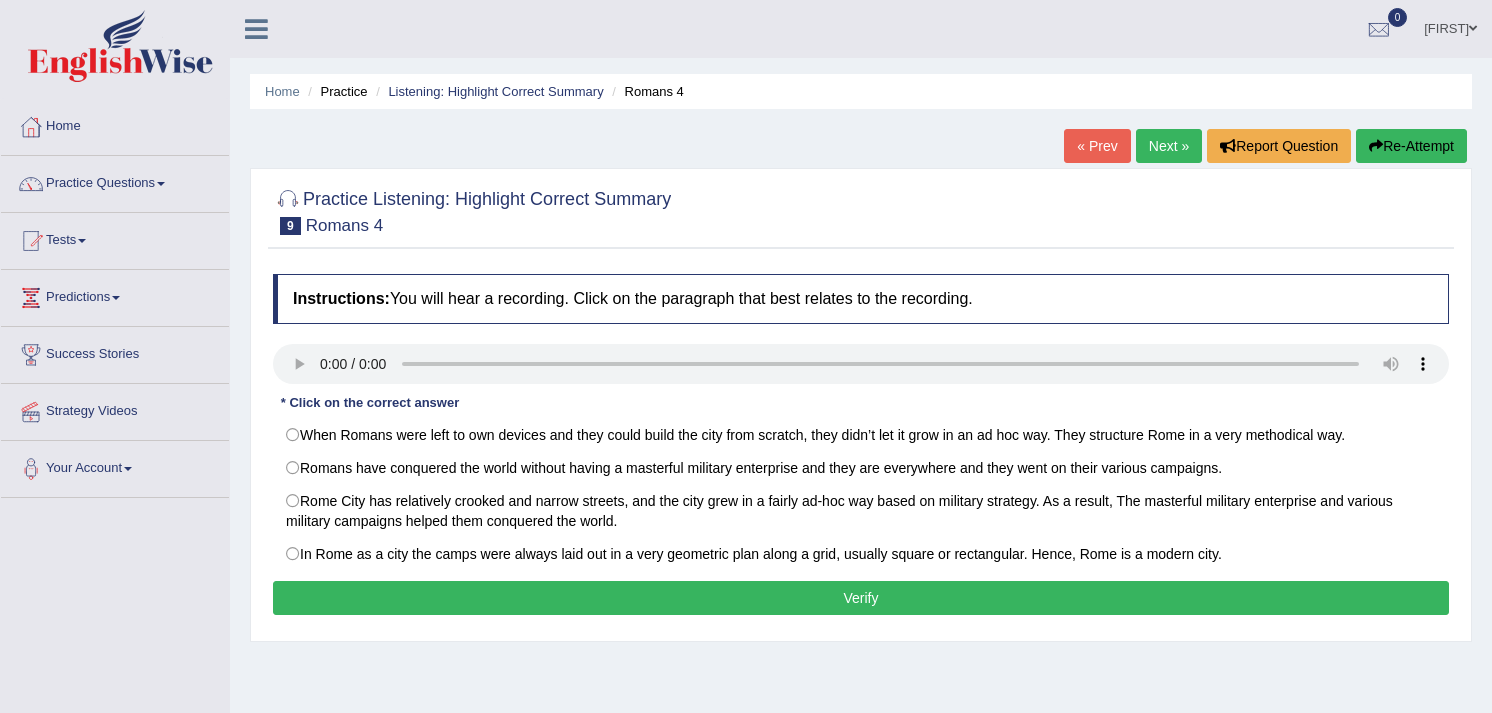 scroll, scrollTop: 0, scrollLeft: 0, axis: both 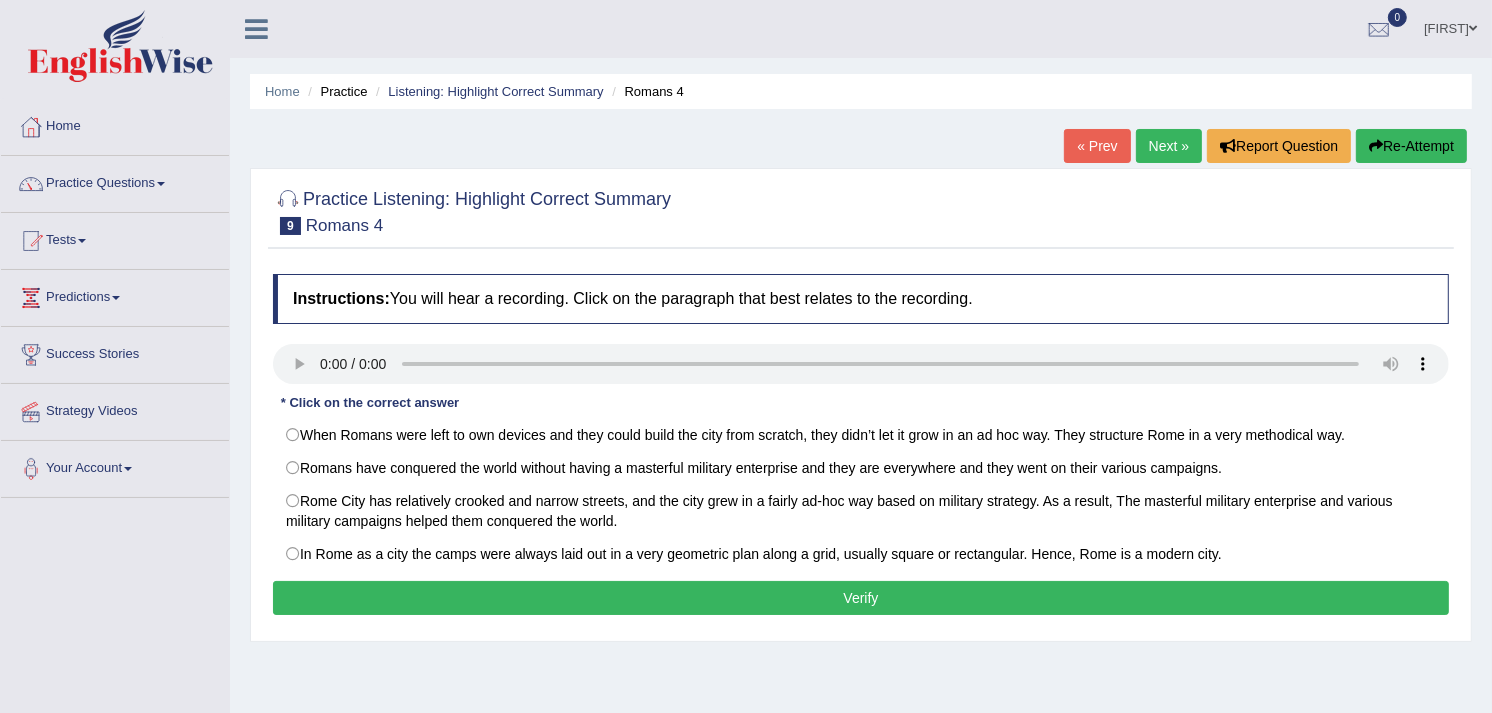 type 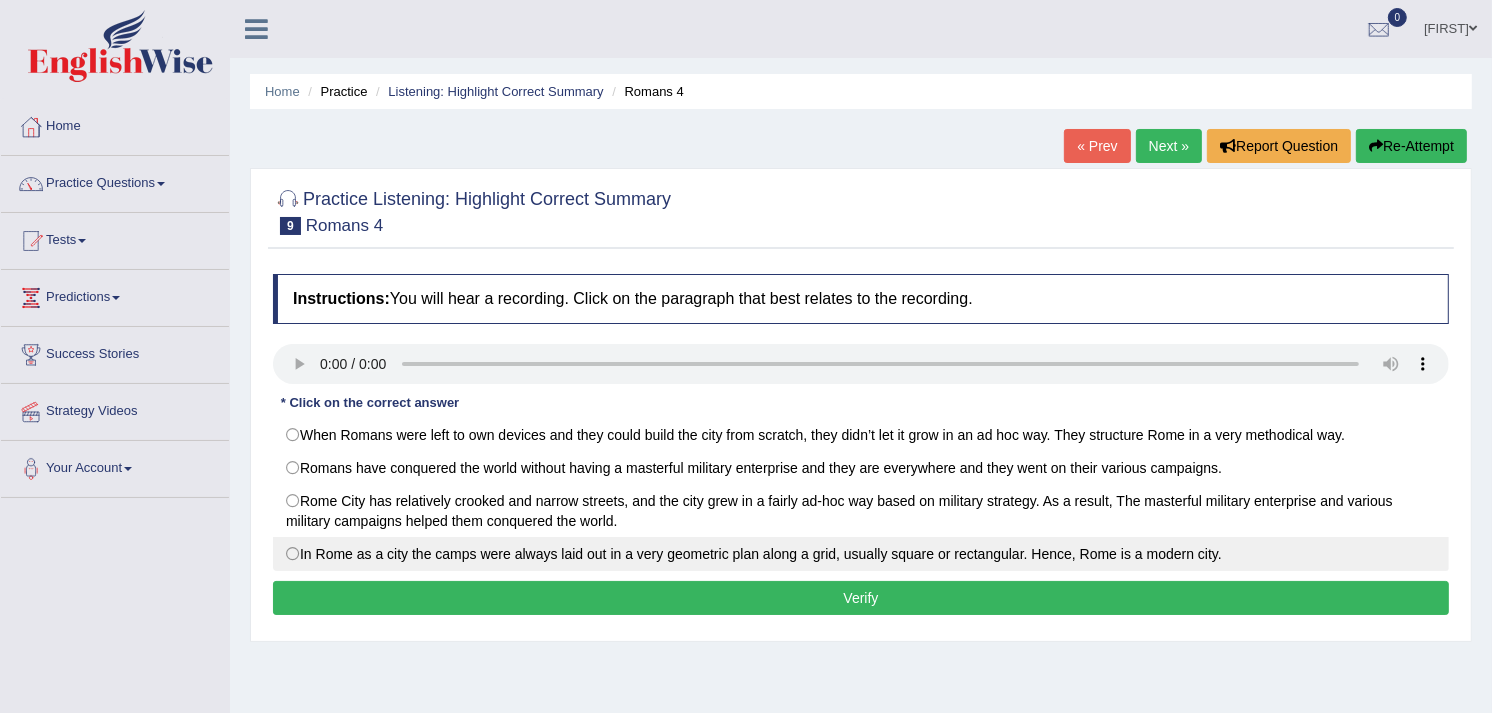 click on "In Rome as a city the camps were always laid out in a very geometric plan along a grid, usually square or rectangular. Hence, Rome is a modern city." at bounding box center (861, 554) 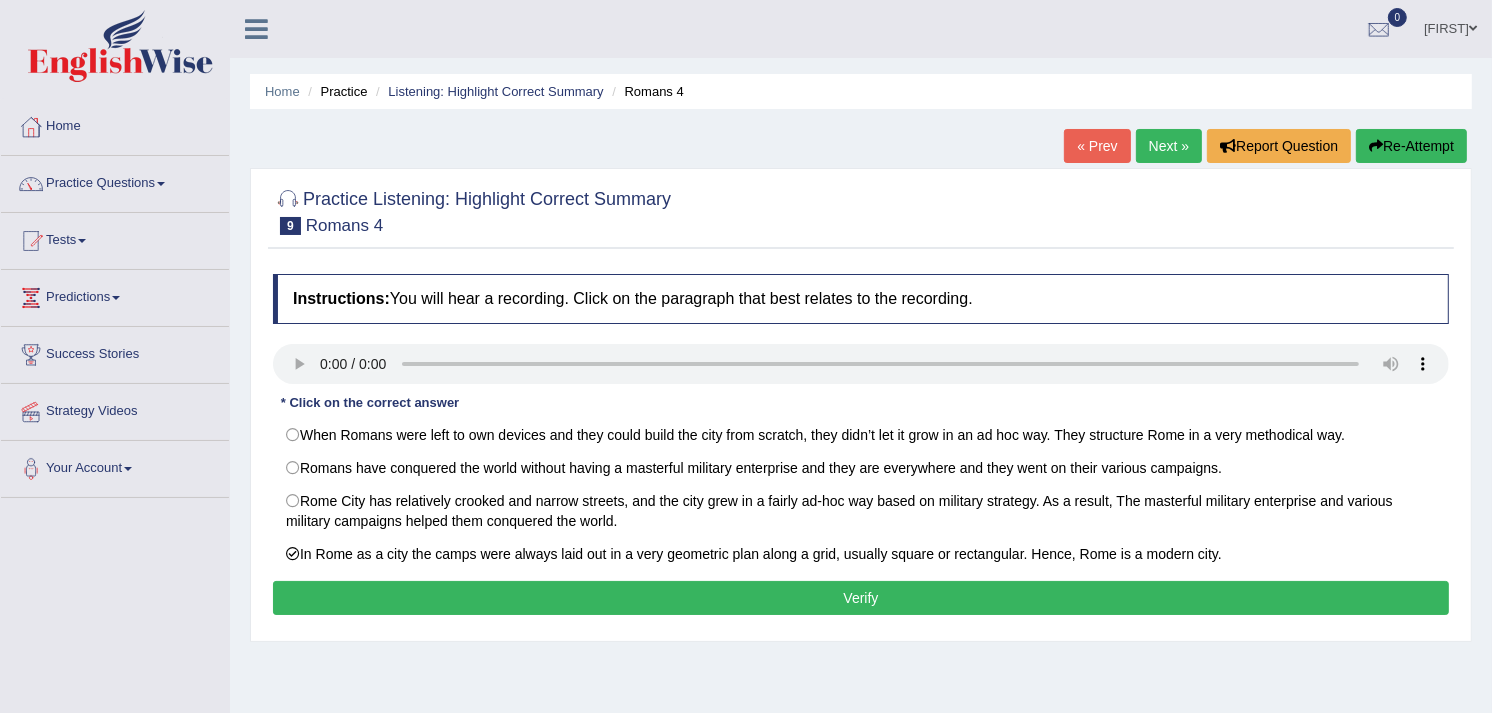 click on "Verify" at bounding box center (861, 598) 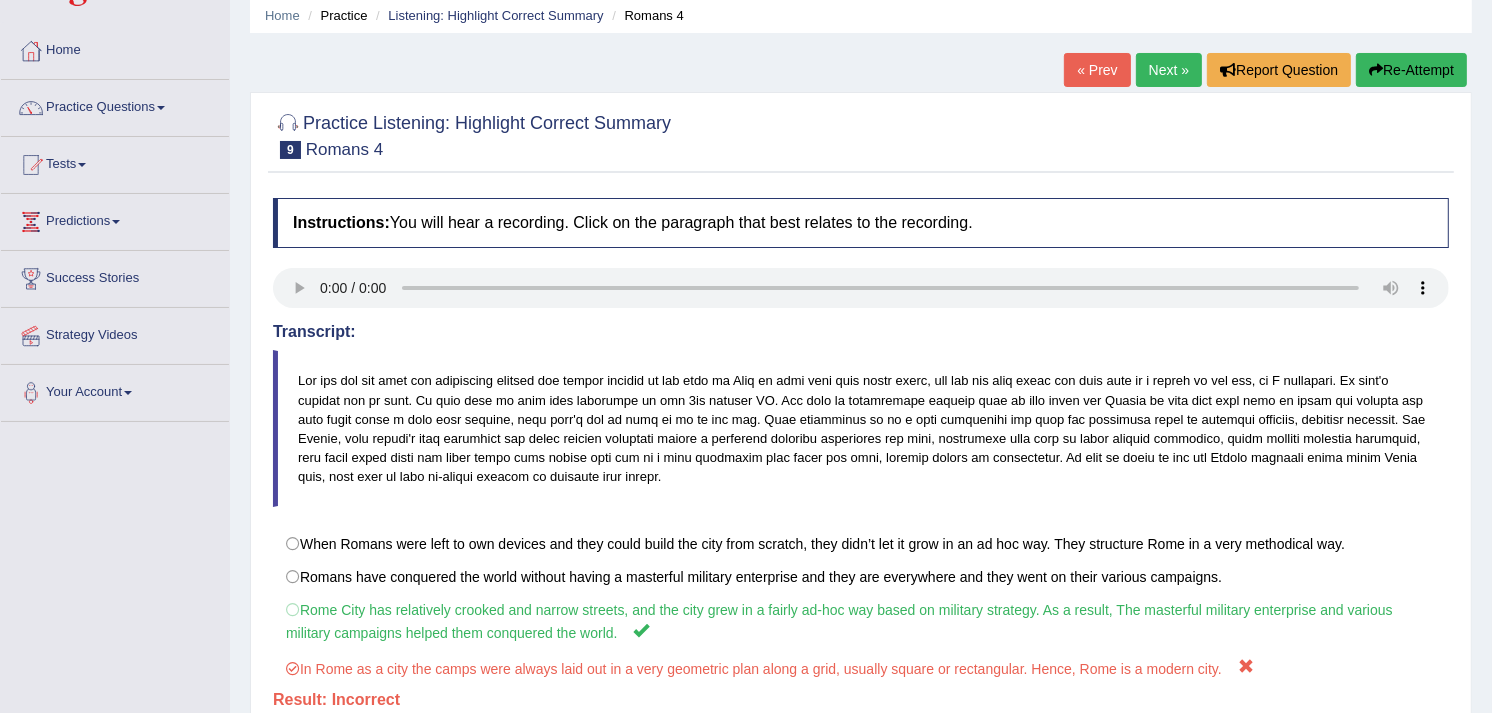 scroll, scrollTop: 0, scrollLeft: 0, axis: both 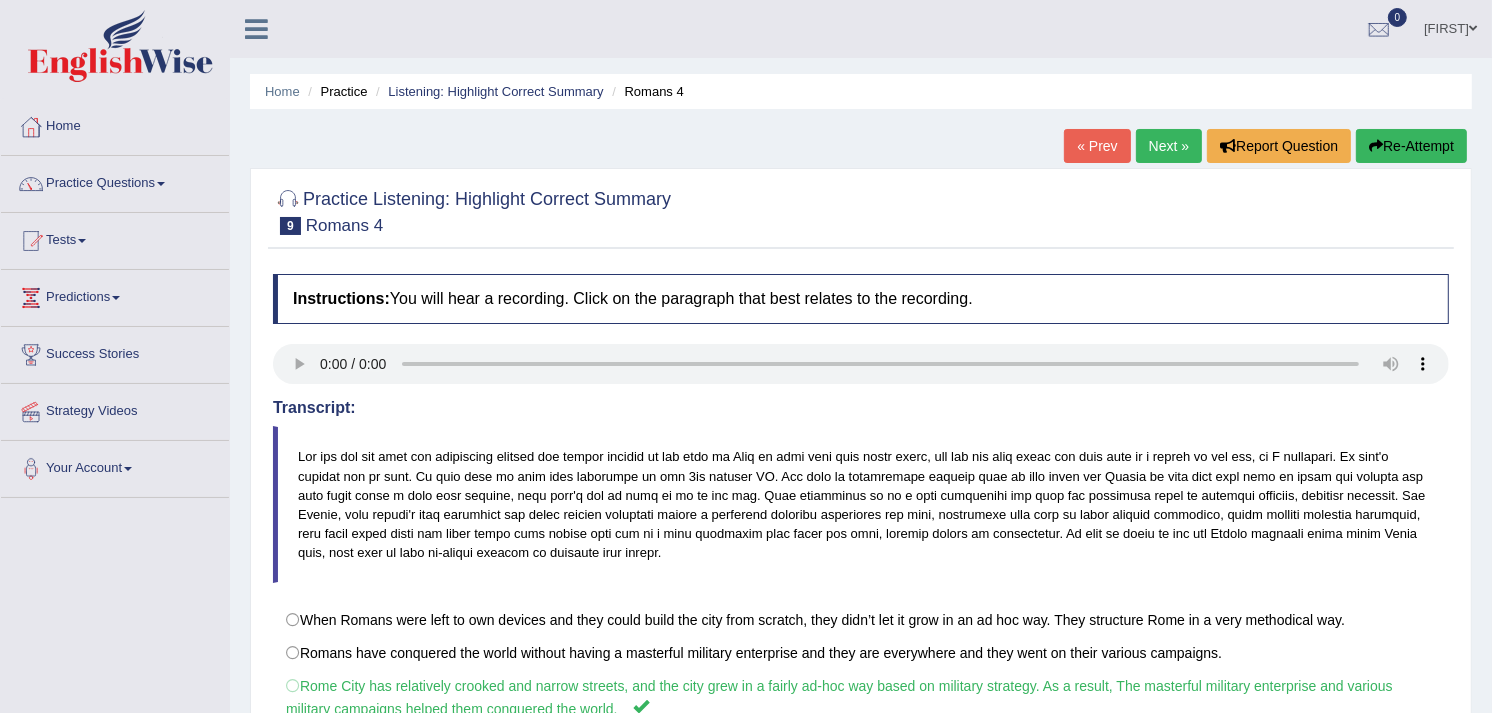 click on "Re-Attempt" at bounding box center (1411, 146) 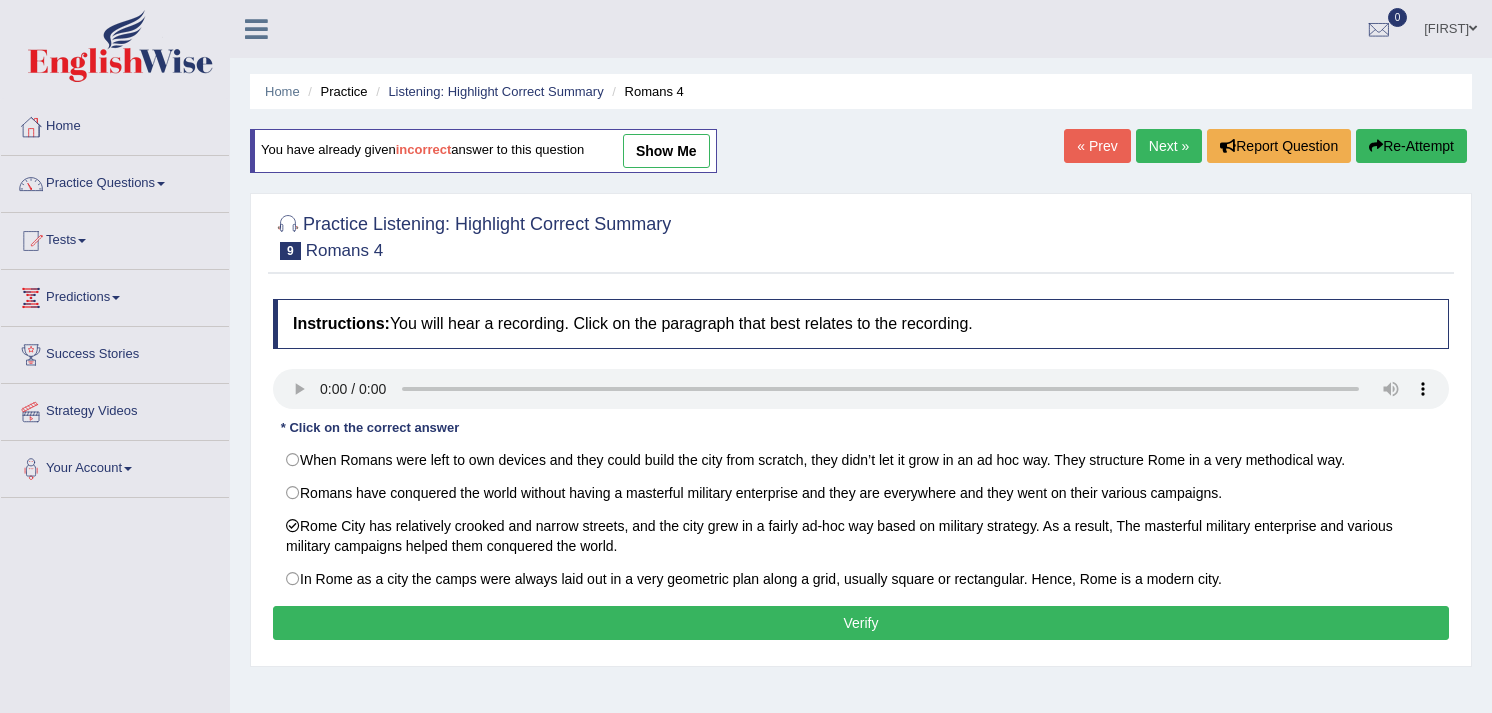 scroll, scrollTop: 222, scrollLeft: 0, axis: vertical 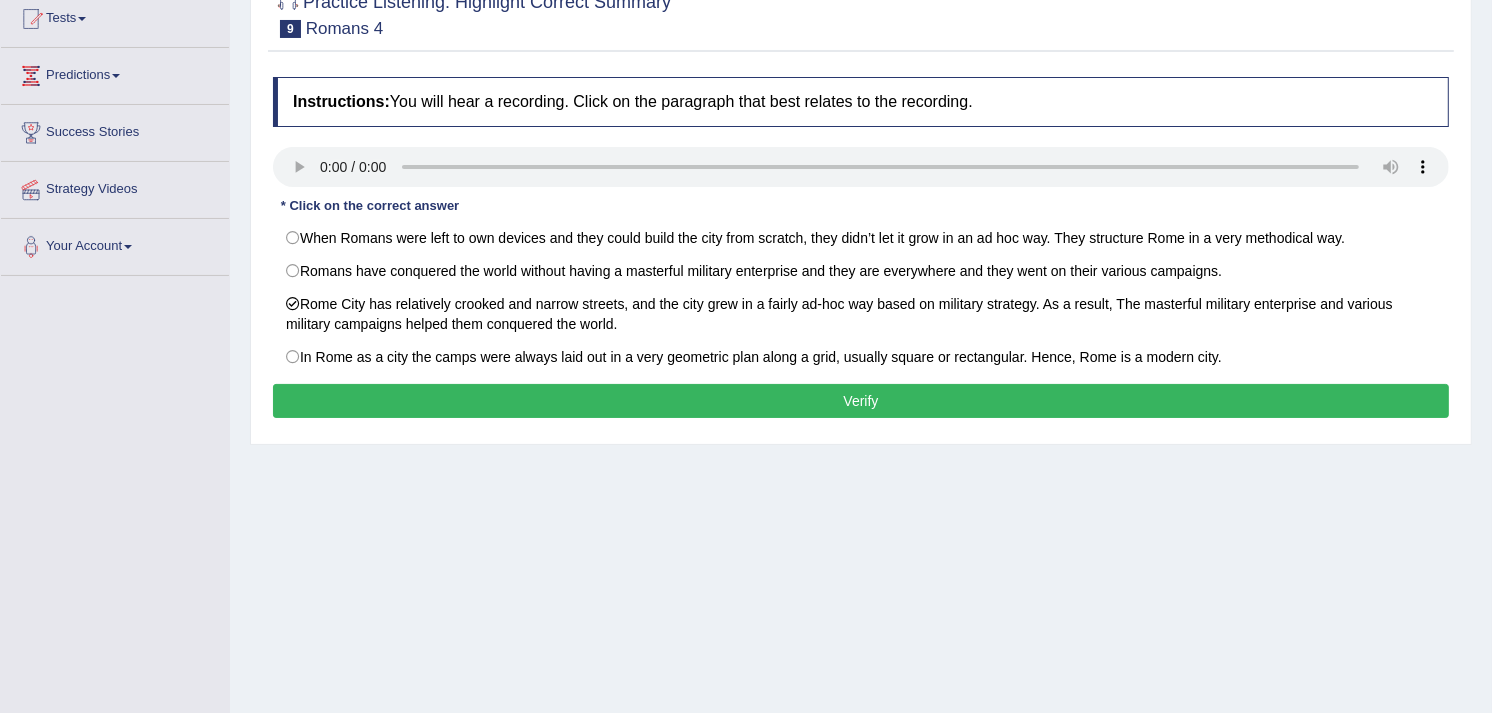 click on "Verify" at bounding box center [861, 401] 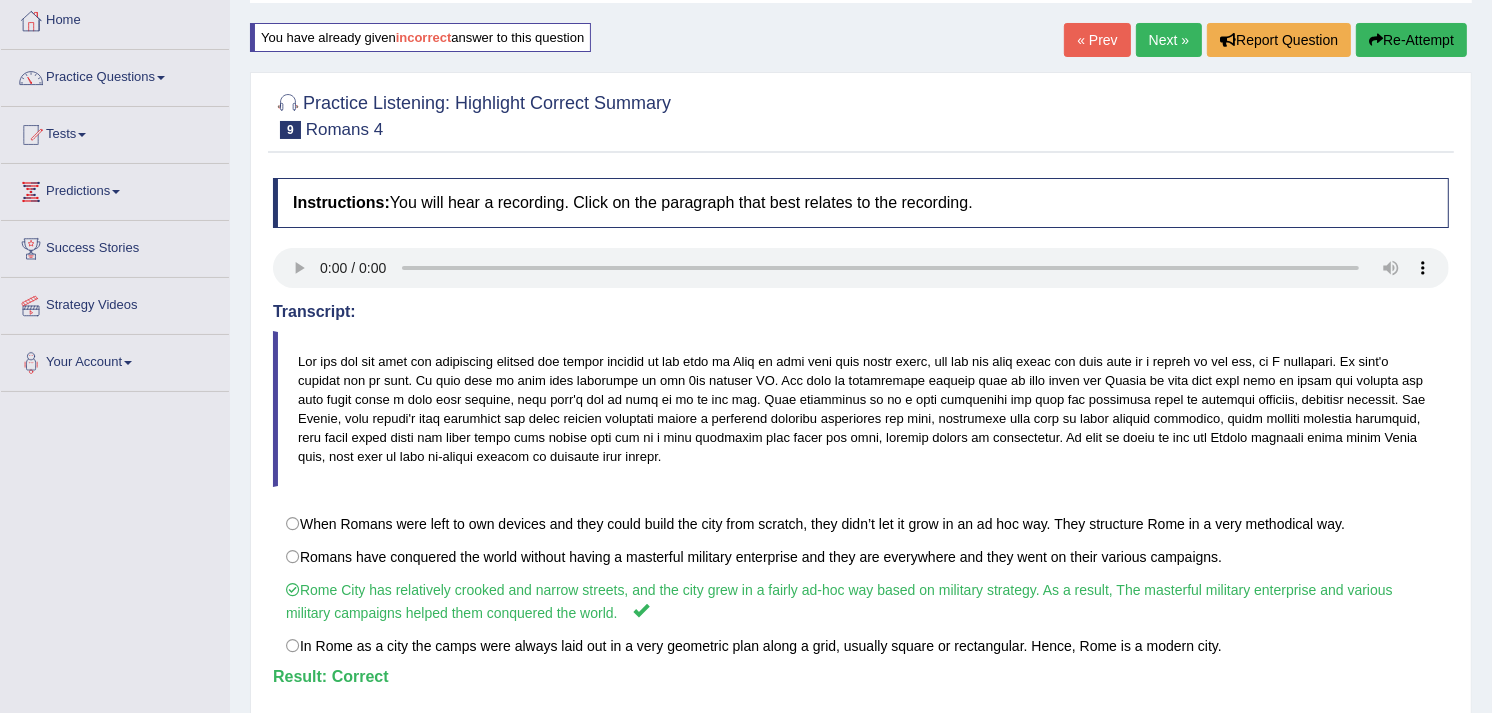 scroll, scrollTop: 0, scrollLeft: 0, axis: both 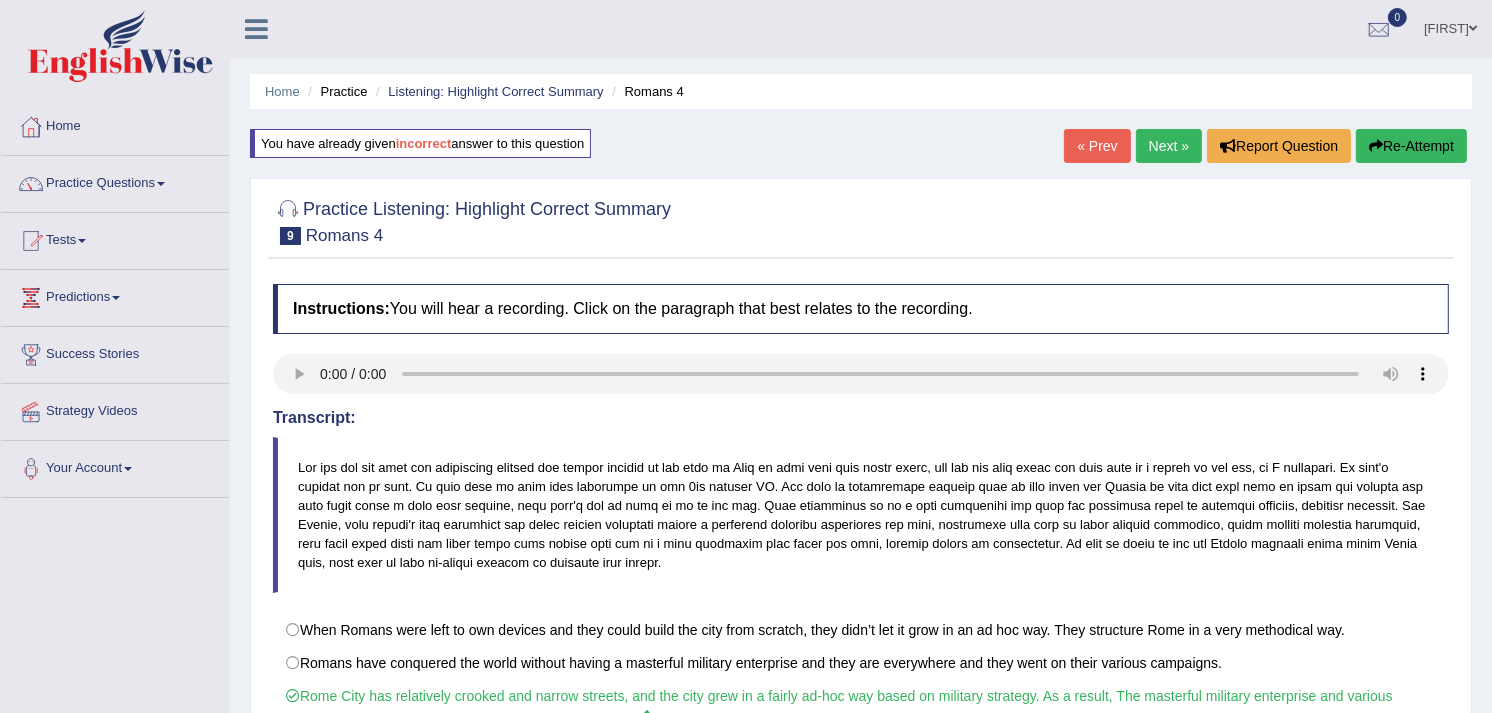 click on "Next »" at bounding box center [1169, 146] 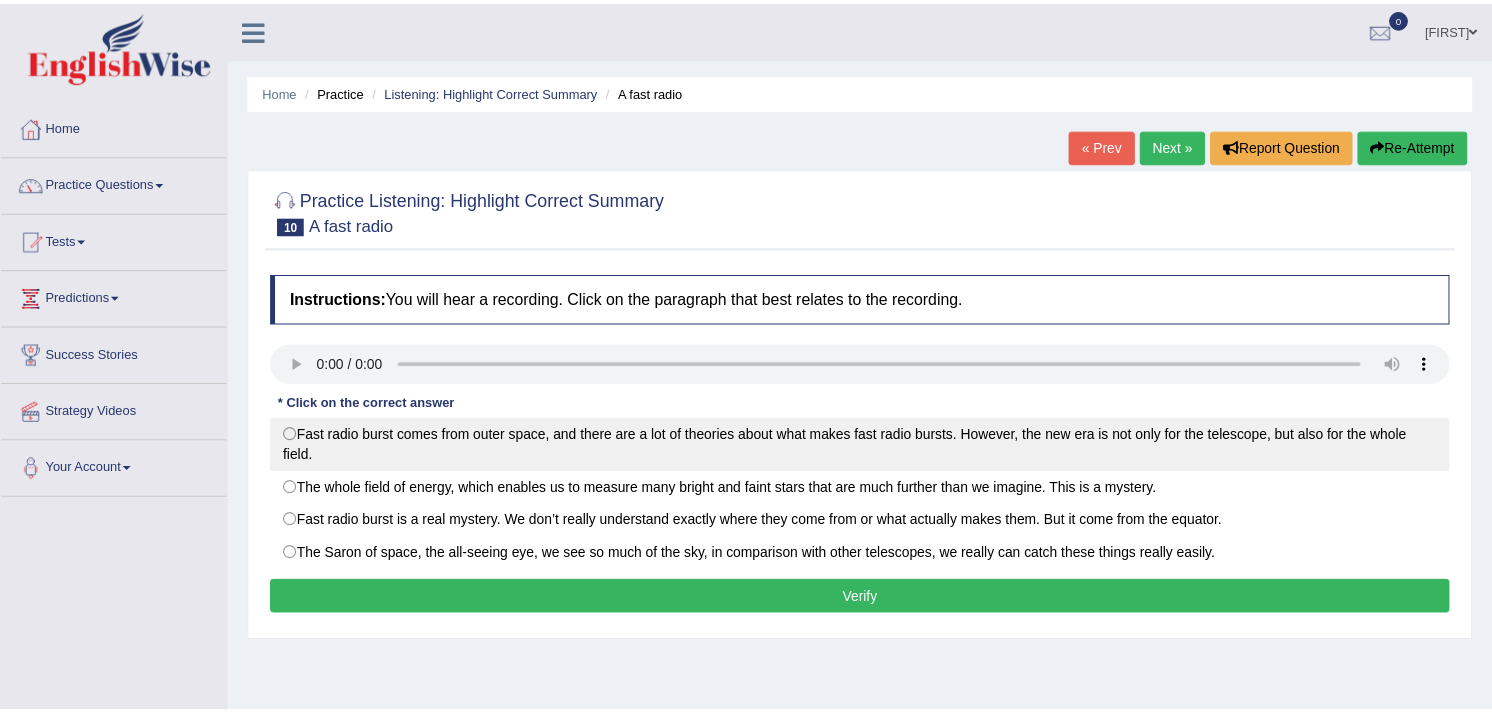 scroll, scrollTop: 0, scrollLeft: 0, axis: both 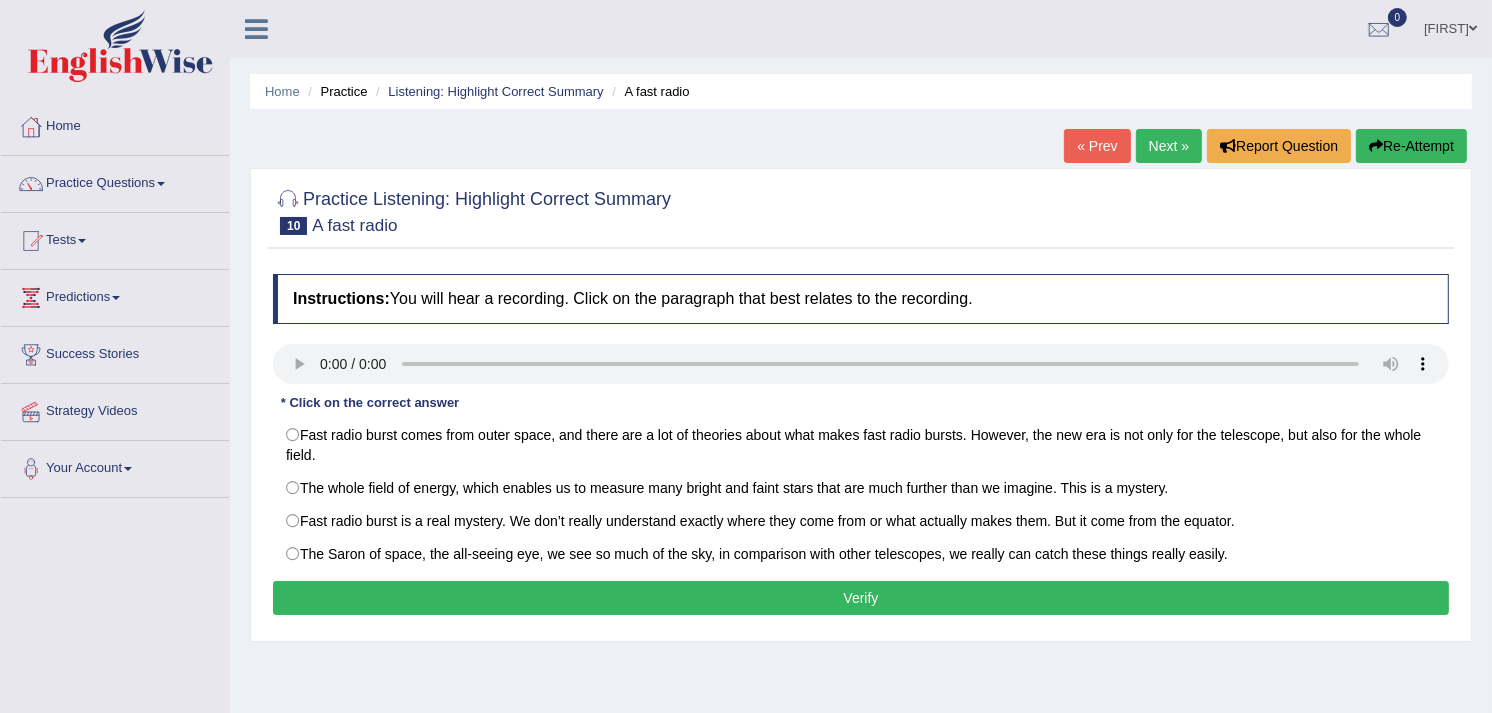 drag, startPoint x: 667, startPoint y: 207, endPoint x: 515, endPoint y: 195, distance: 152.47295 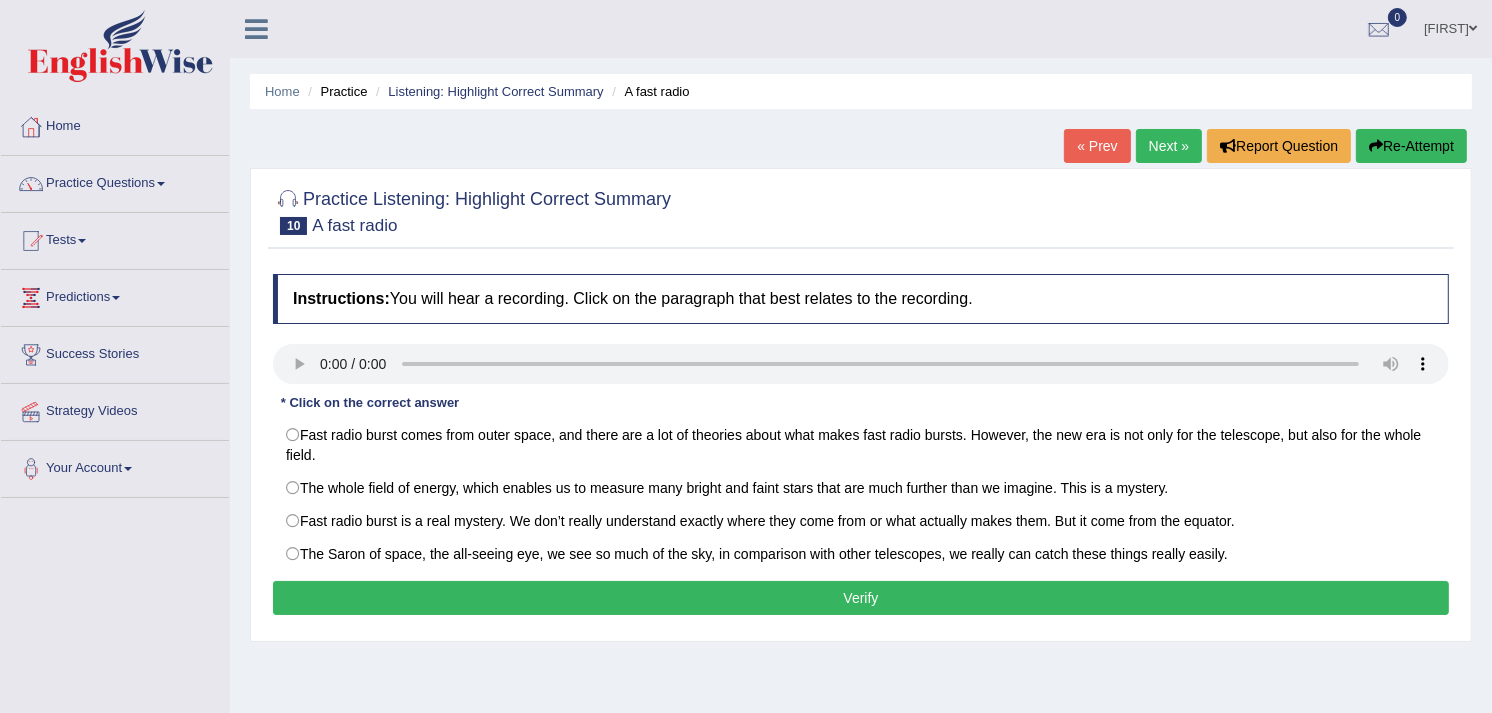 type 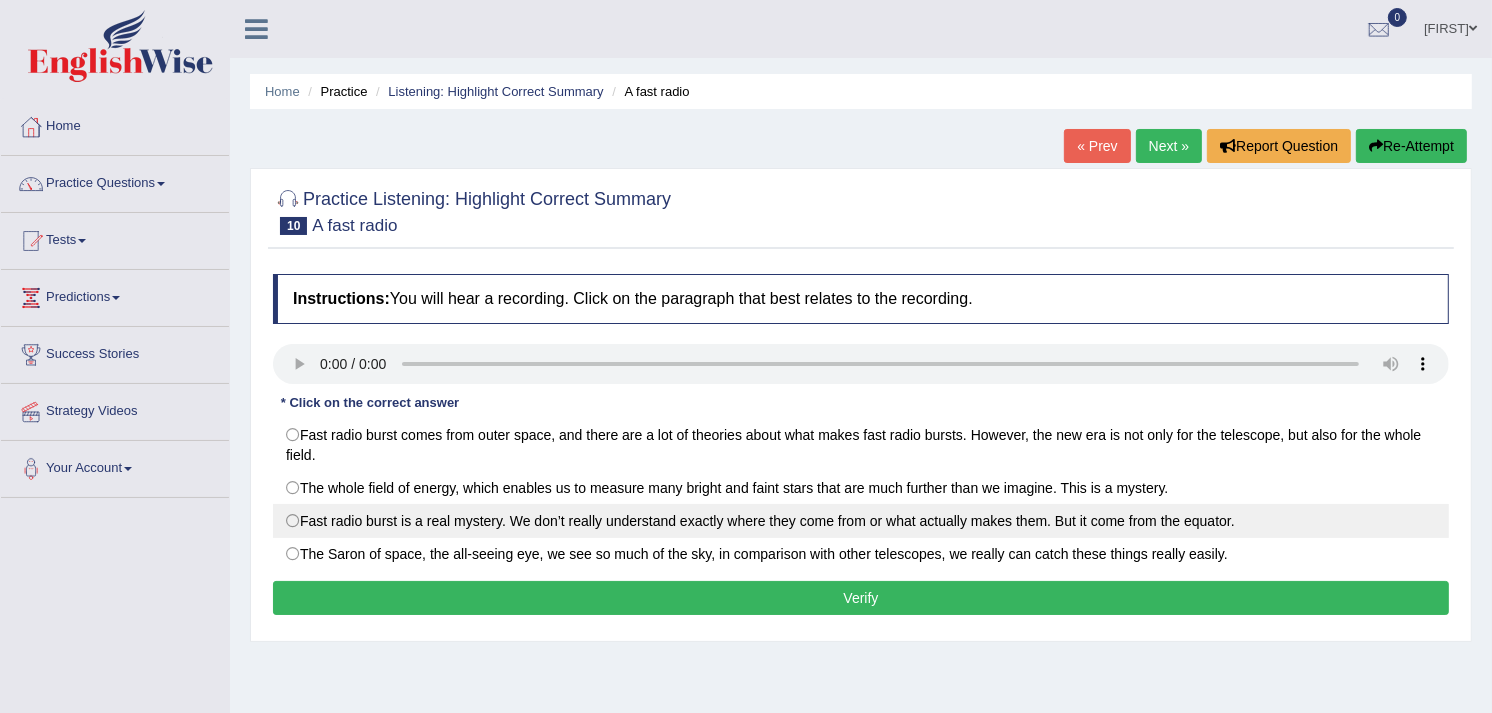 click on "Fast radio burst is a real mystery. We don’t really understand exactly where they come from or what actually makes them. But it come from the equator." at bounding box center [861, 521] 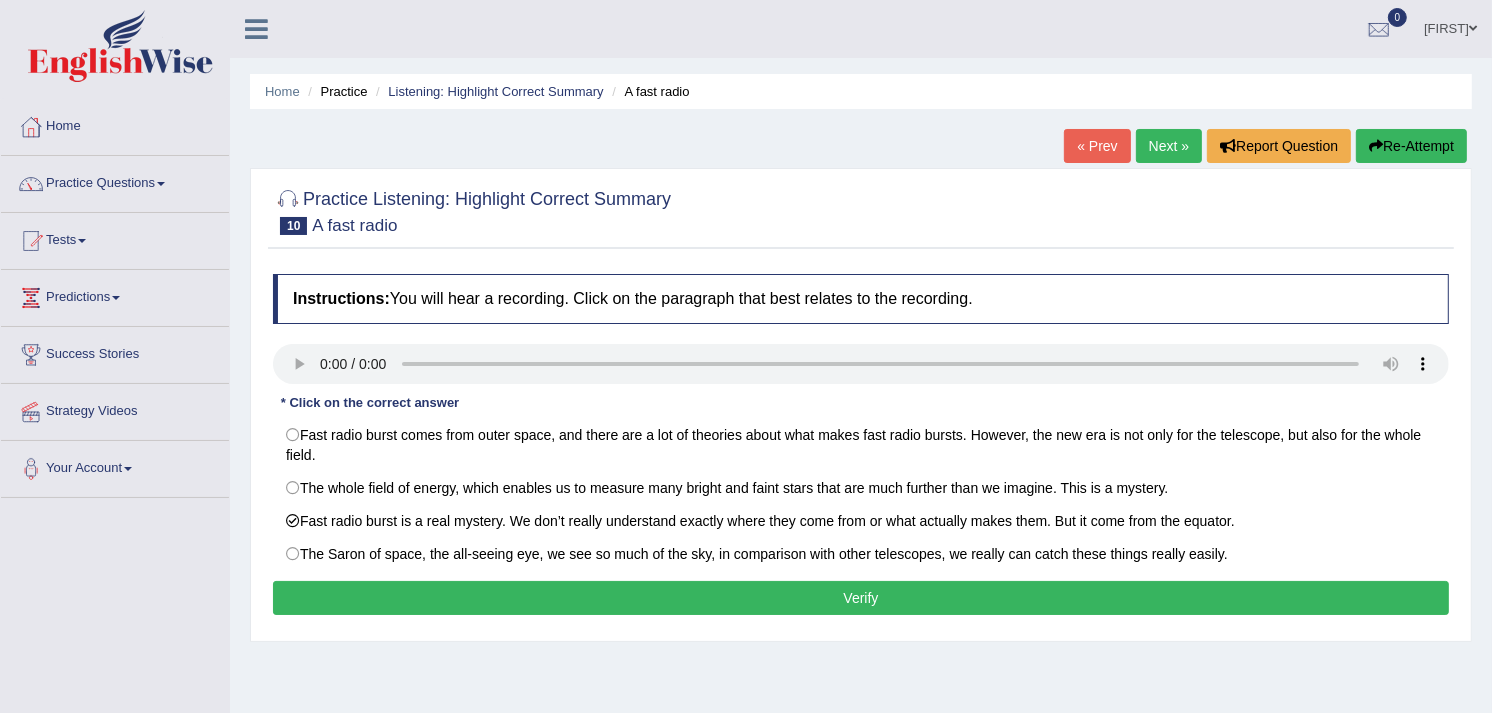 click on "Verify" at bounding box center [861, 598] 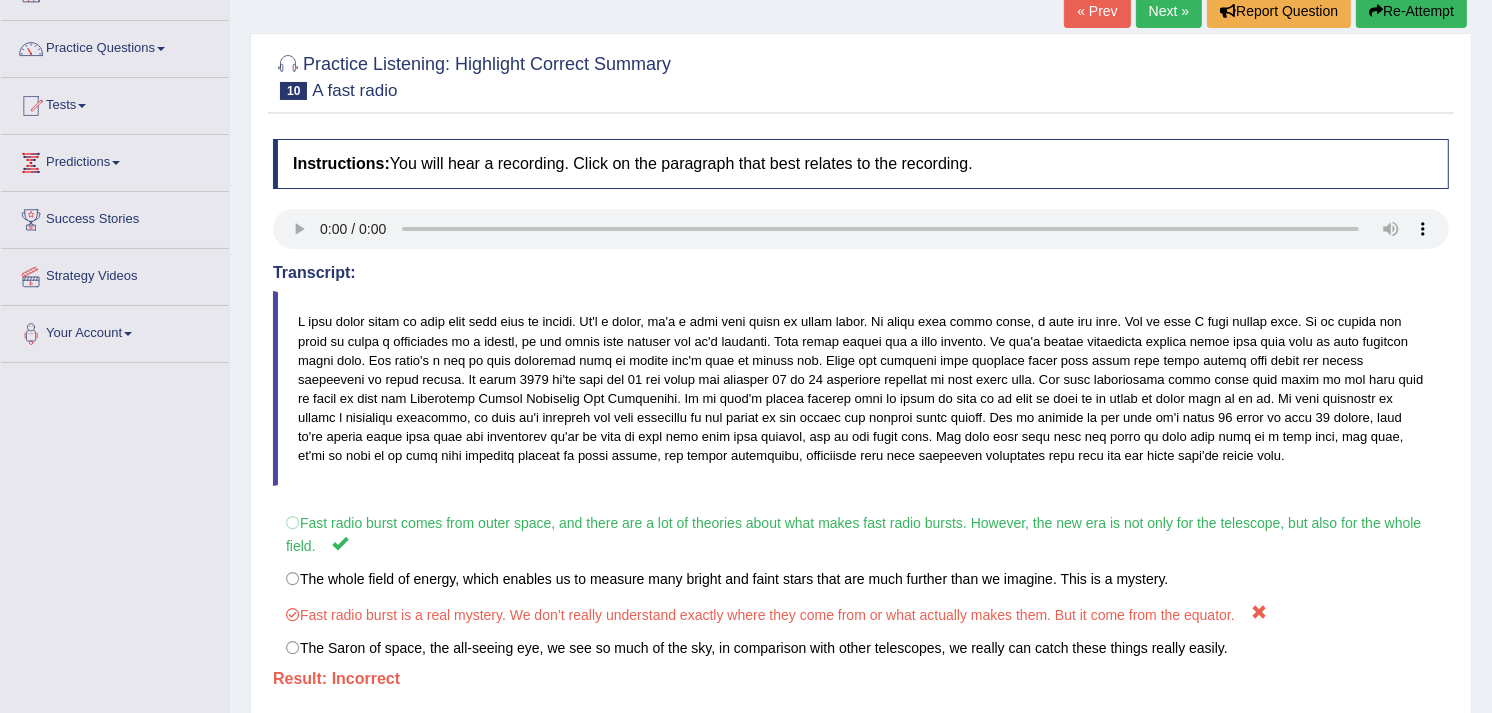 scroll, scrollTop: 0, scrollLeft: 0, axis: both 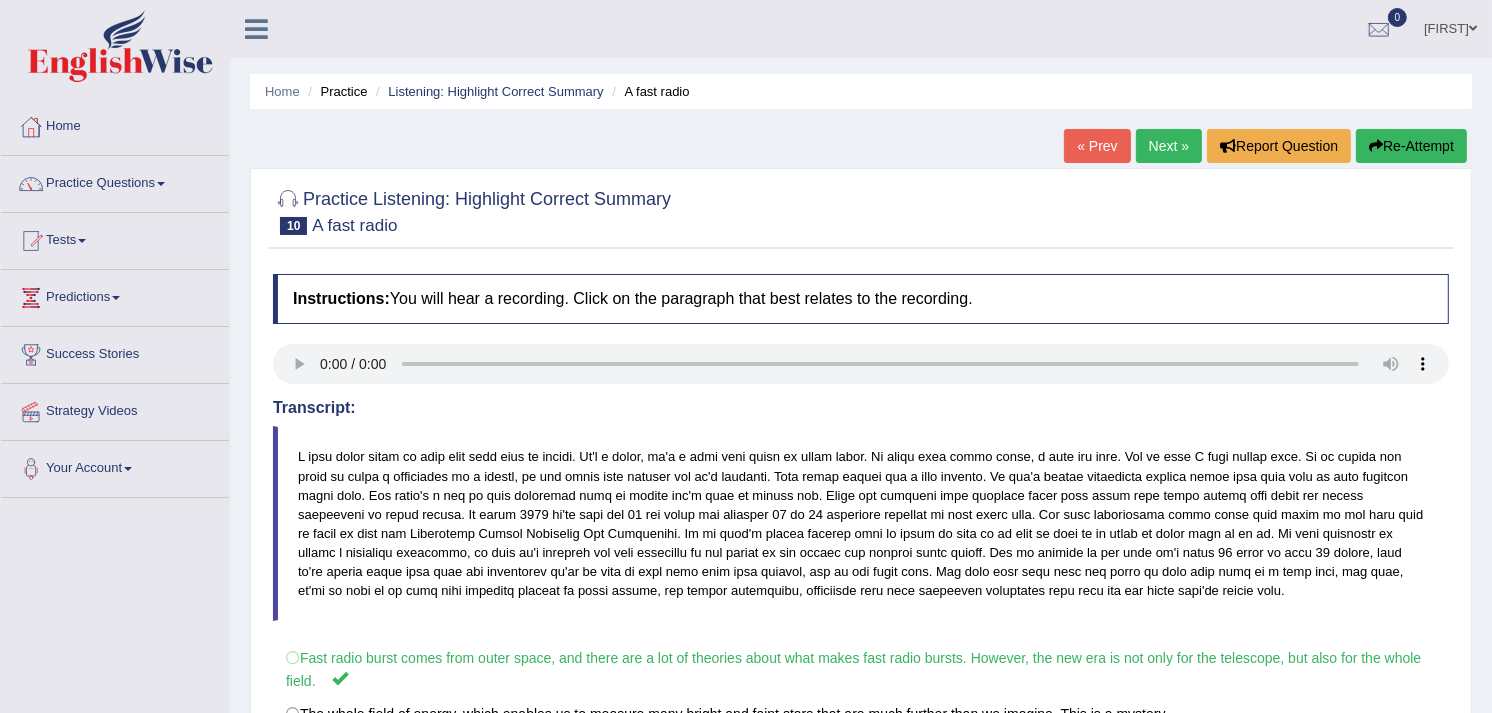 click on "Re-Attempt" at bounding box center (1411, 146) 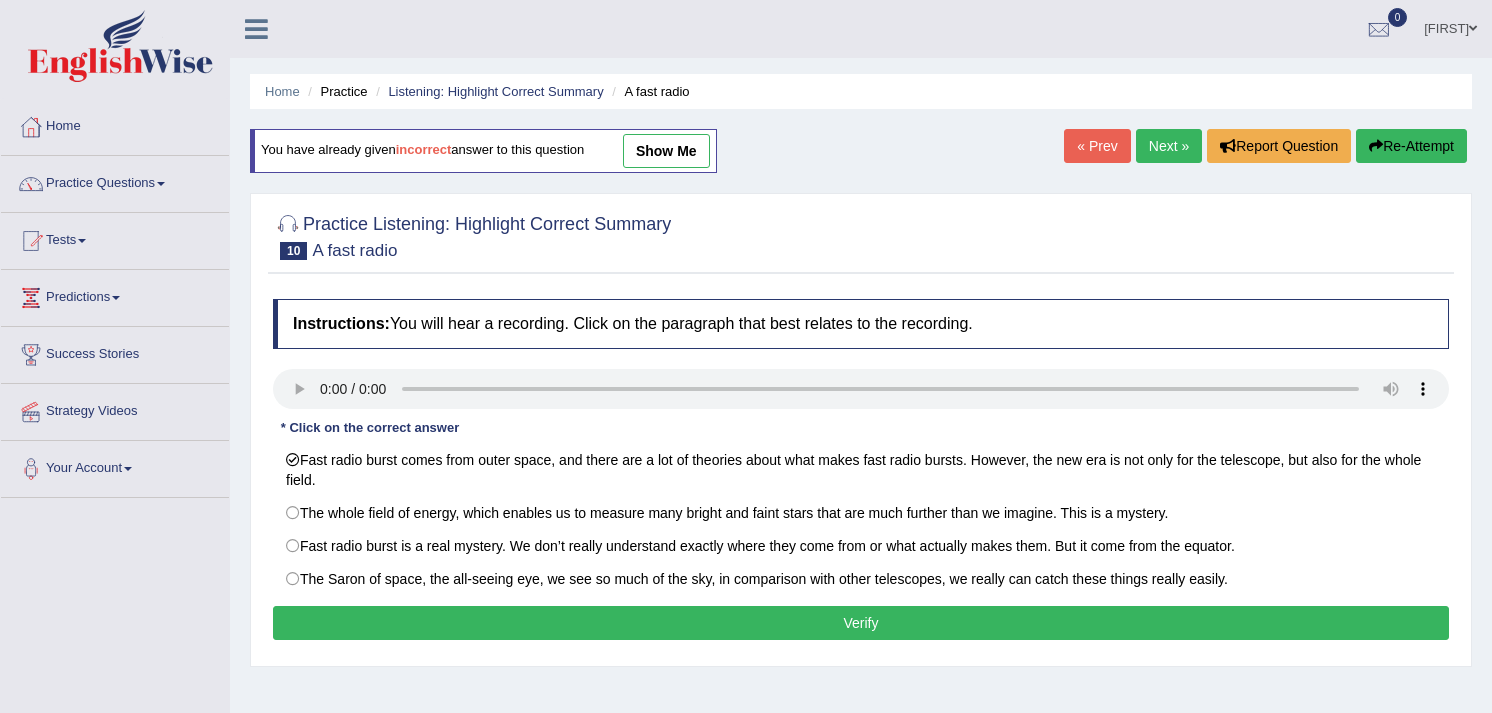 scroll, scrollTop: 0, scrollLeft: 0, axis: both 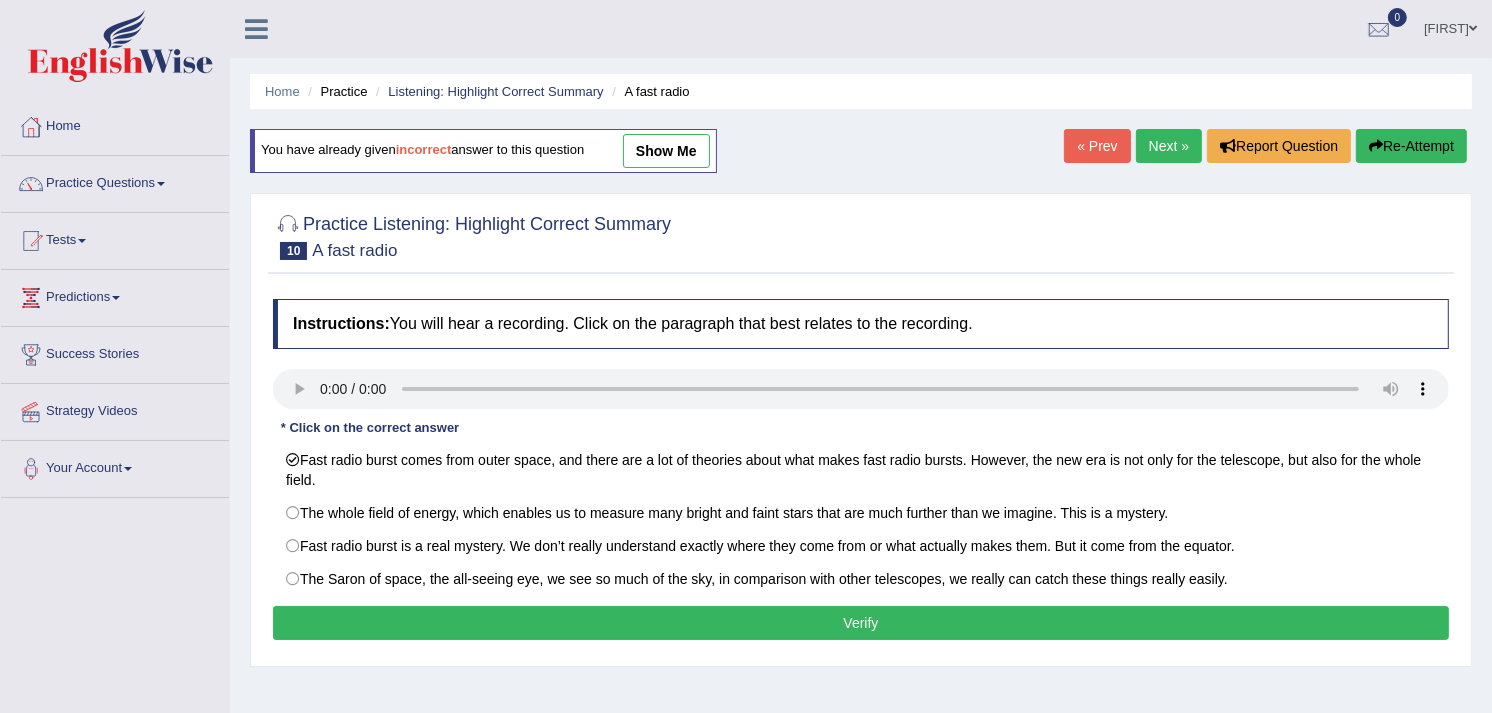 click on "Verify" at bounding box center (861, 623) 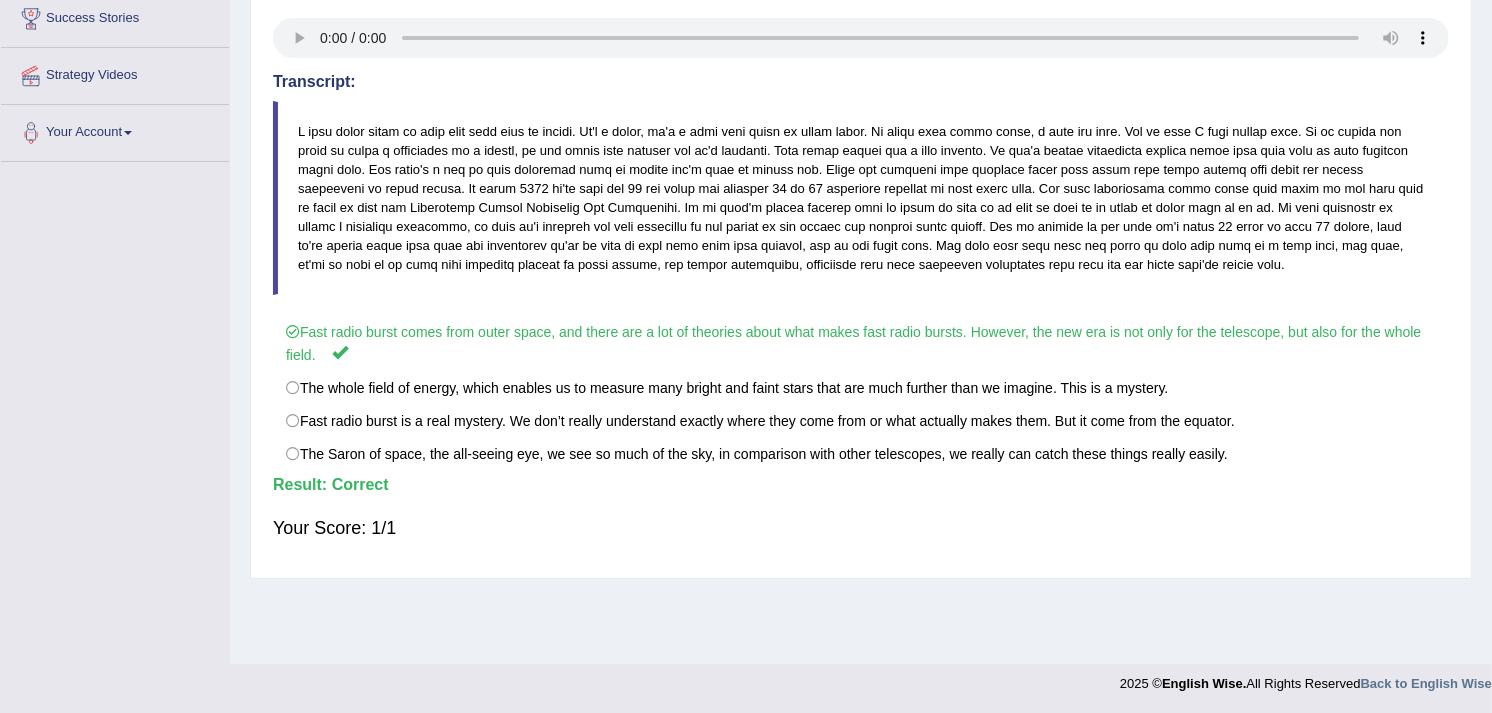 scroll, scrollTop: 0, scrollLeft: 0, axis: both 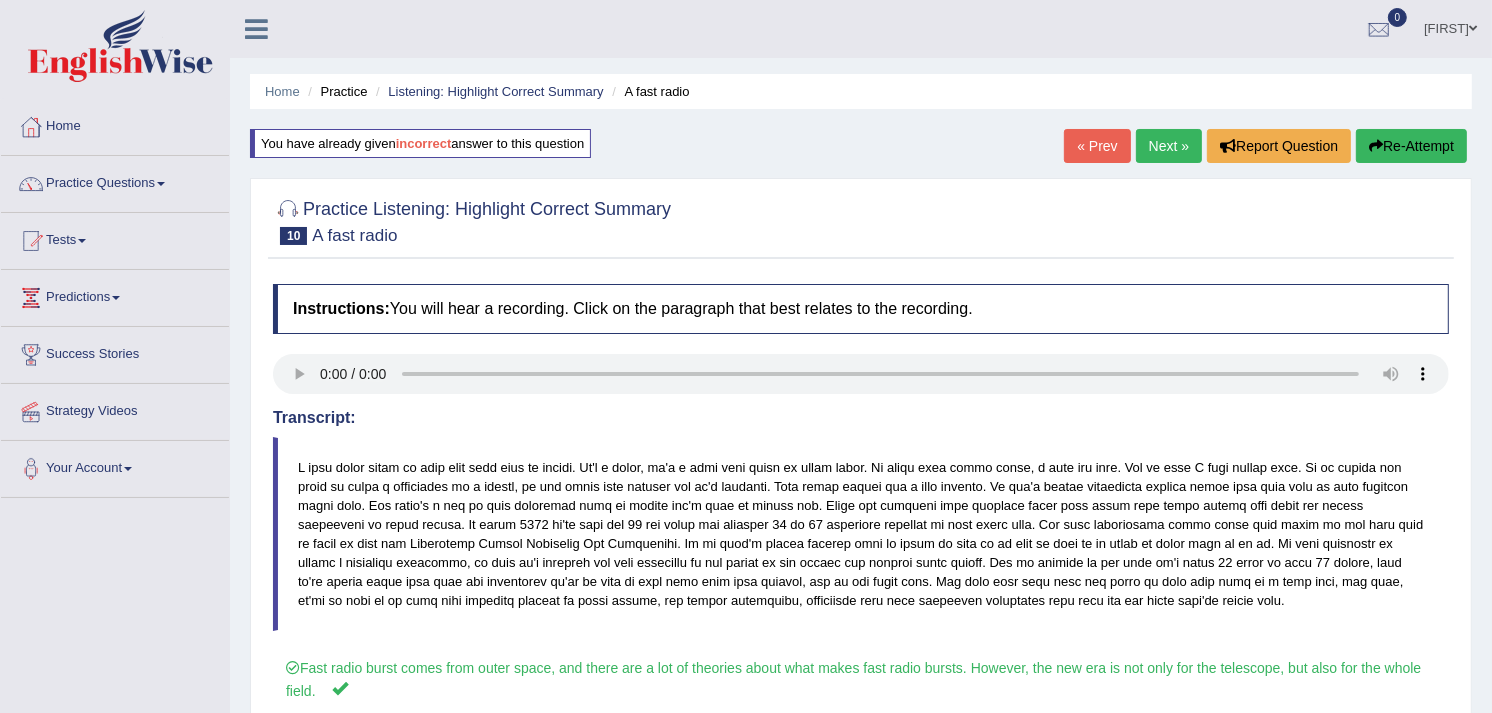 click on "Next »" at bounding box center [1169, 146] 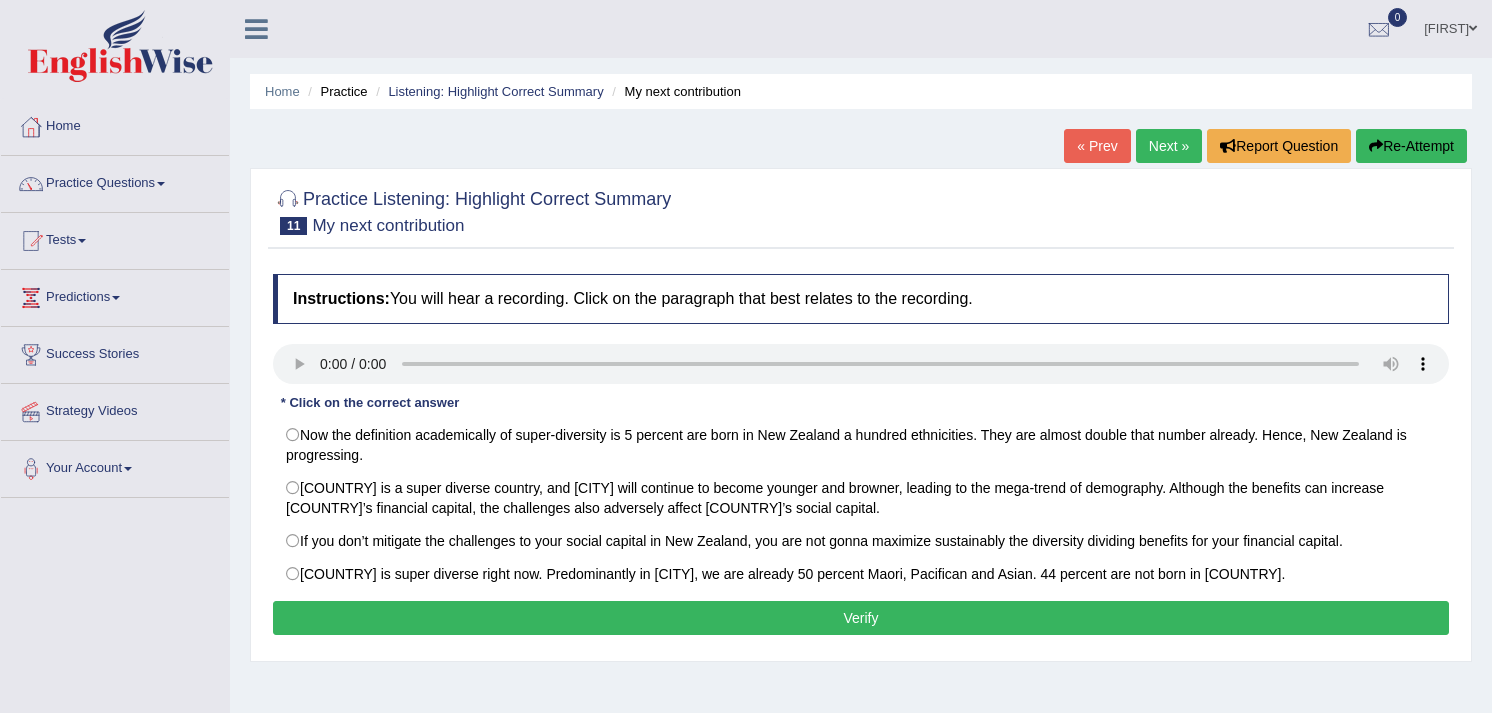 scroll, scrollTop: 0, scrollLeft: 0, axis: both 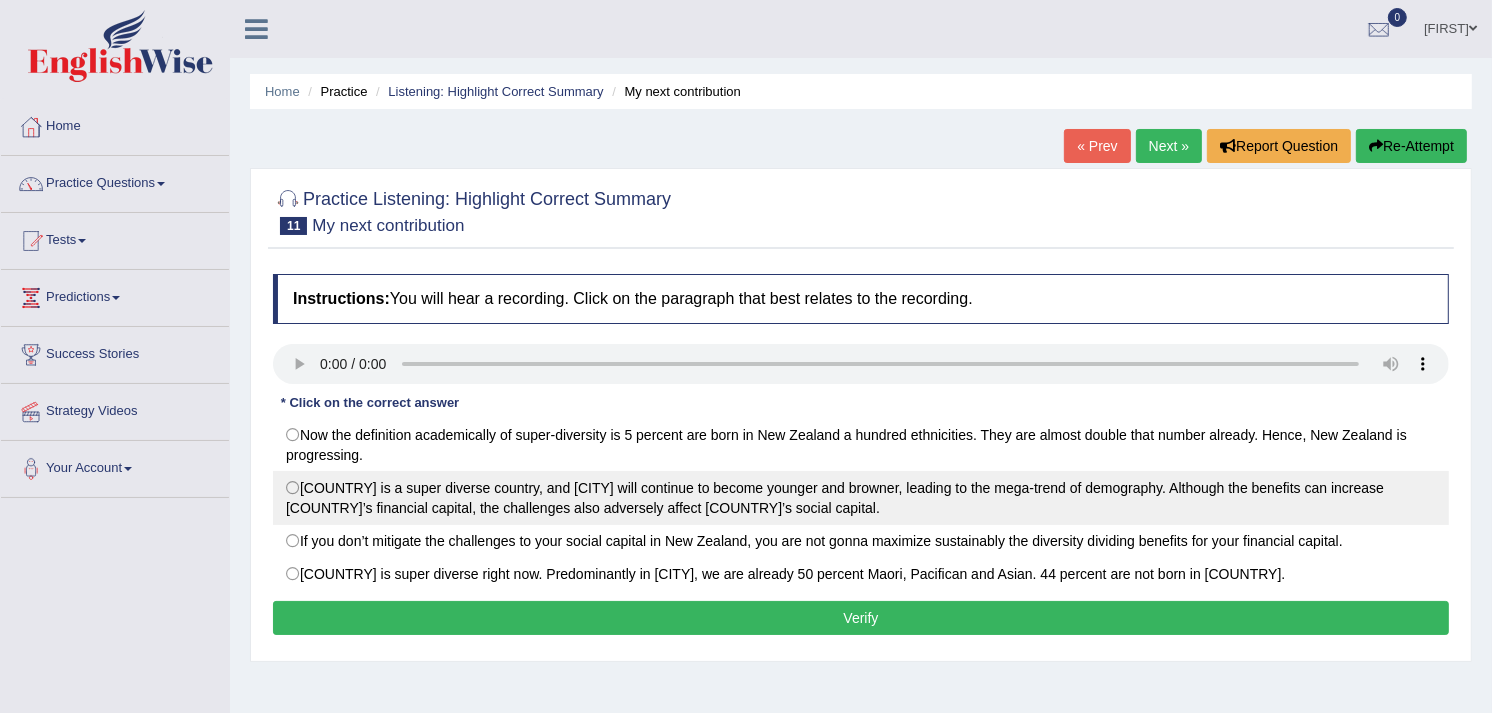 click on "New Zealand is a super diverse country, and Auckland will continue to become younger and browner, leading to the mega-trend of demography. Although the benefits can increase New Zealand’s financial capital, the challenges also adversely affect New Zealand’s social capital." at bounding box center (861, 498) 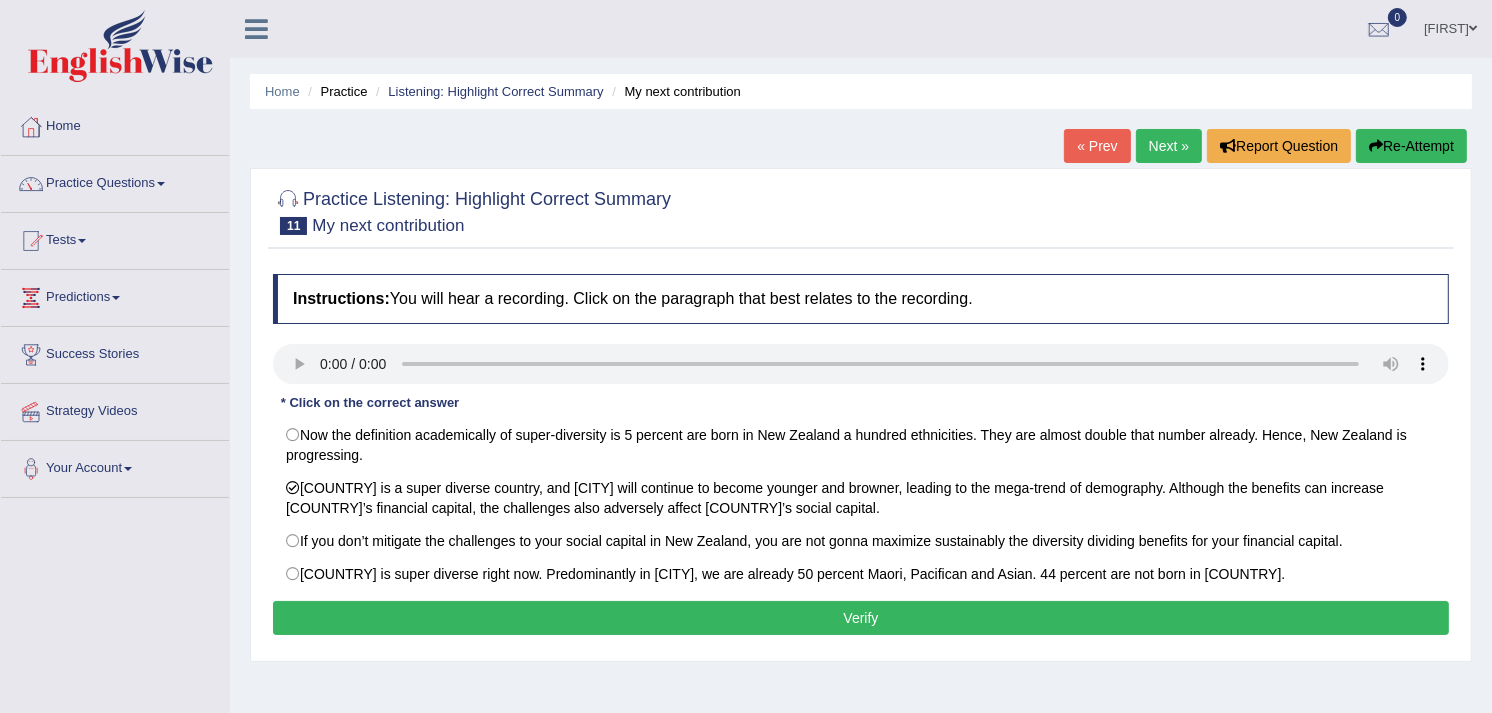click on "Verify" at bounding box center (861, 618) 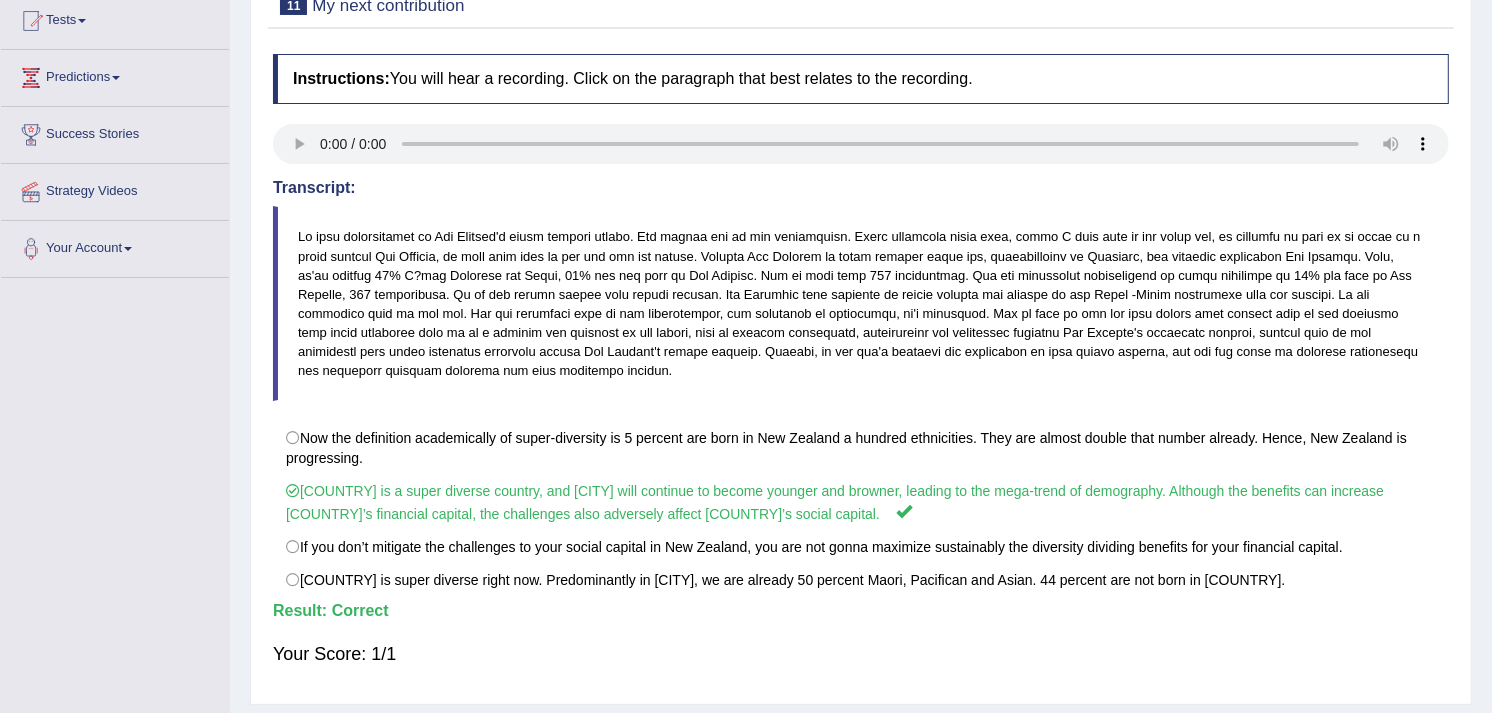 scroll, scrollTop: 0, scrollLeft: 0, axis: both 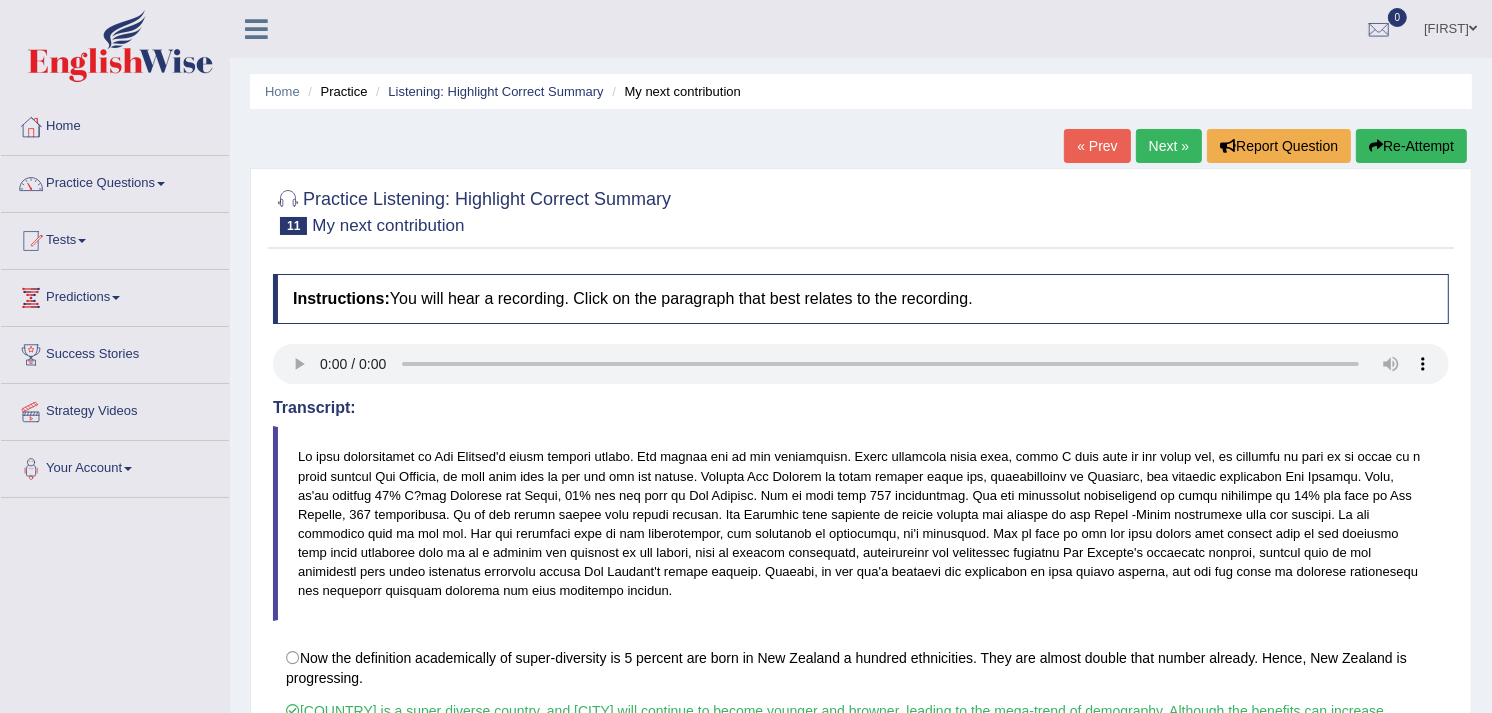click on "Next »" at bounding box center [1169, 146] 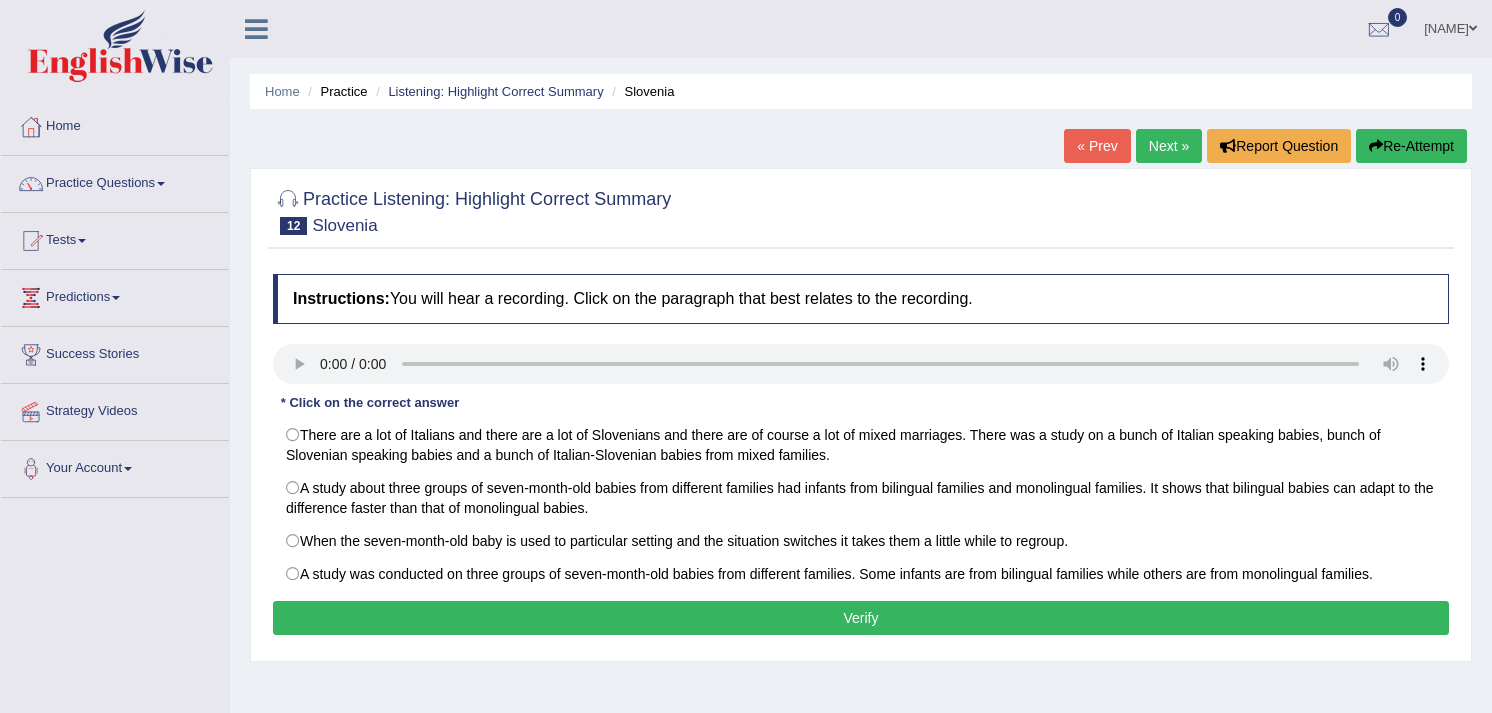 scroll, scrollTop: 0, scrollLeft: 0, axis: both 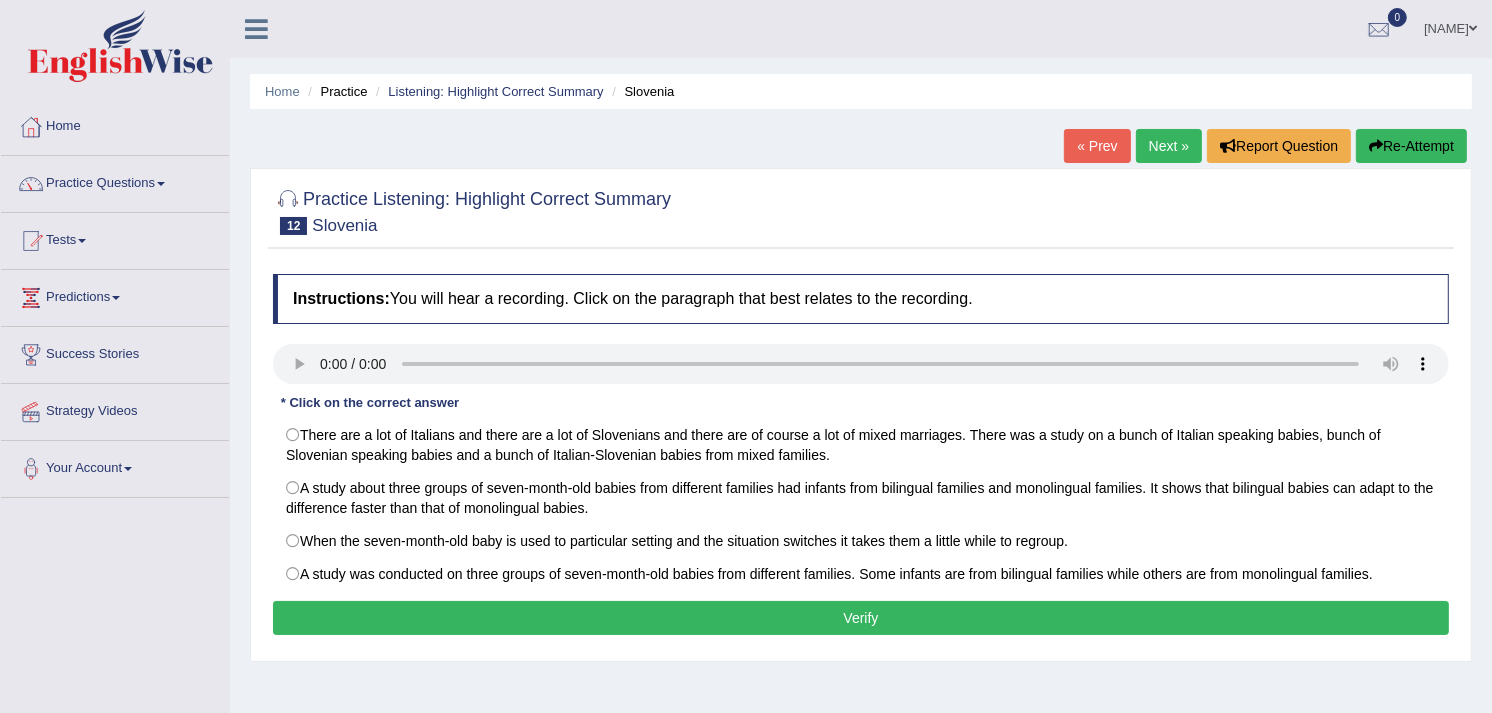 type 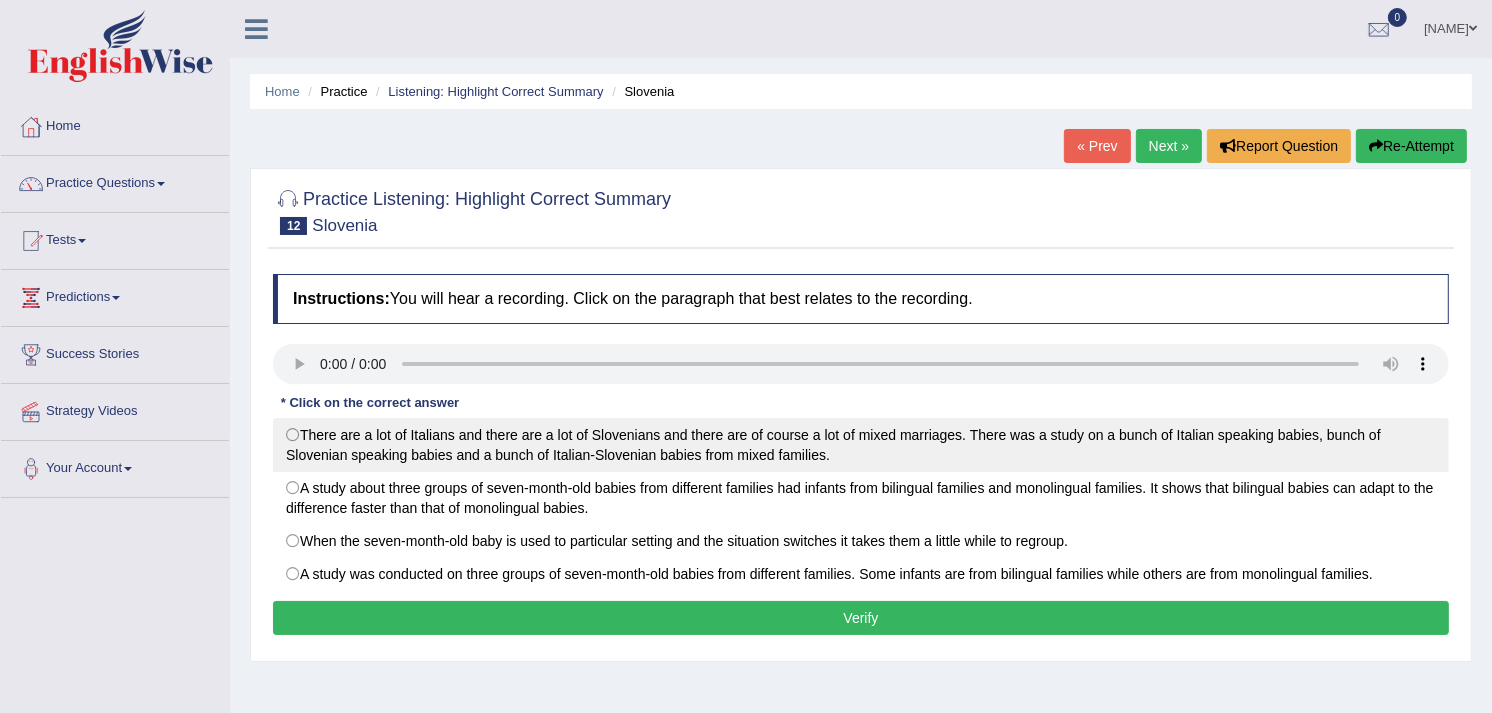 click on "There are a lot of Italians and there are a lot of Slovenians and there are of course a lot of mixed marriages. There was a study on a bunch of Italian speaking babies, bunch of Slovenian speaking babies and a bunch of Italian-Slovenian babies from mixed families." at bounding box center [861, 445] 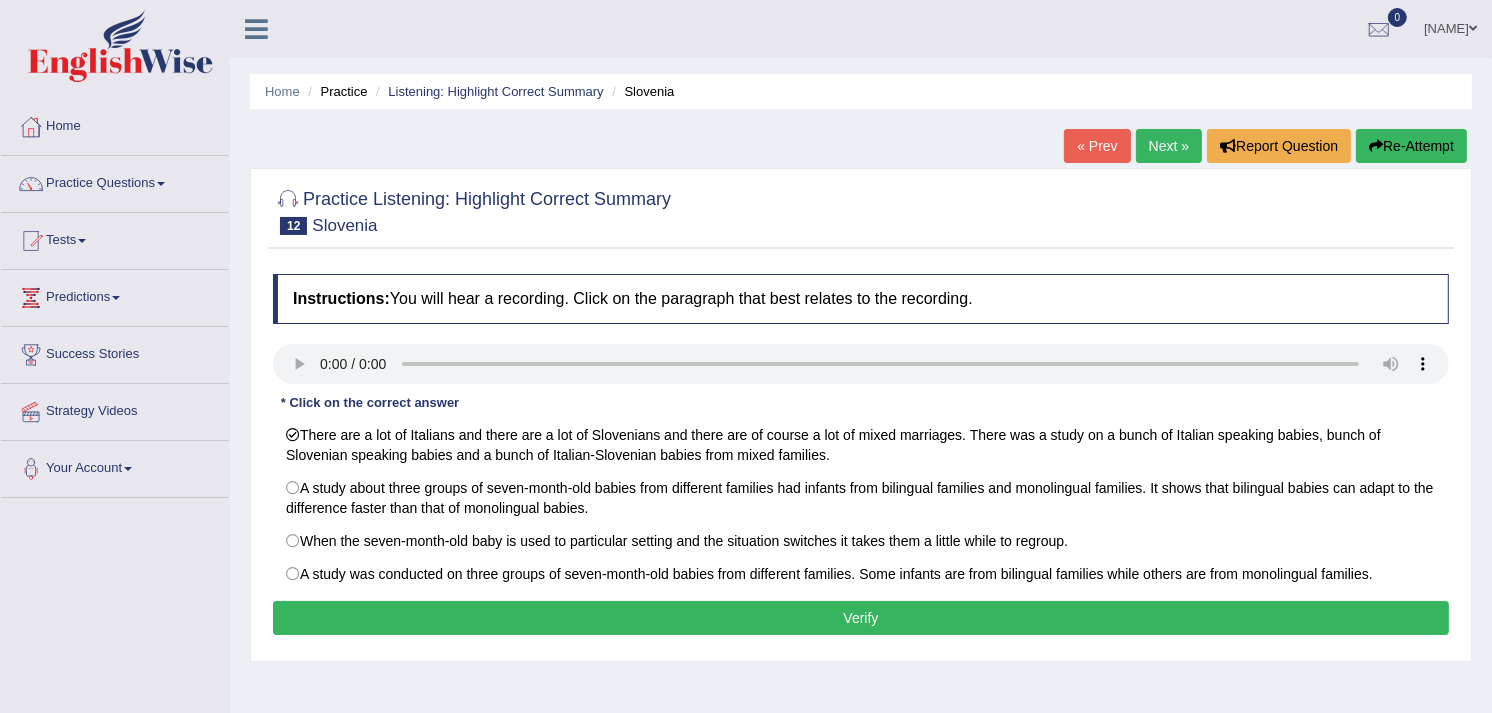 click on "Verify" at bounding box center [861, 618] 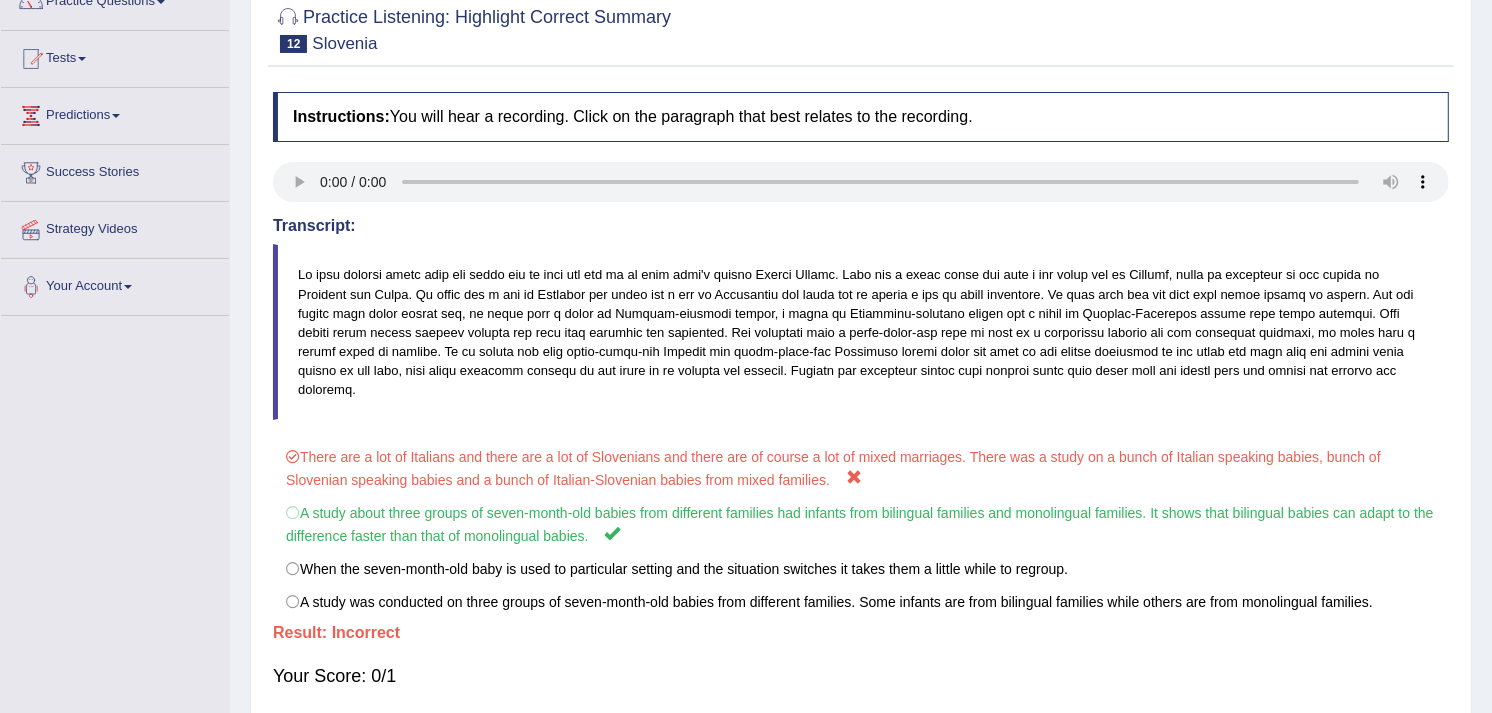 scroll, scrollTop: 222, scrollLeft: 0, axis: vertical 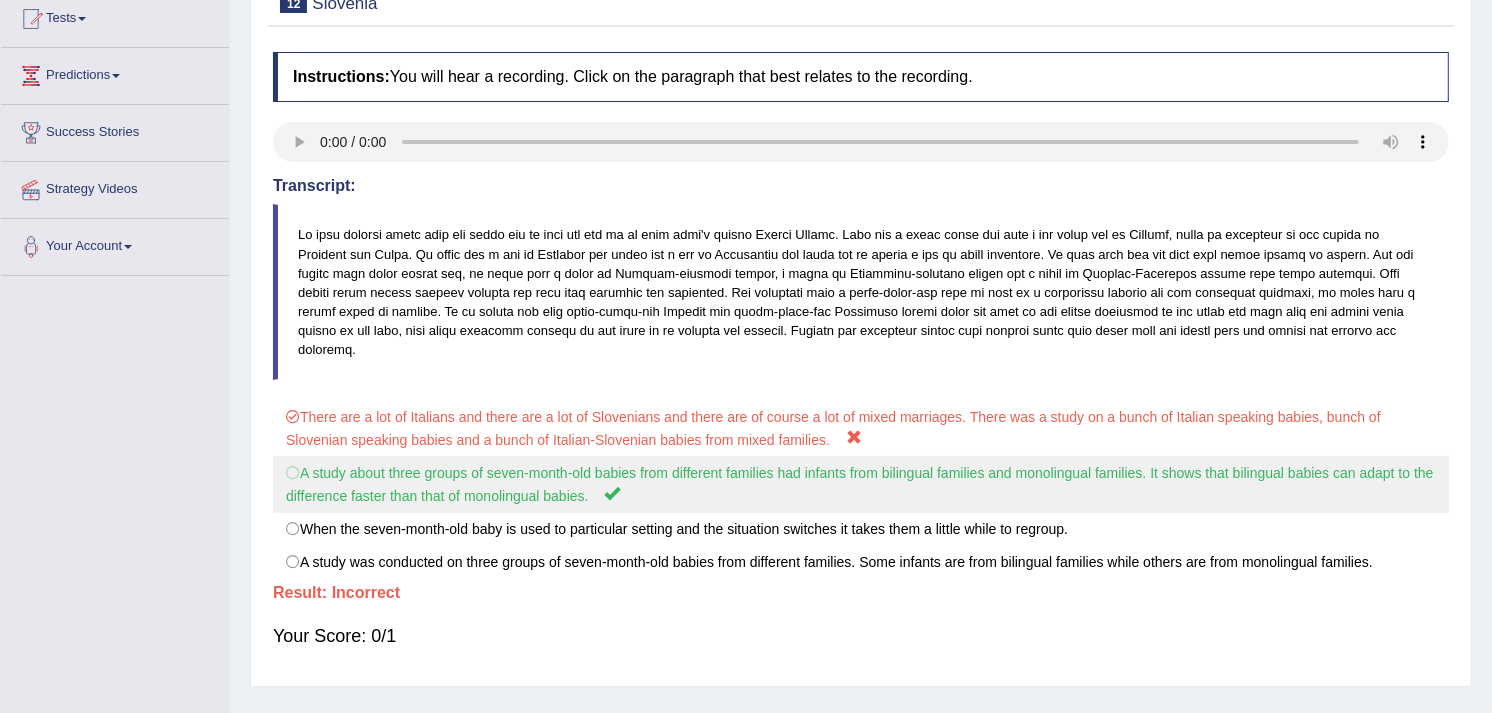 click on "A study about three groups of seven-month-old babies from different families had infants from bilingual families and monolingual families. It shows that bilingual babies can adapt to the difference faster than that of monolingual babies." at bounding box center (861, 484) 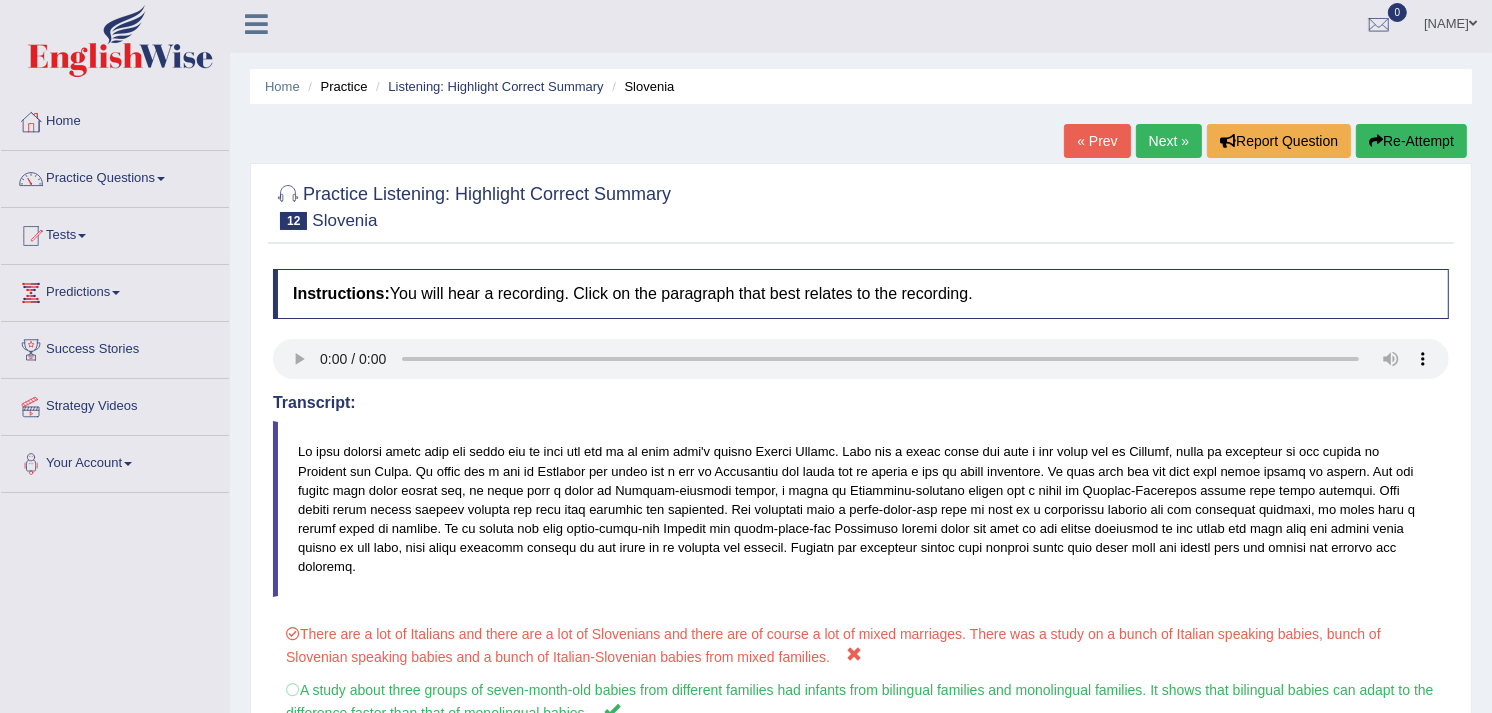 scroll, scrollTop: 0, scrollLeft: 0, axis: both 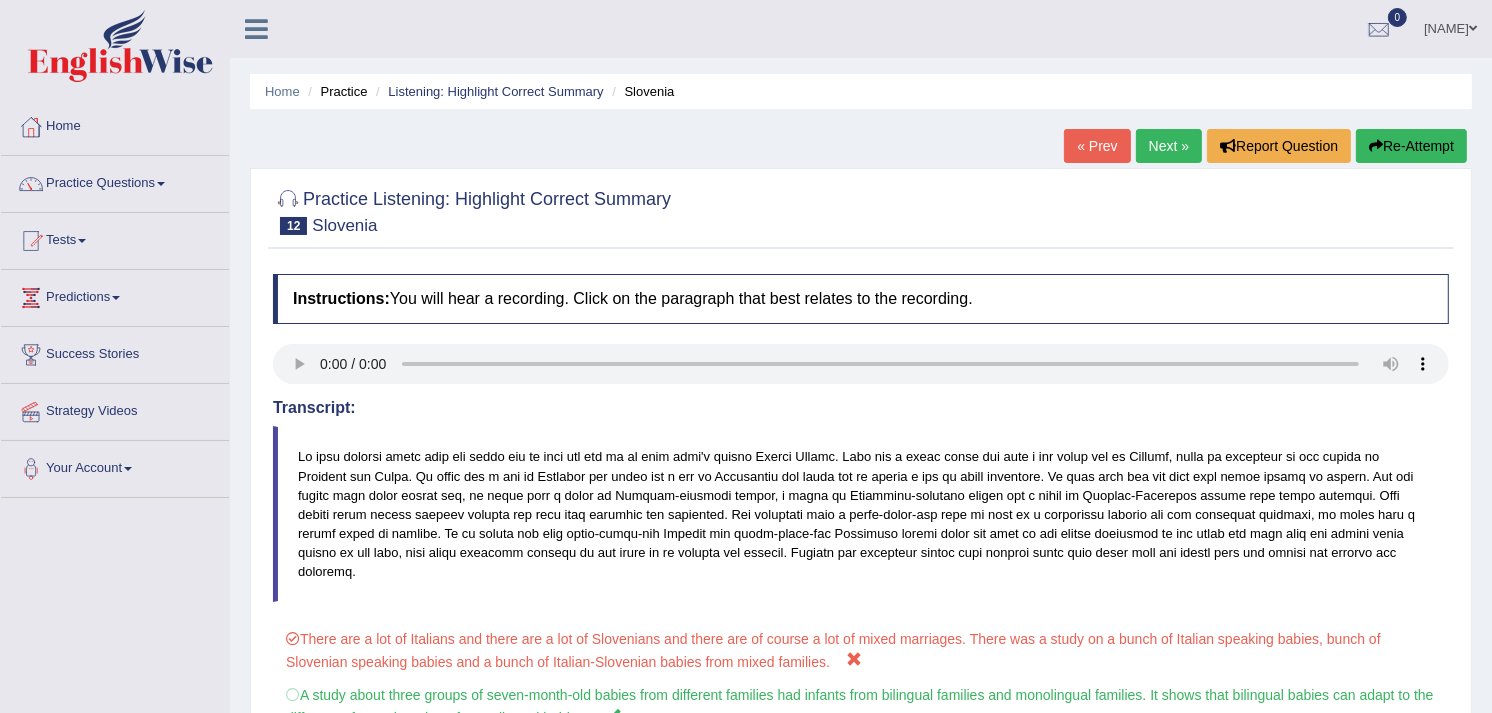 click on "Re-Attempt" at bounding box center [1411, 146] 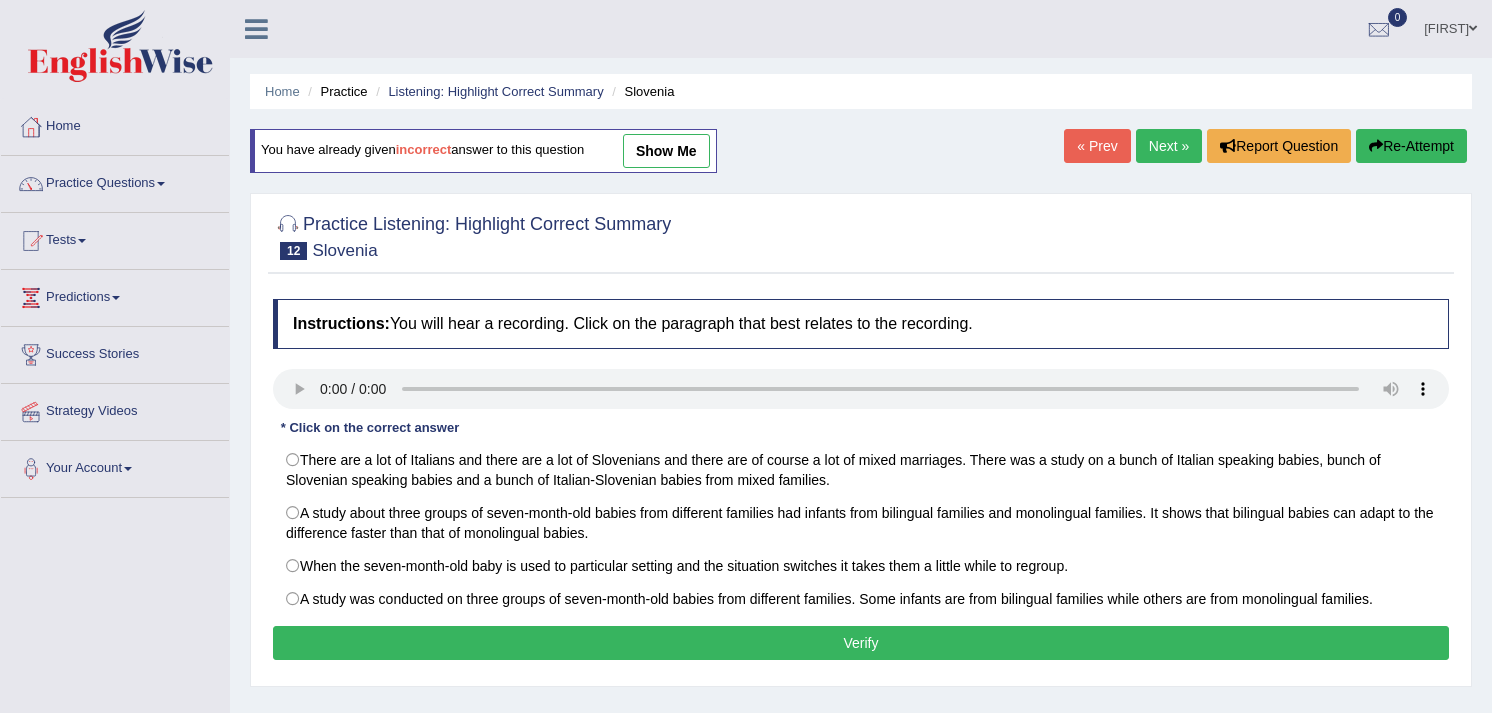 scroll, scrollTop: 0, scrollLeft: 0, axis: both 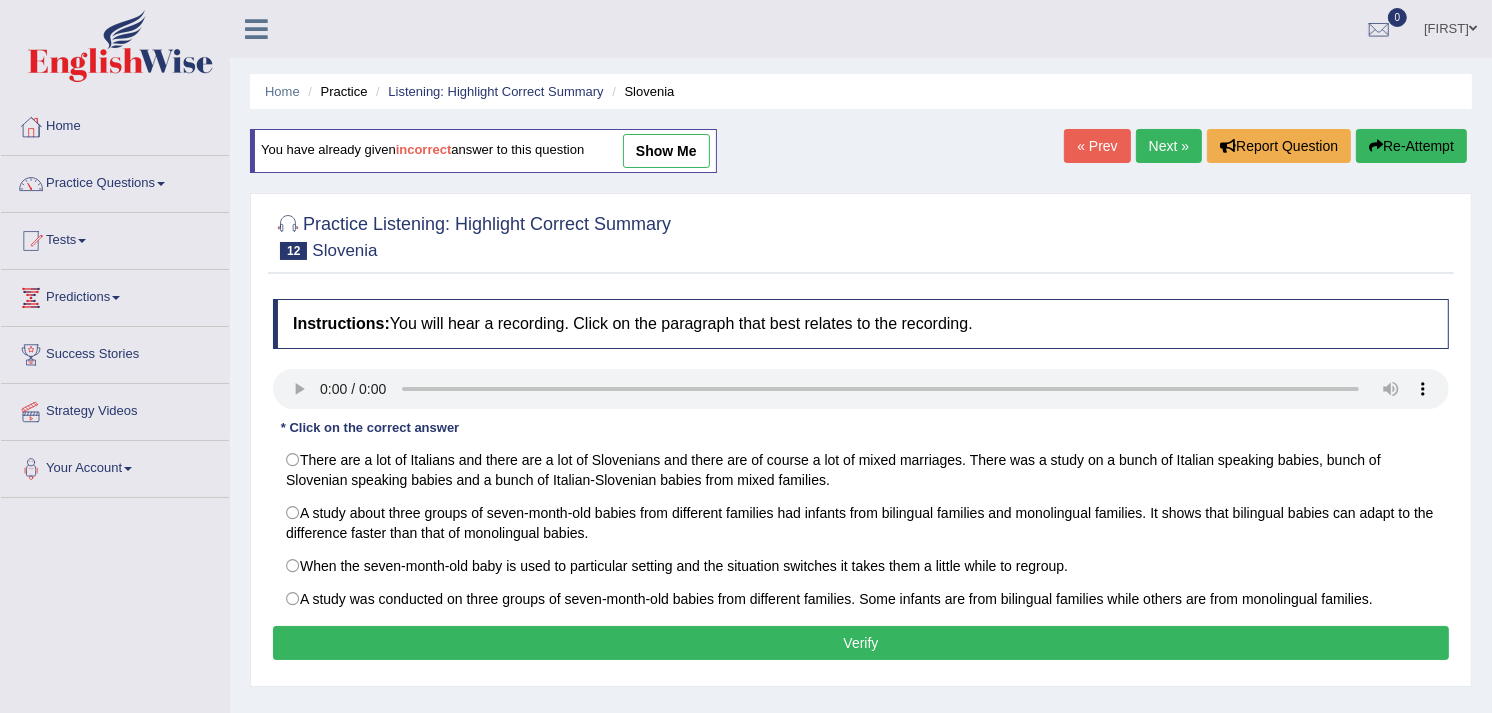 click on "A study about three groups of seven-month-old babies from different families had infants from bilingual families and monolingual families. It shows that bilingual babies can adapt to the difference faster than that of monolingual babies." at bounding box center (861, 523) 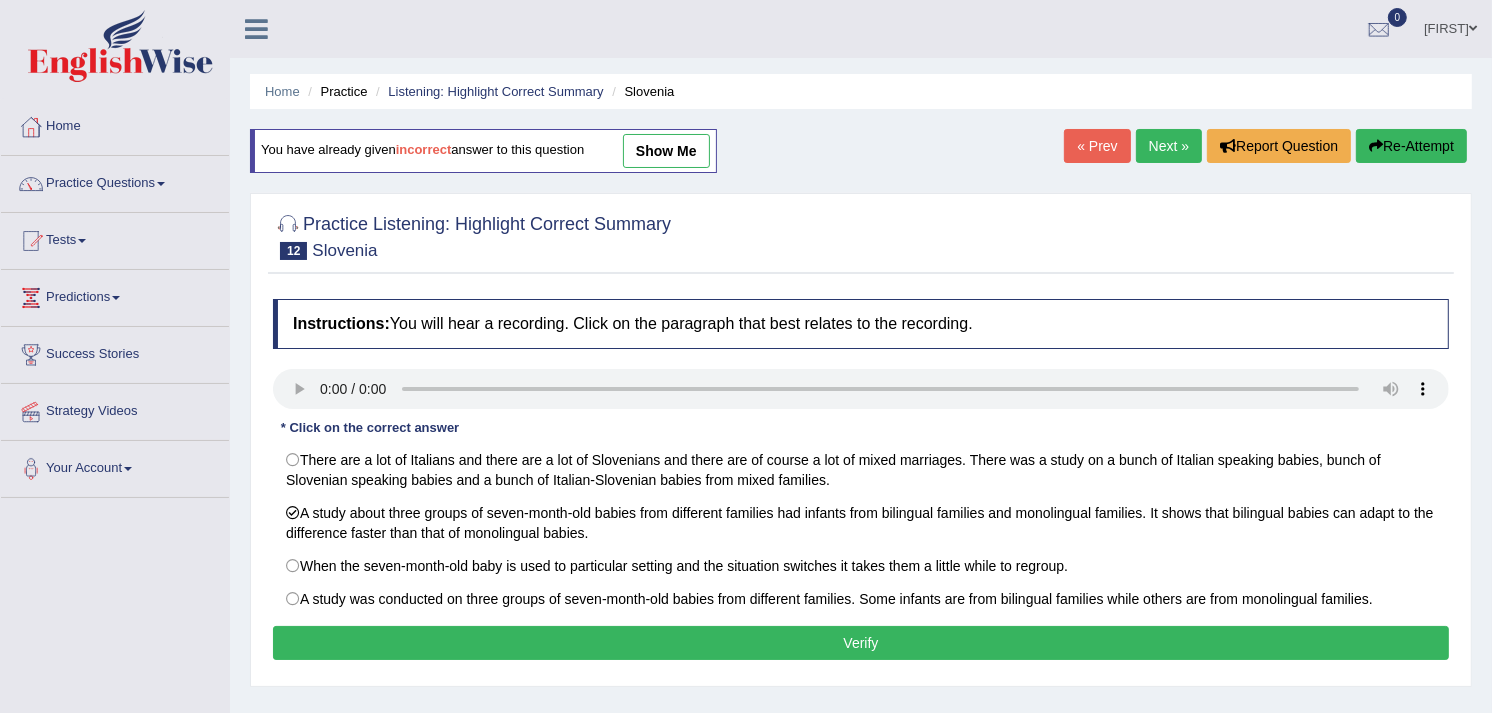 click on "Verify" at bounding box center [861, 643] 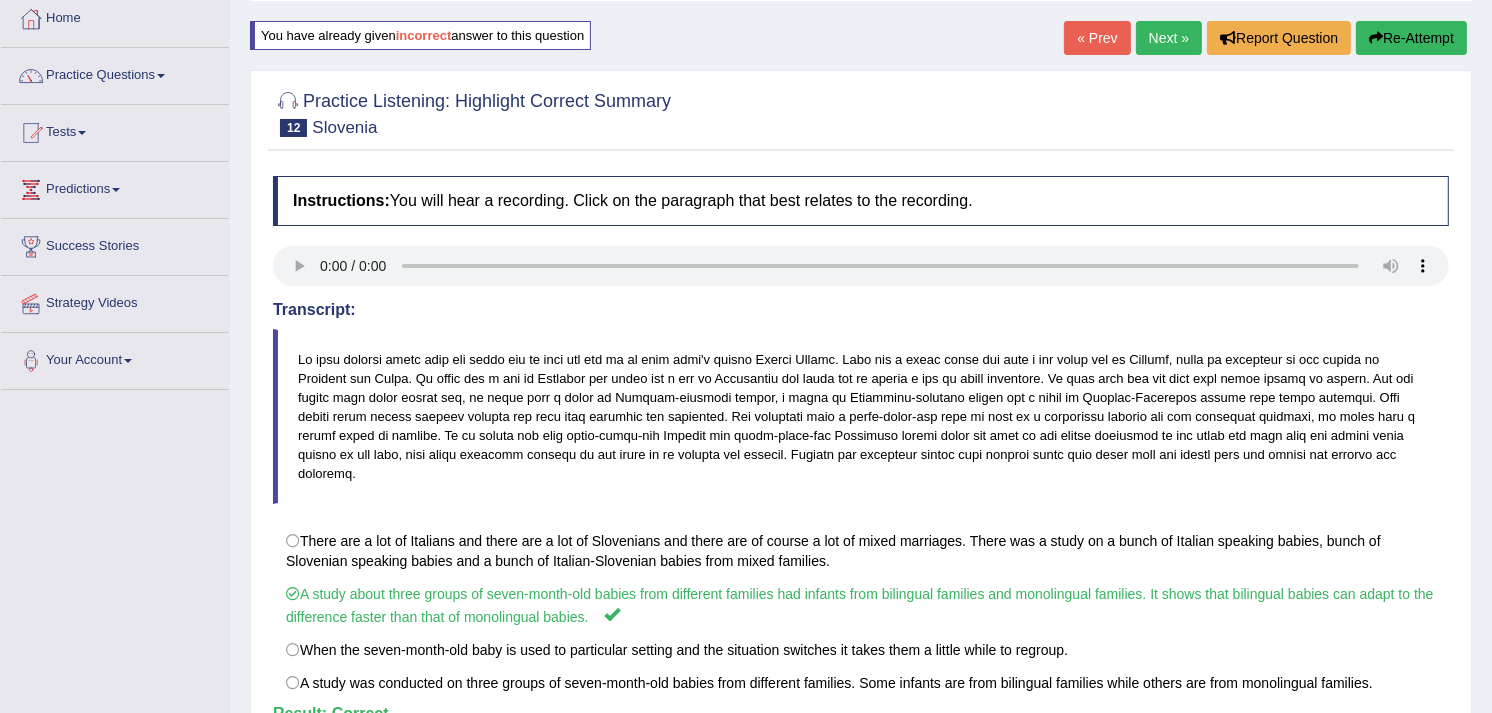 scroll, scrollTop: 0, scrollLeft: 0, axis: both 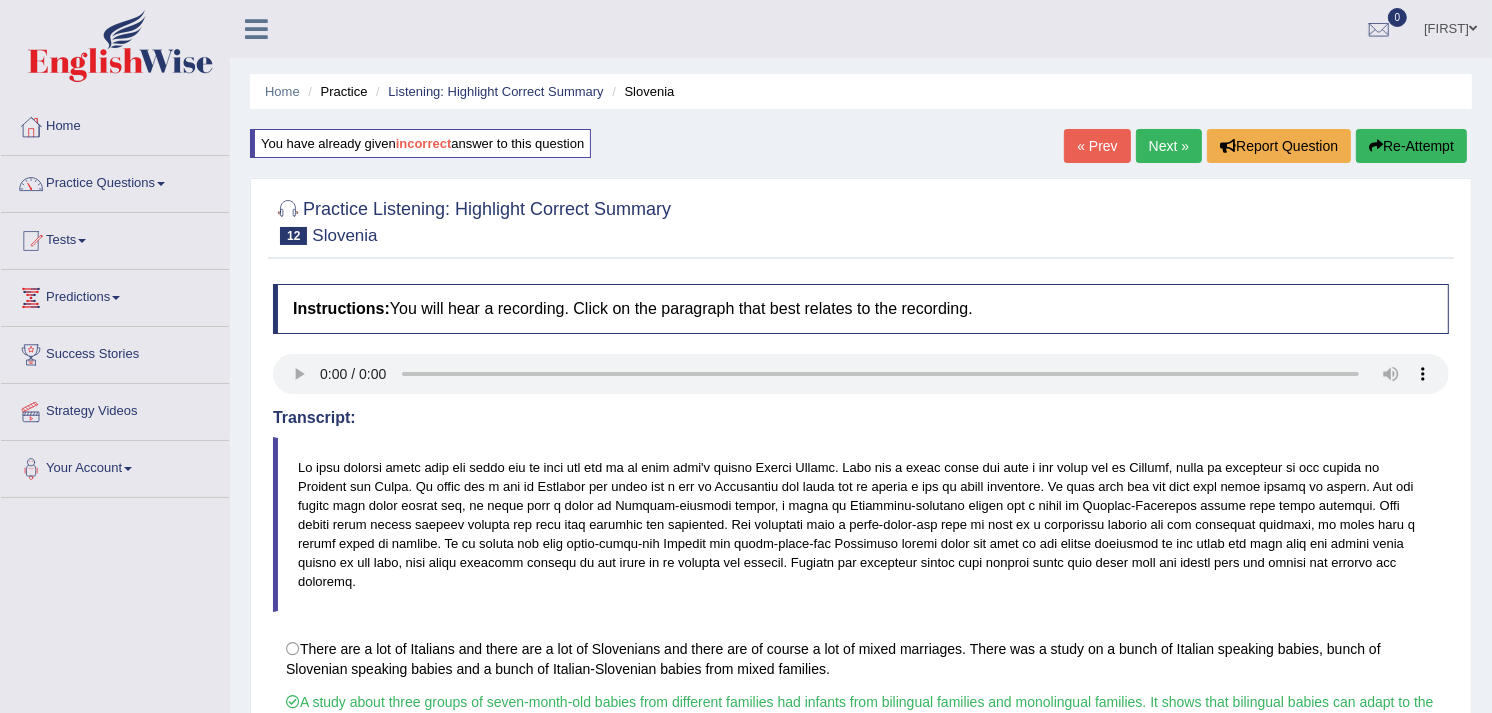 click on "Next »" at bounding box center (1169, 146) 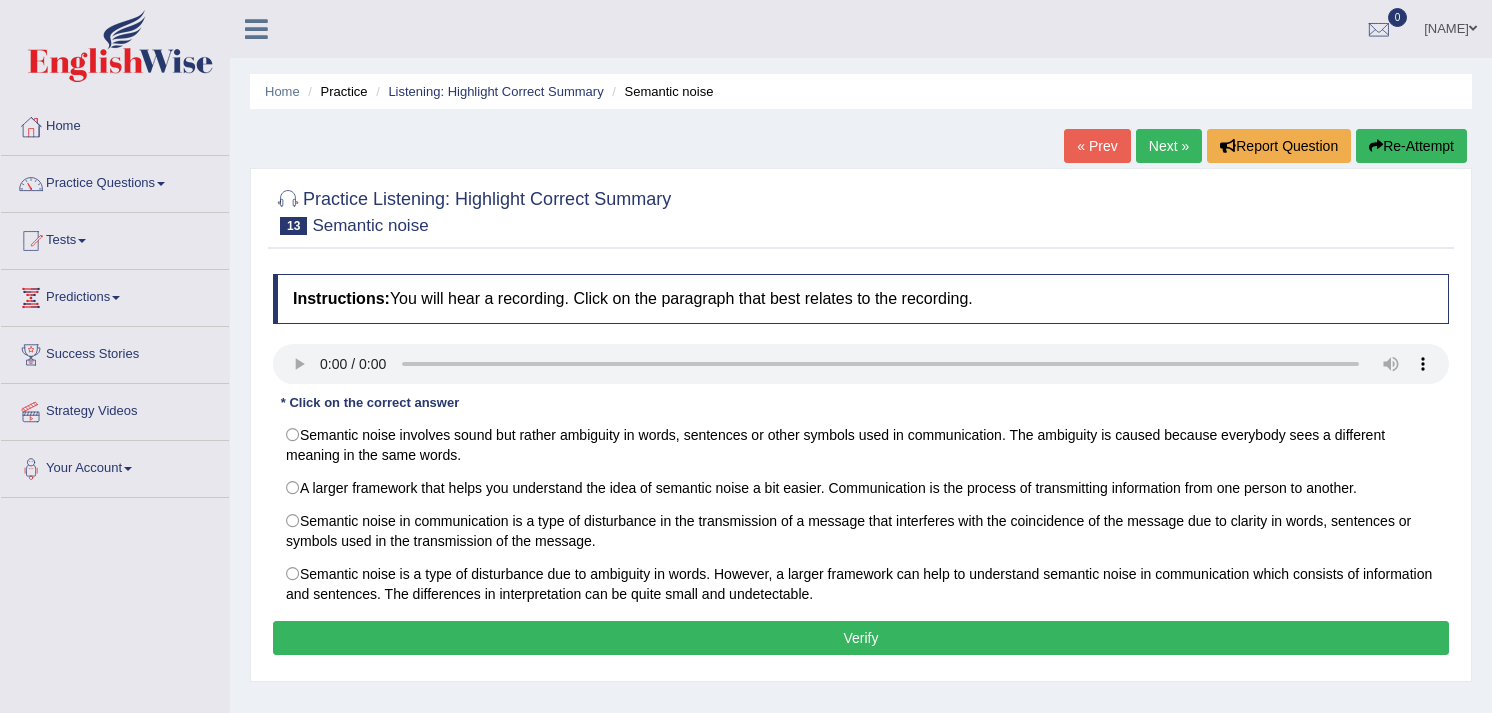 scroll, scrollTop: 0, scrollLeft: 0, axis: both 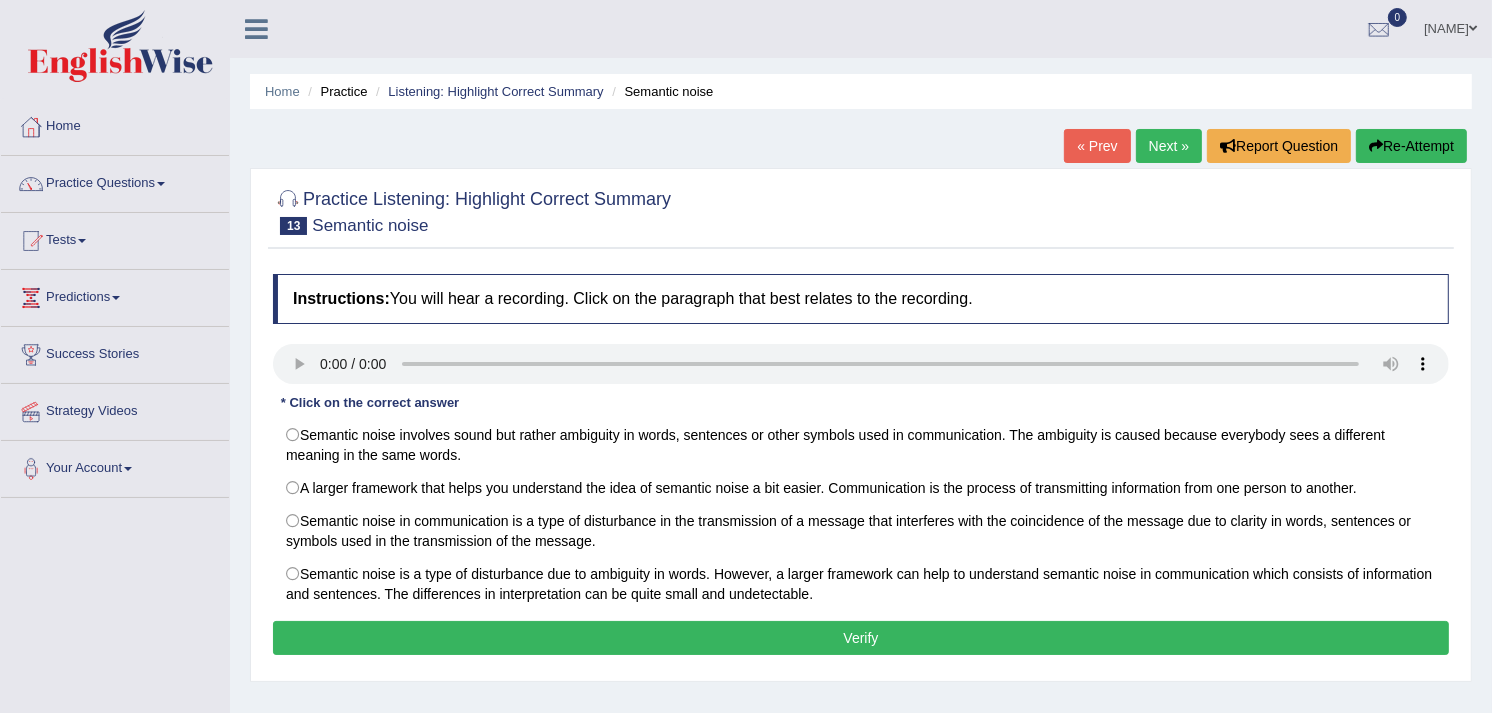type 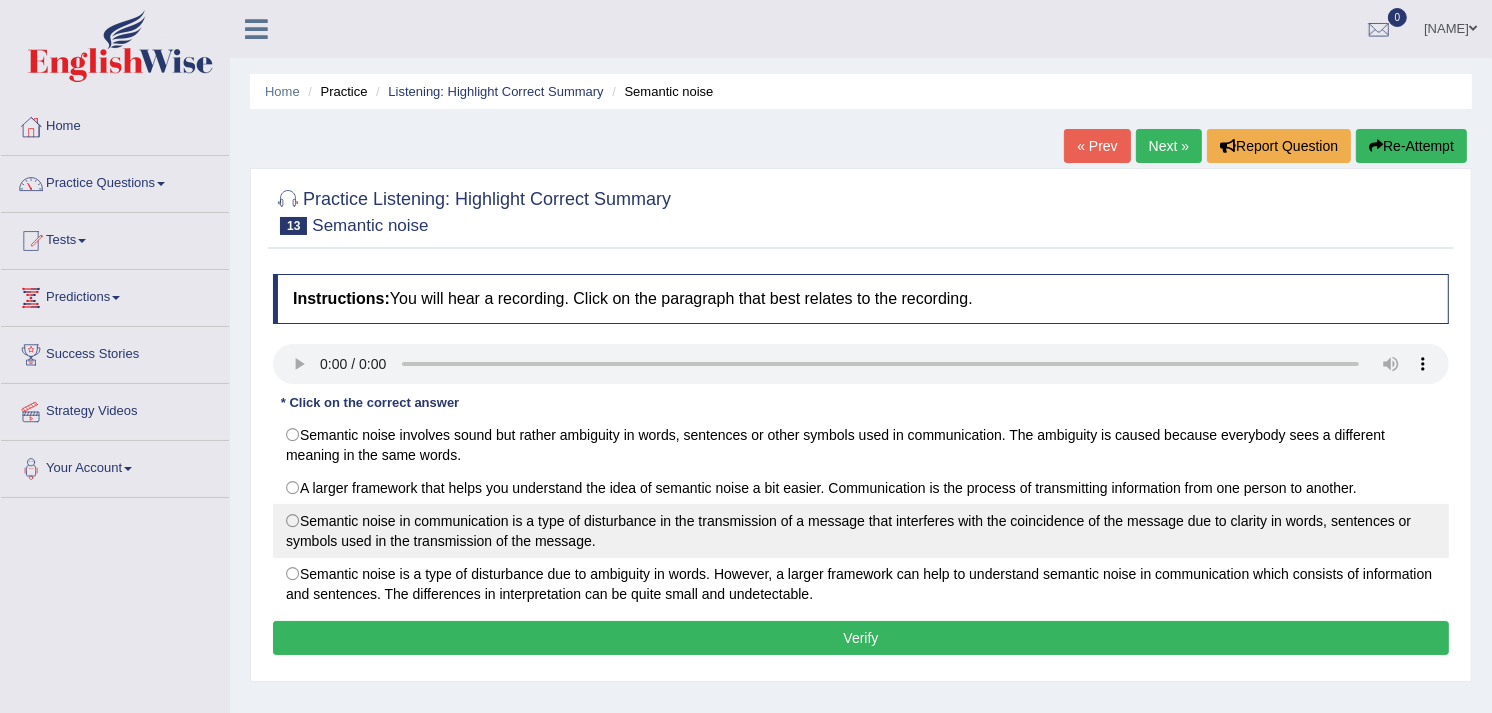 click on "Semantic noise in communication is a type of disturbance in the transmission of a message that interferes with the coincidence of the message due to clarity in words, sentences or symbols used in the transmission of the message." at bounding box center (861, 531) 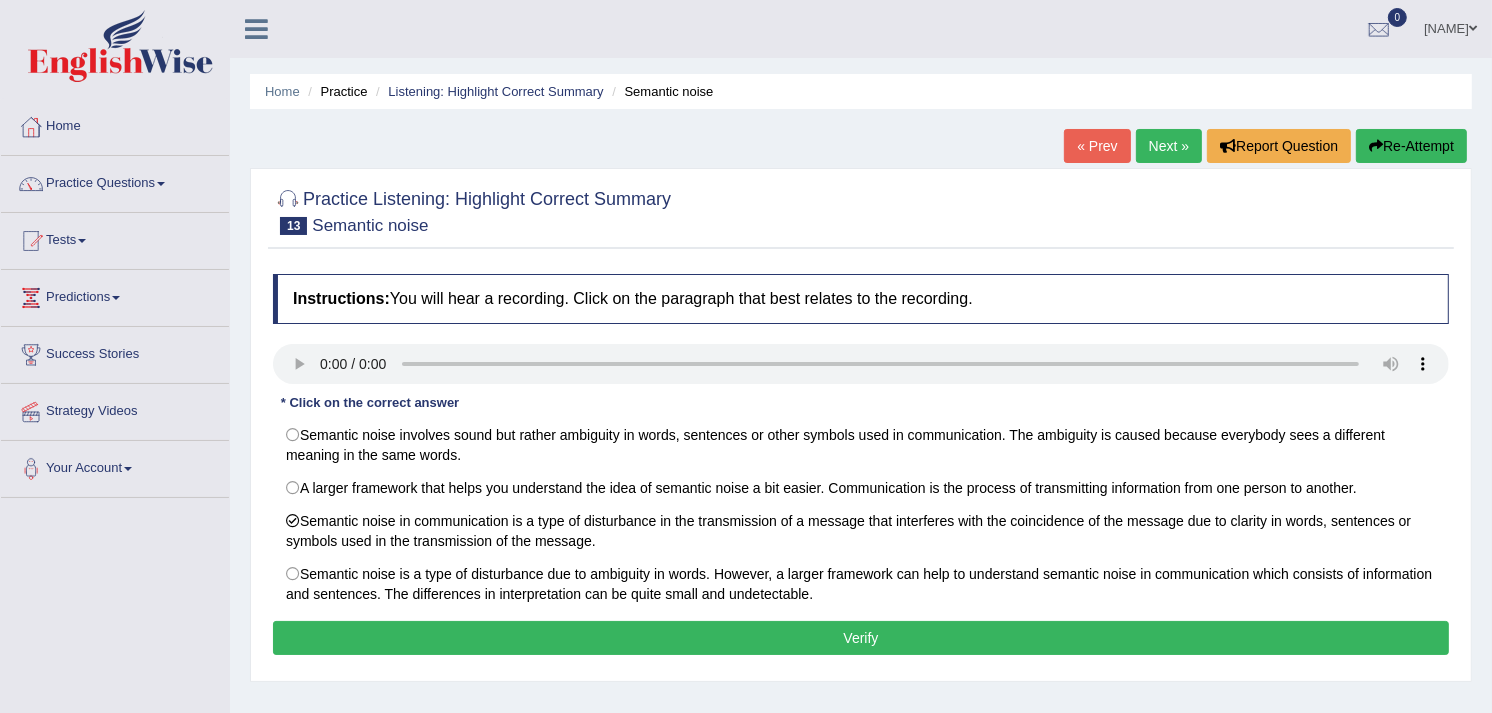 click on "Verify" at bounding box center (861, 638) 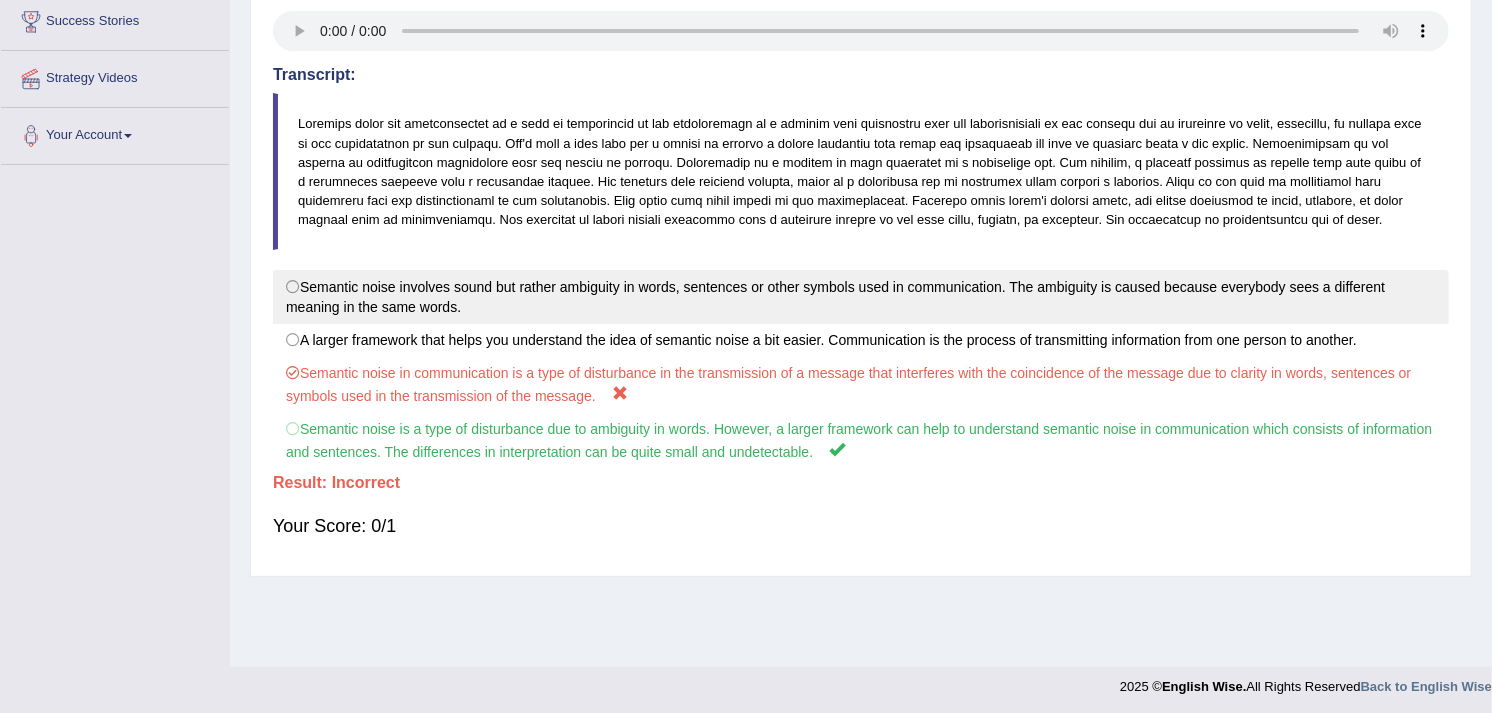 scroll, scrollTop: 336, scrollLeft: 0, axis: vertical 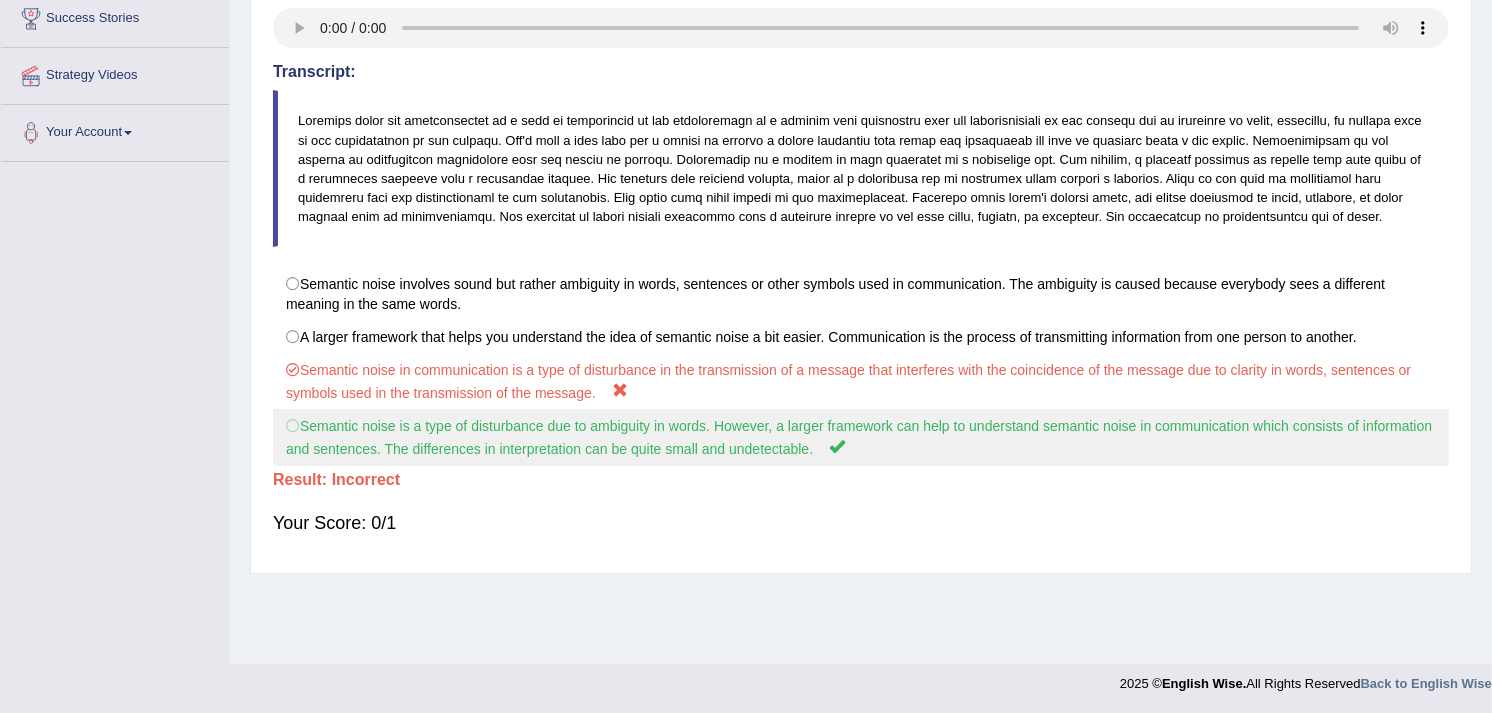 click on "Semantic noise is a type of disturbance due to ambiguity in words. However, a larger framework can help to understand semantic noise in communication which consists of information and sentences. The differences in interpretation can be quite small and undetectable." at bounding box center (861, 437) 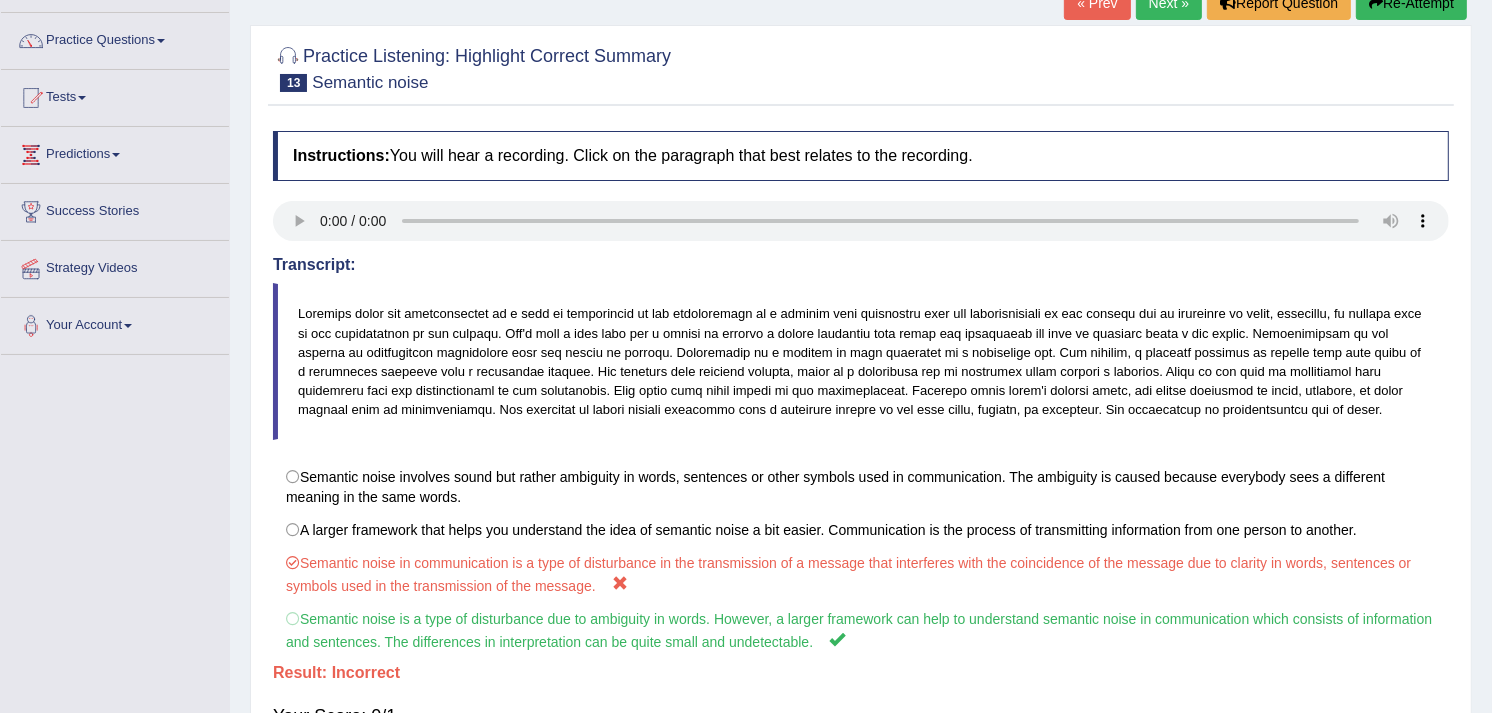 scroll, scrollTop: 114, scrollLeft: 0, axis: vertical 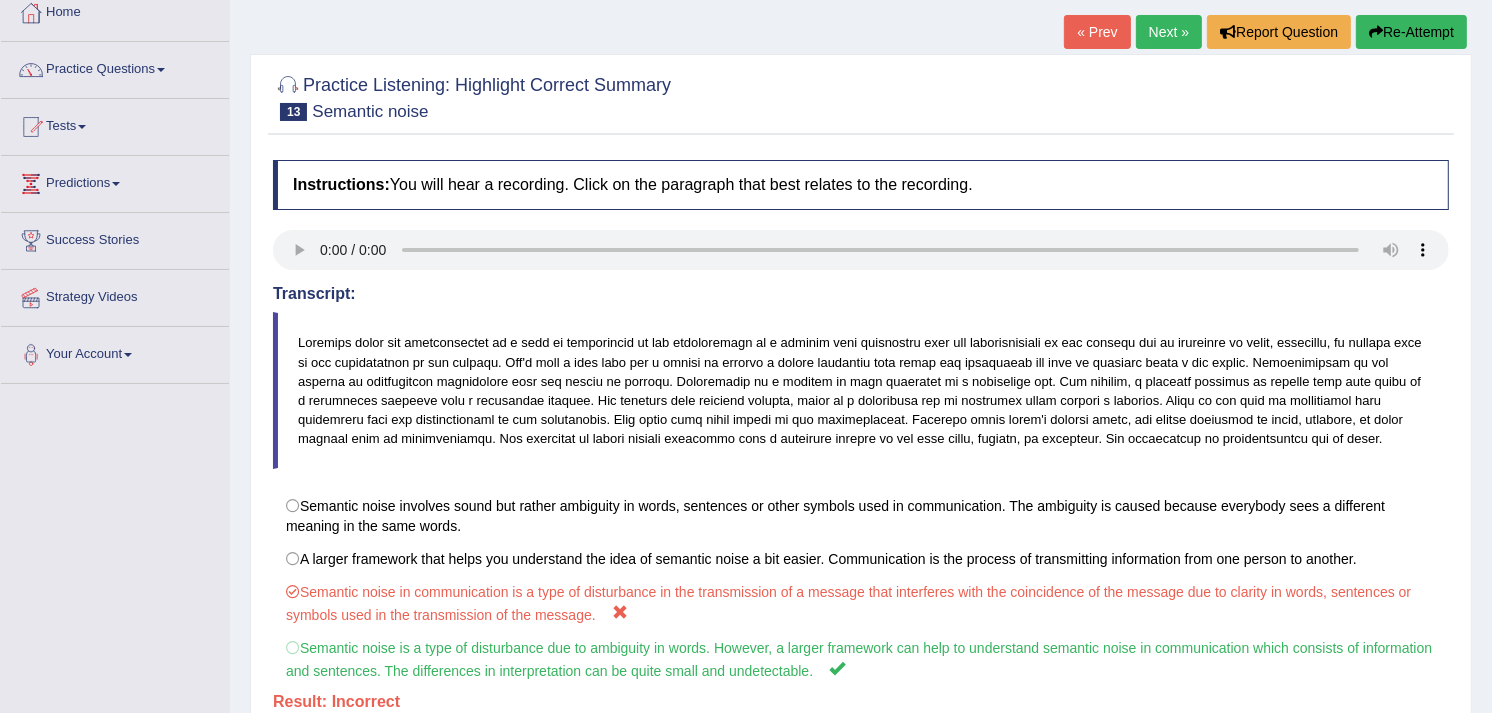 click on "Re-Attempt" at bounding box center [1411, 32] 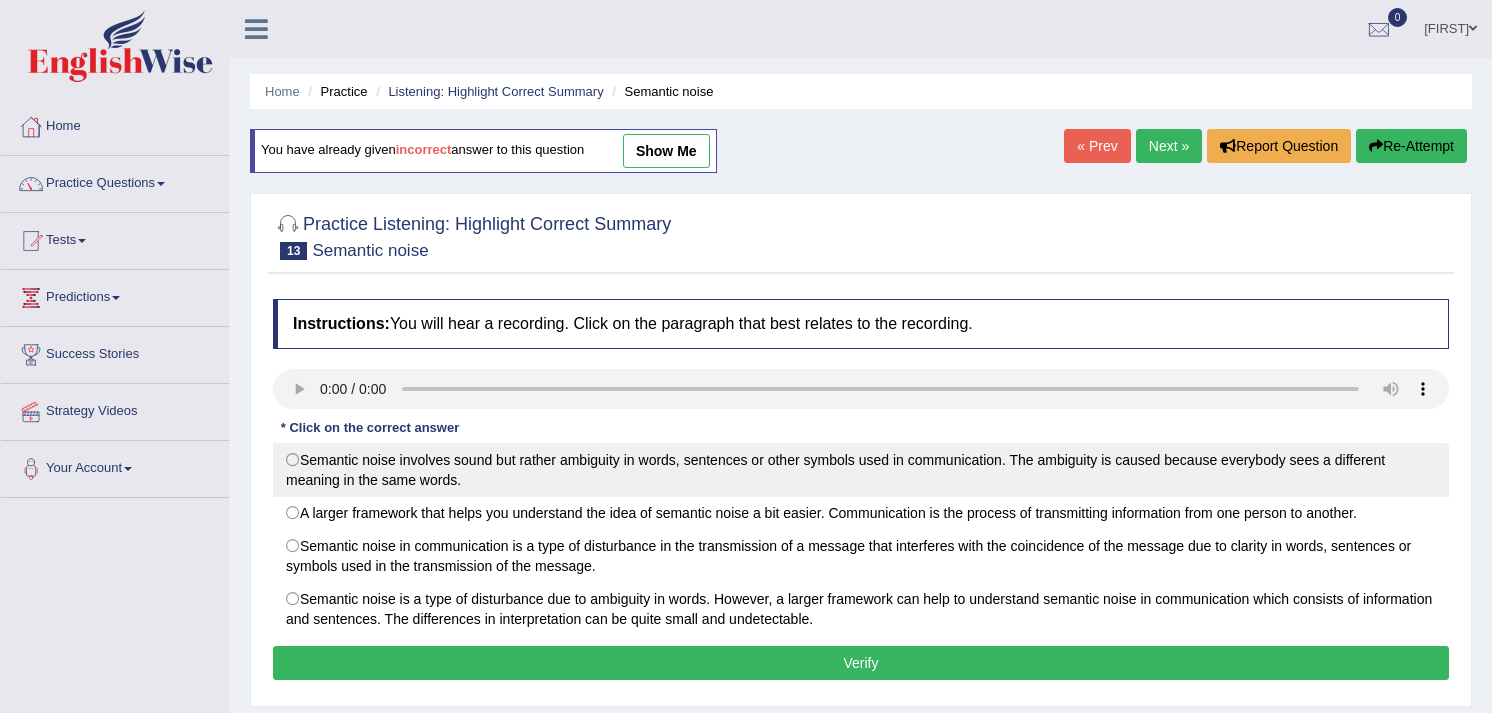 scroll, scrollTop: 114, scrollLeft: 0, axis: vertical 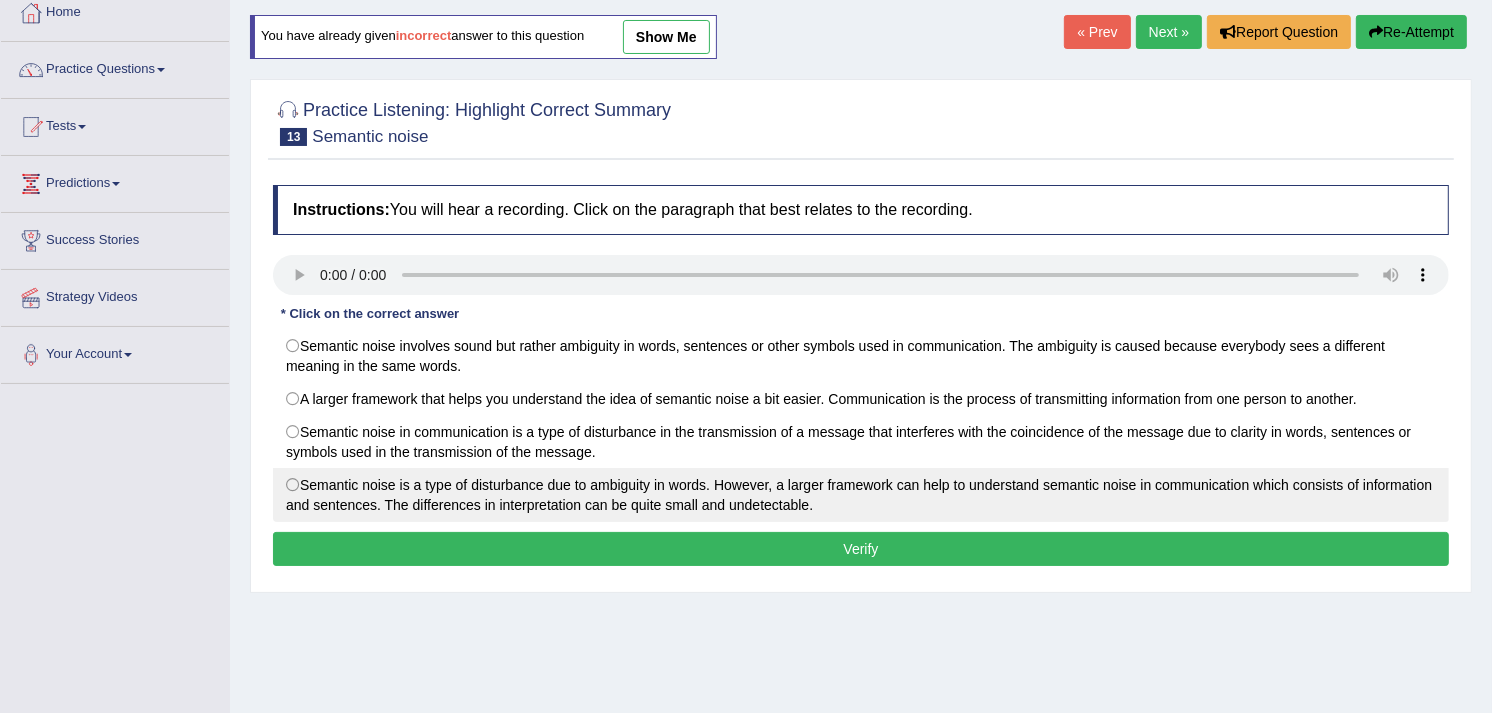 click on "Semantic noise is a type of disturbance due to ambiguity in words. However, a larger framework can help to understand semantic noise in communication which consists of information and sentences. The differences in interpretation can be quite small and undetectable." at bounding box center (861, 495) 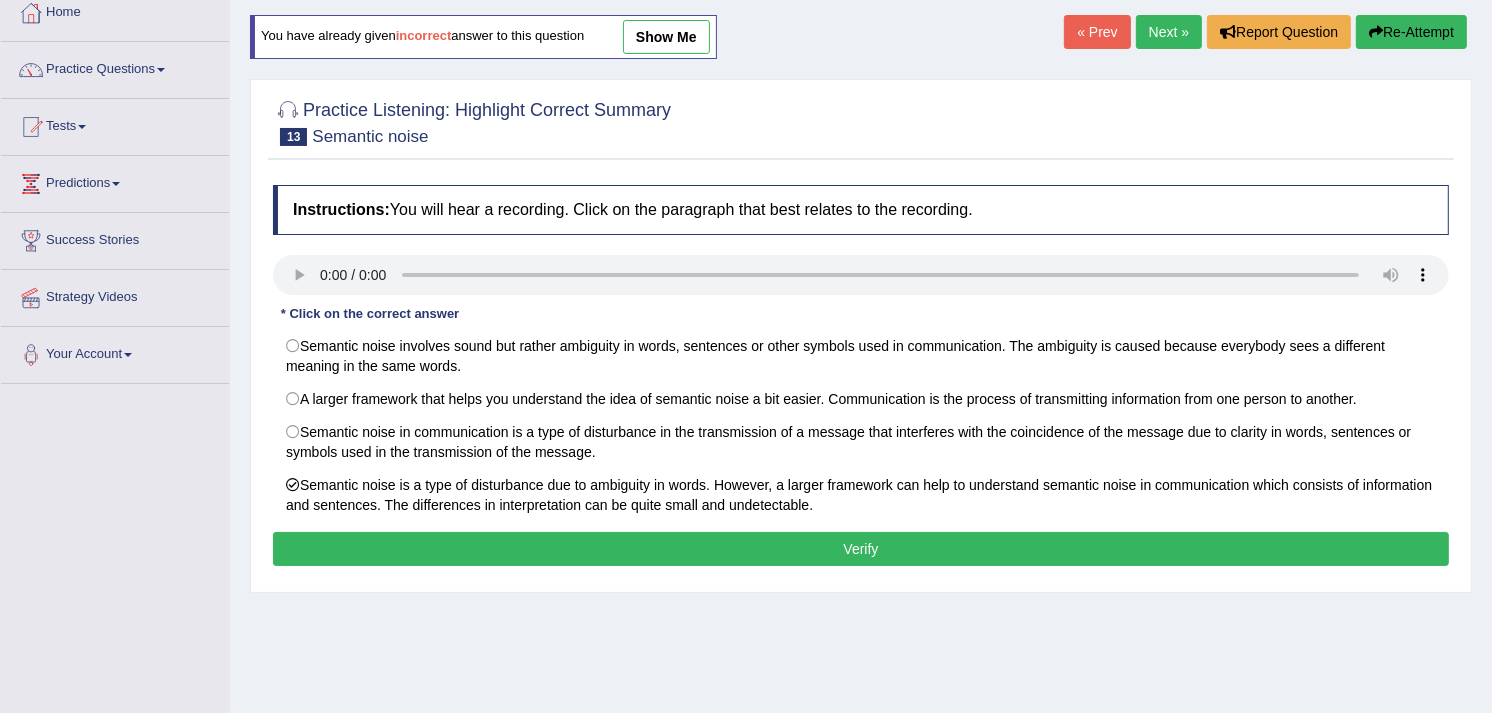 click on "Verify" at bounding box center (861, 549) 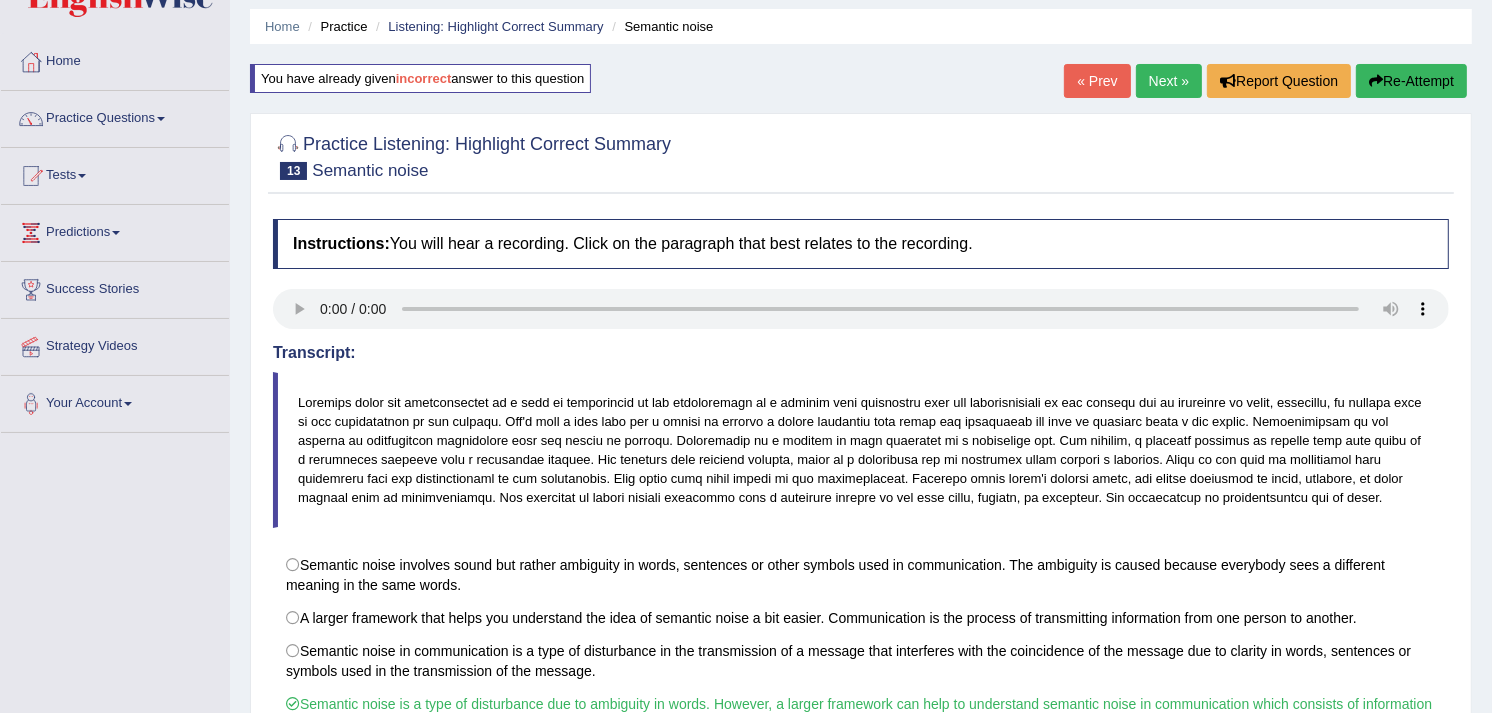 scroll, scrollTop: 0, scrollLeft: 0, axis: both 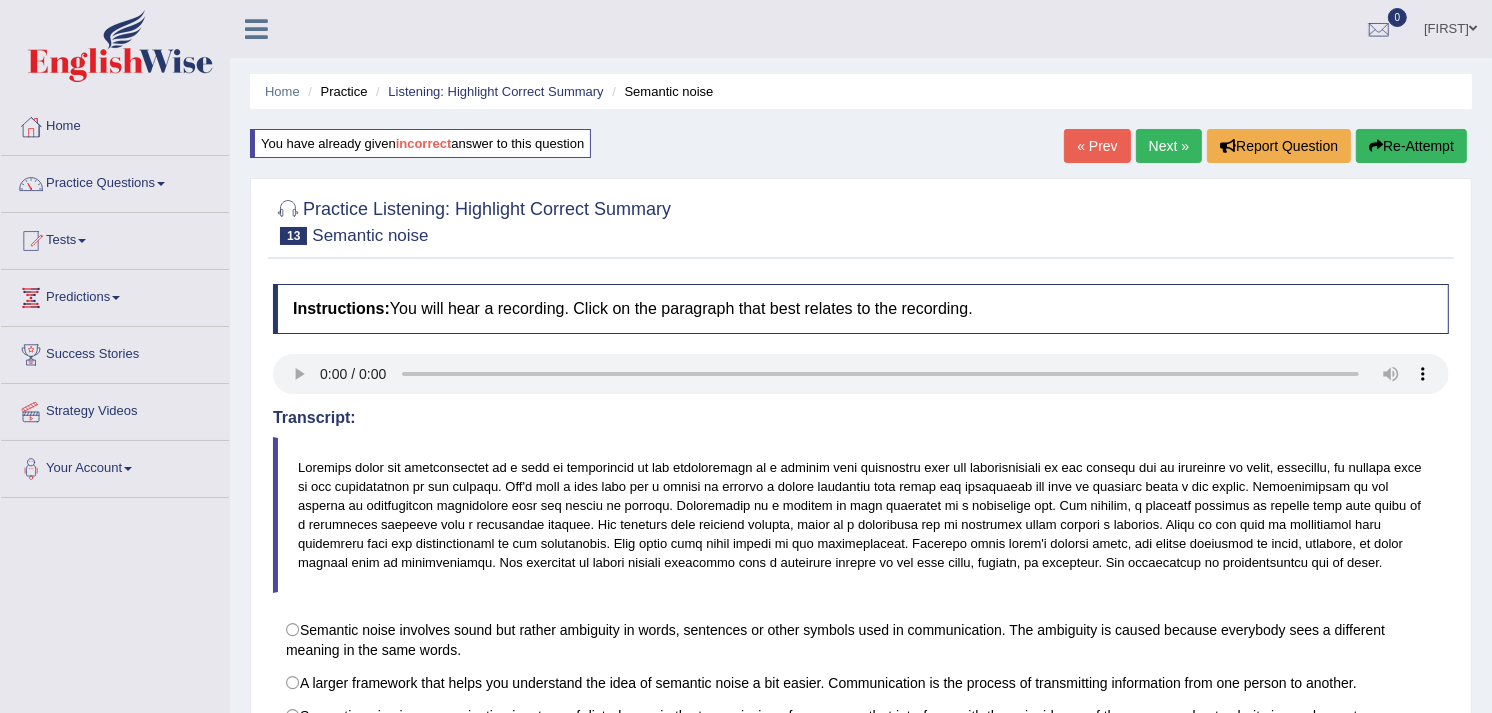 click on "Next »" at bounding box center [1169, 146] 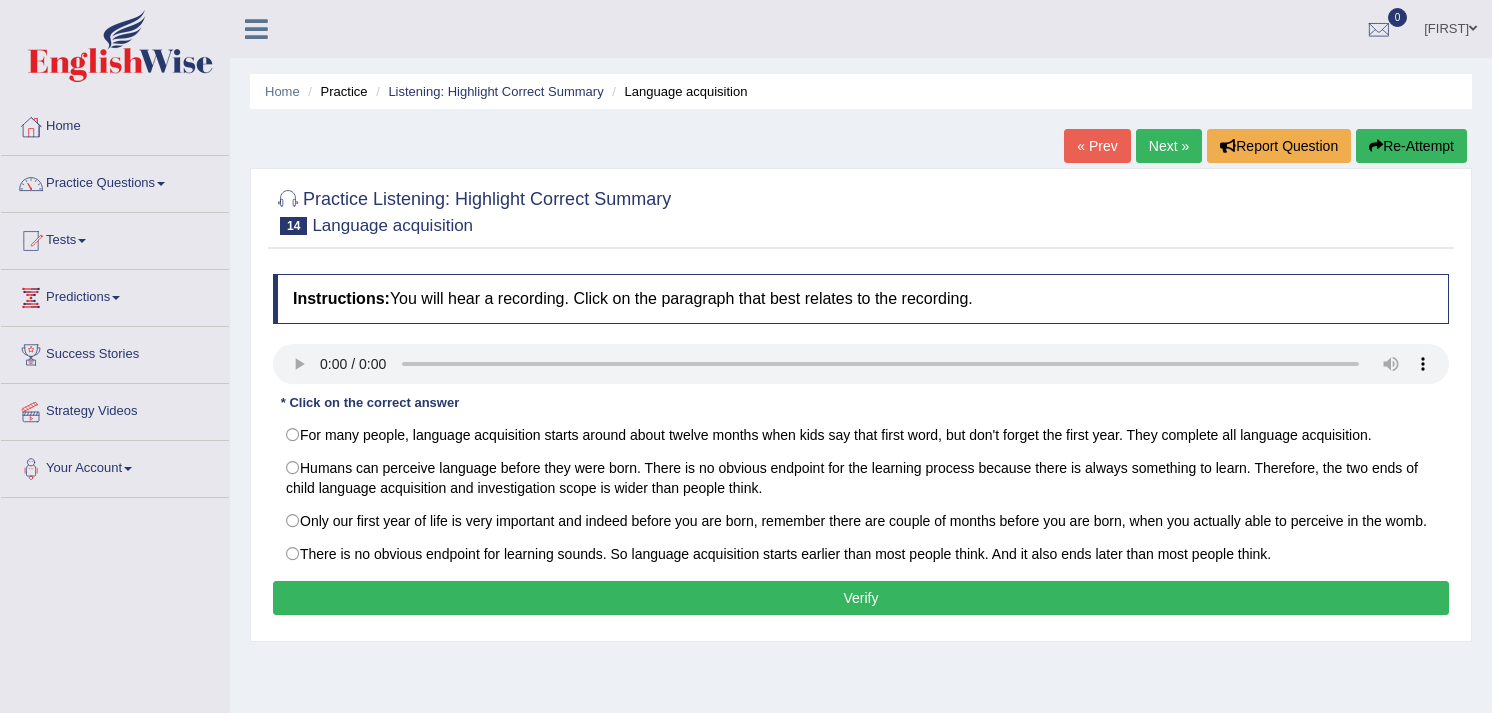 scroll, scrollTop: 0, scrollLeft: 0, axis: both 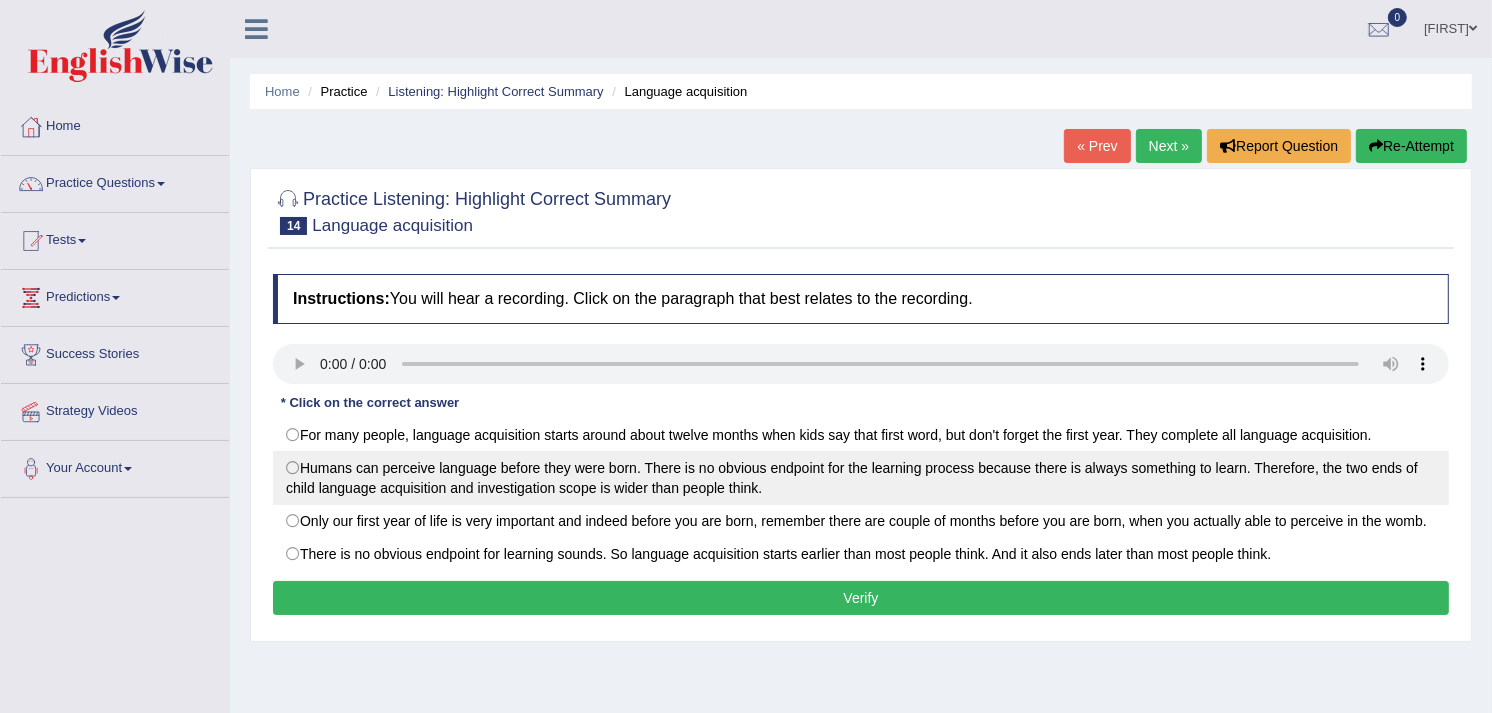 click on "Humans can perceive language before they were born. There is no obvious endpoint for the learning process because there is always something to learn. Therefore, the two ends of child language acquisition and investigation scope is wider than people think." at bounding box center [861, 478] 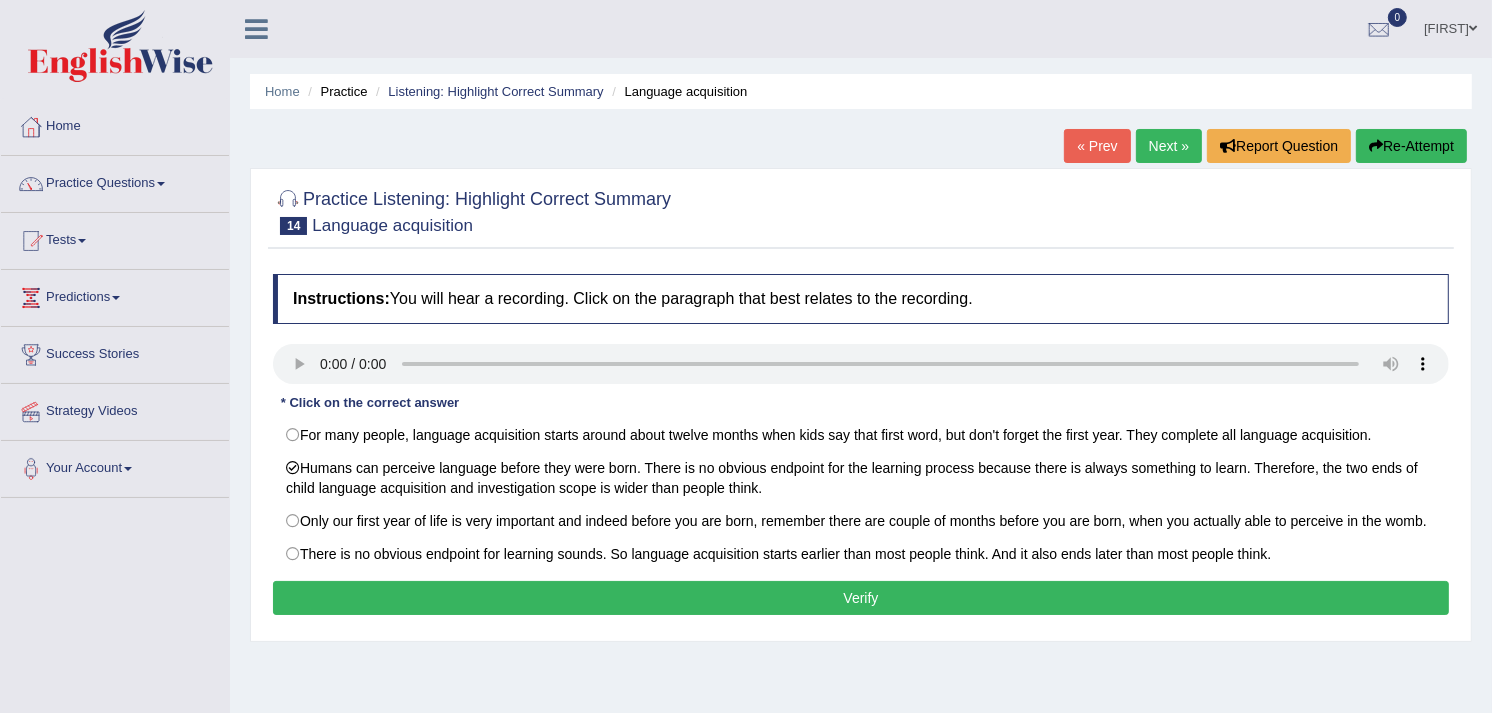 click on "Verify" at bounding box center (861, 598) 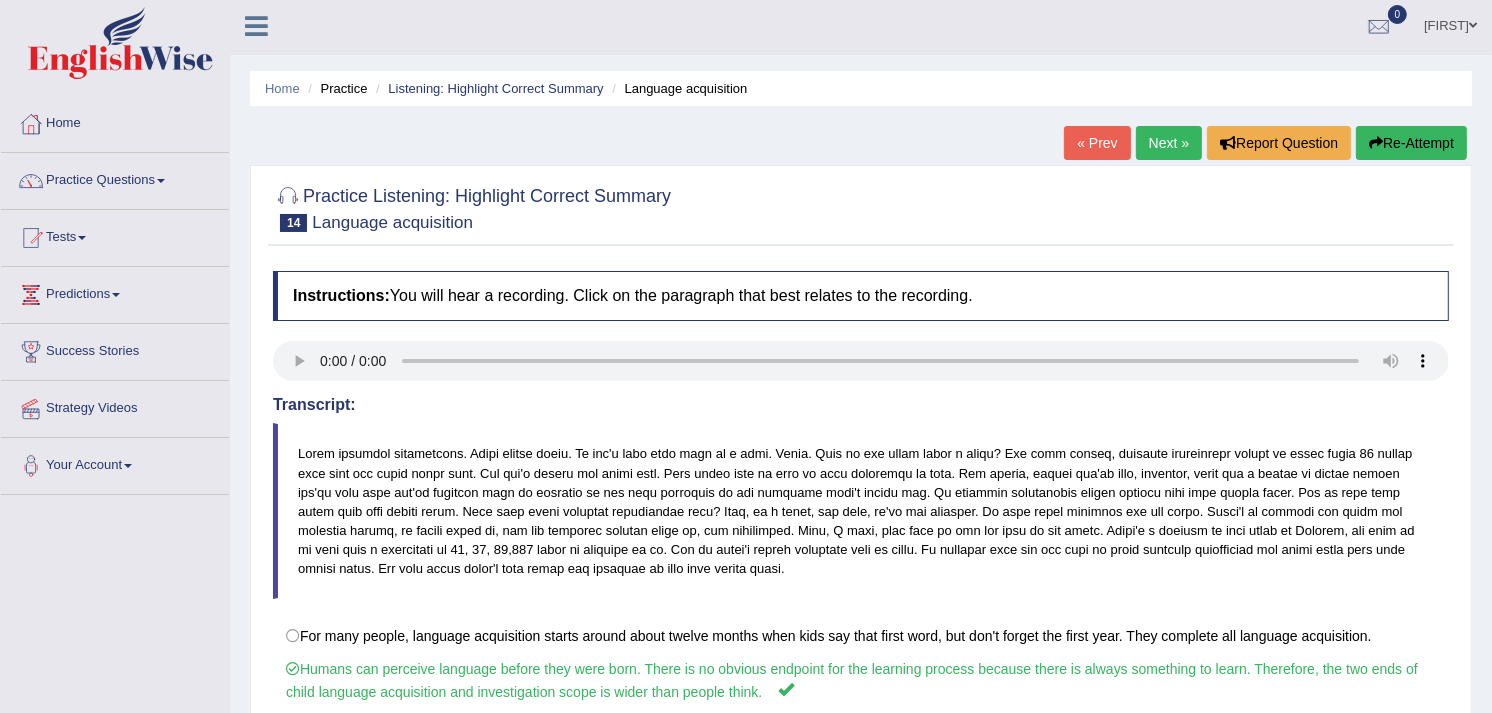 scroll, scrollTop: 0, scrollLeft: 0, axis: both 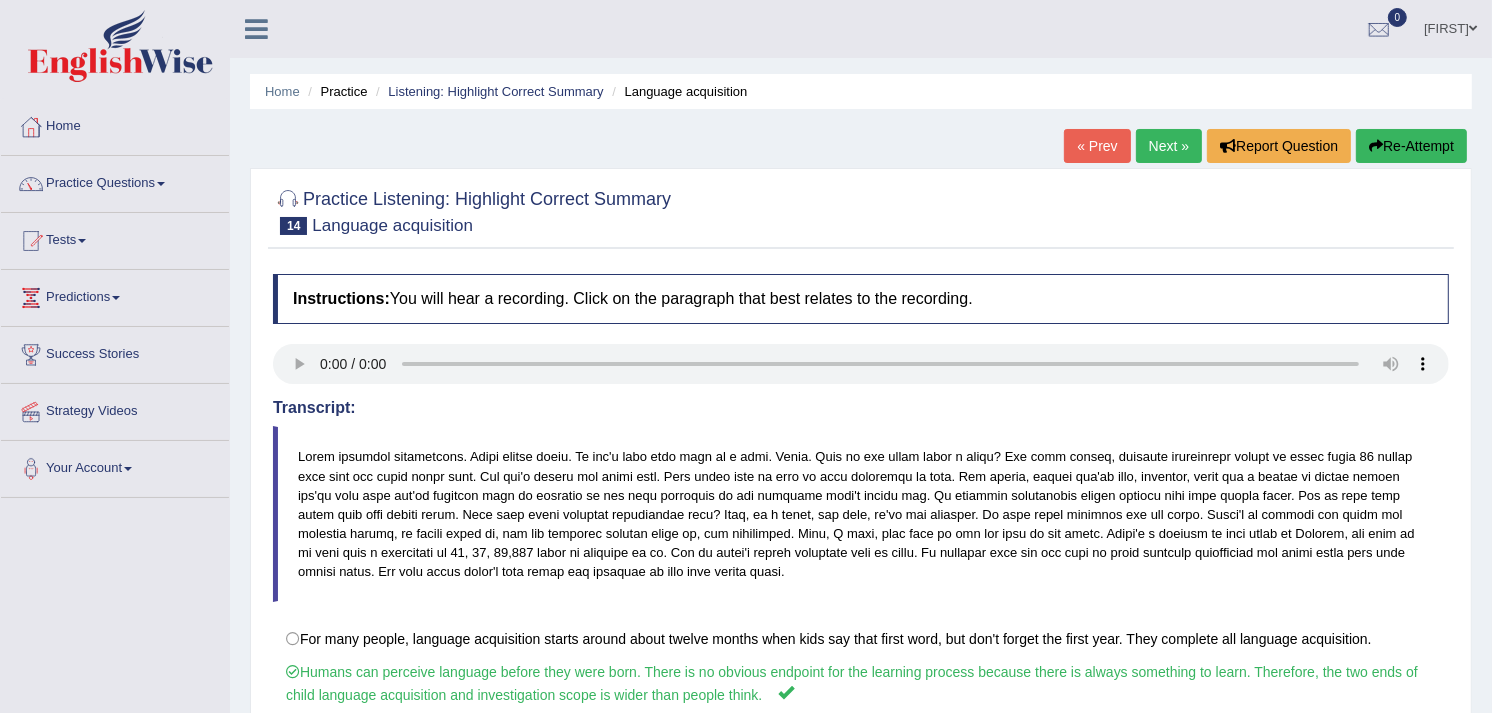 click on "Next »" at bounding box center [1169, 146] 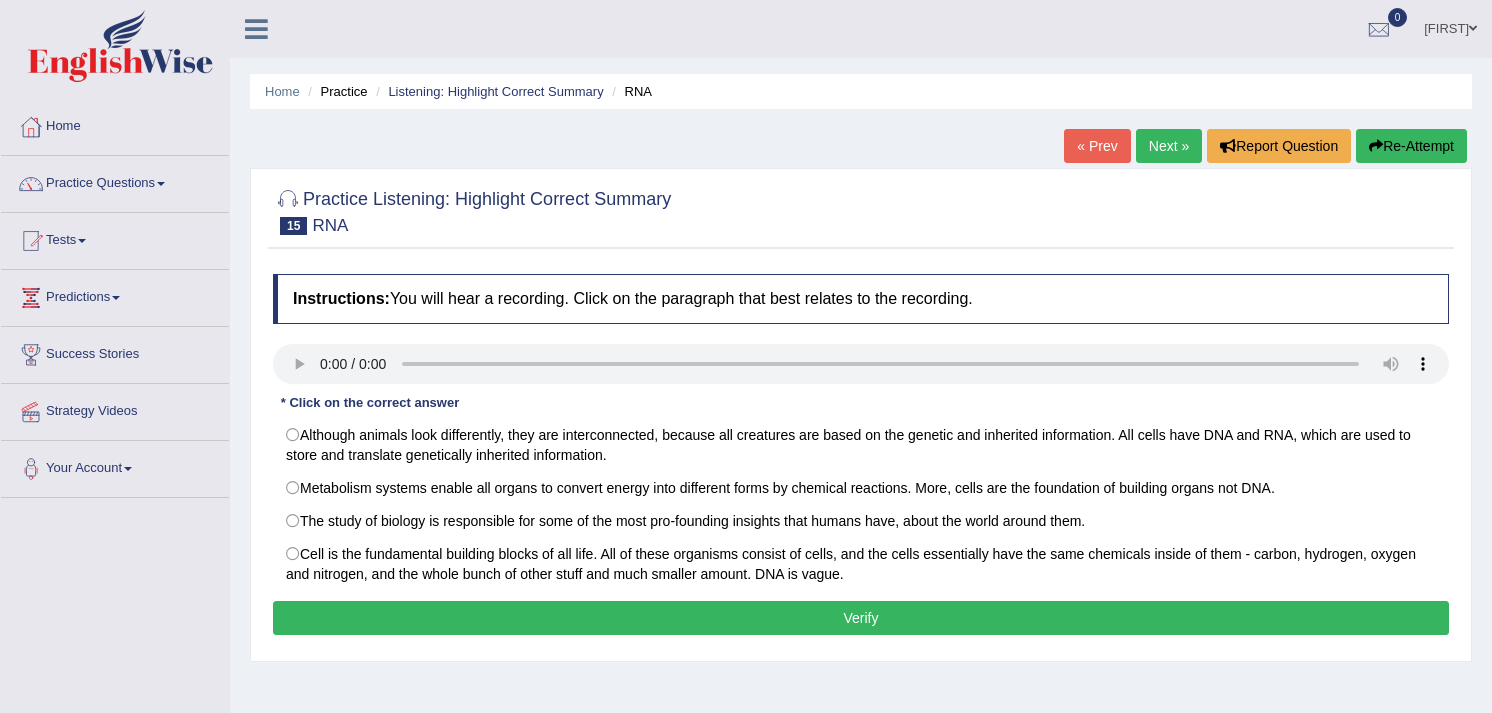 scroll, scrollTop: 0, scrollLeft: 0, axis: both 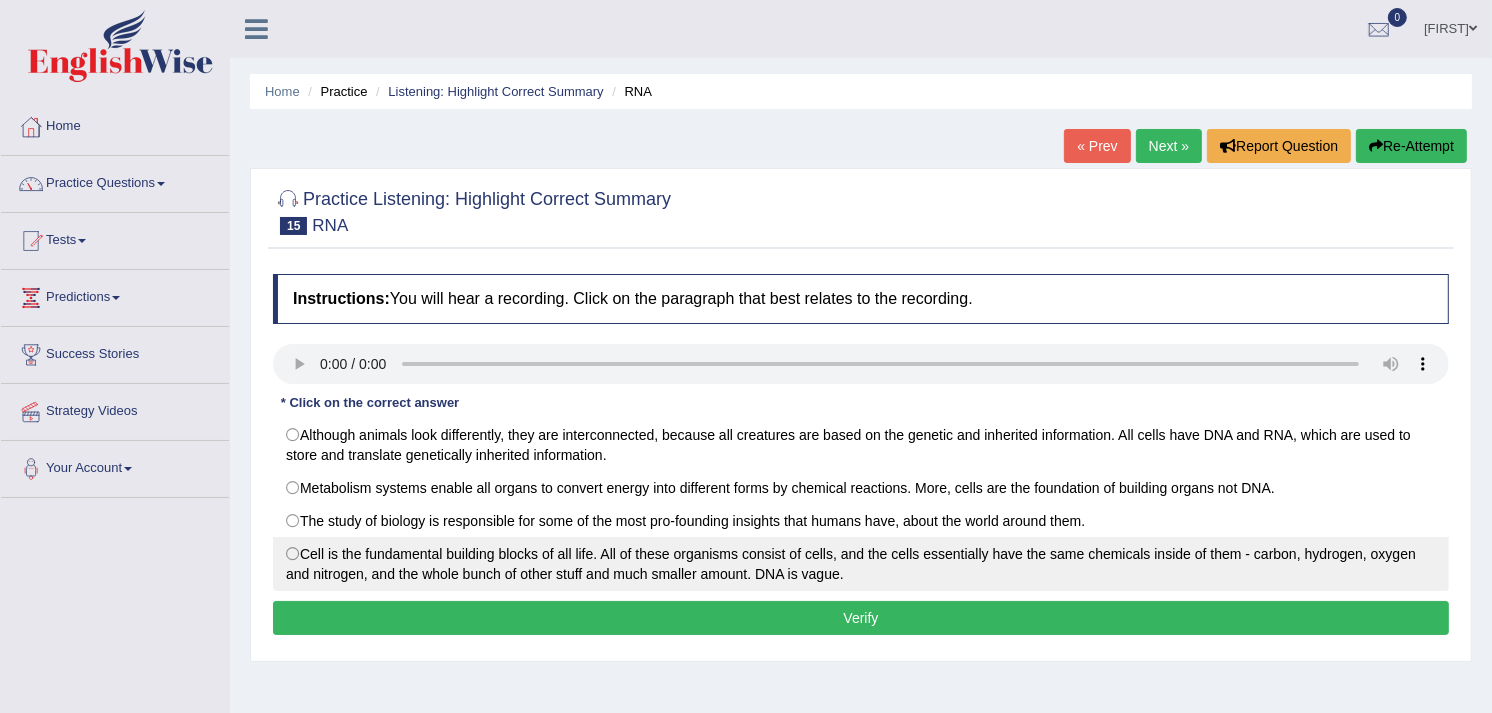 click on "Cell is the fundamental building blocks of all life. All of these organisms consist of cells, and the cells essentially have the same chemicals inside of them - carbon, hydrogen, oxygen and nitrogen, and the whole bunch of other stuff and much smaller amount. DNA is vague." at bounding box center [861, 564] 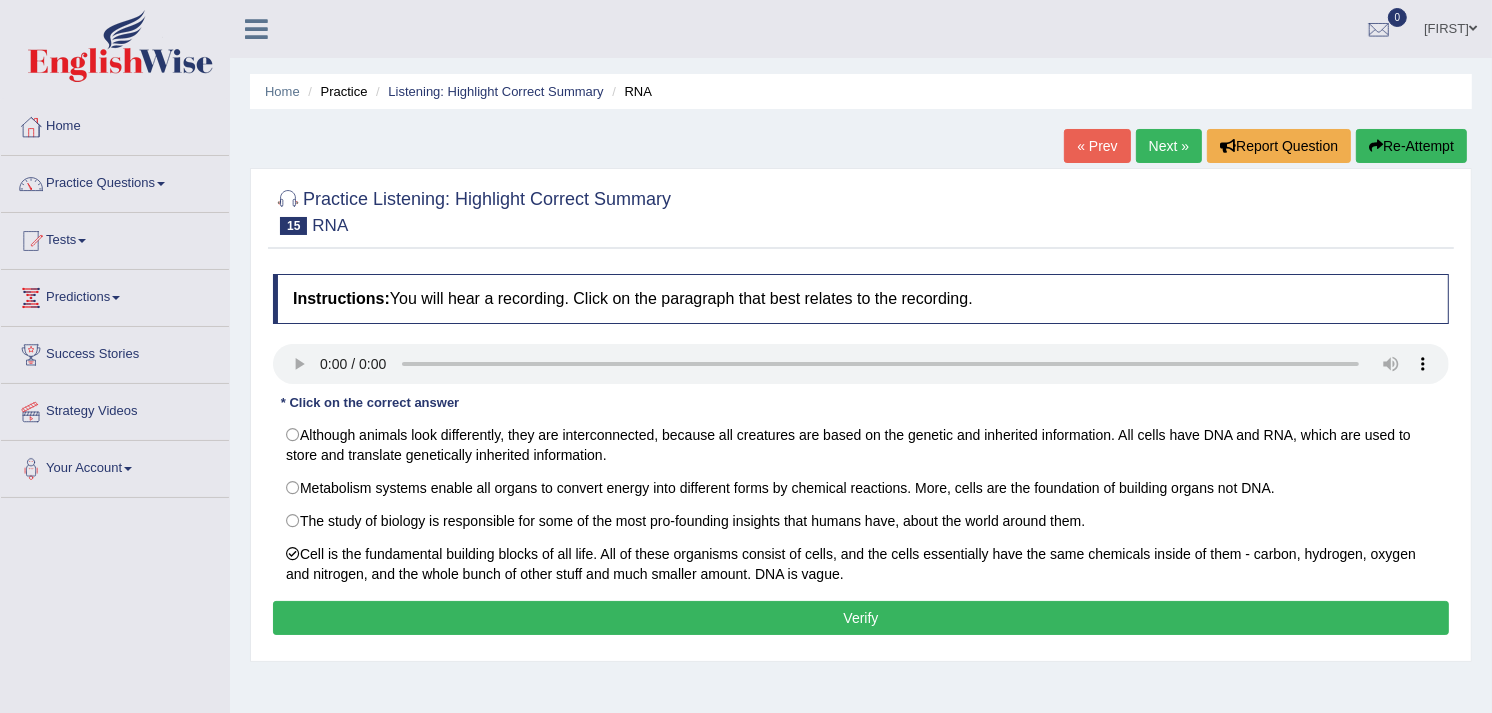 click on "Verify" at bounding box center (861, 618) 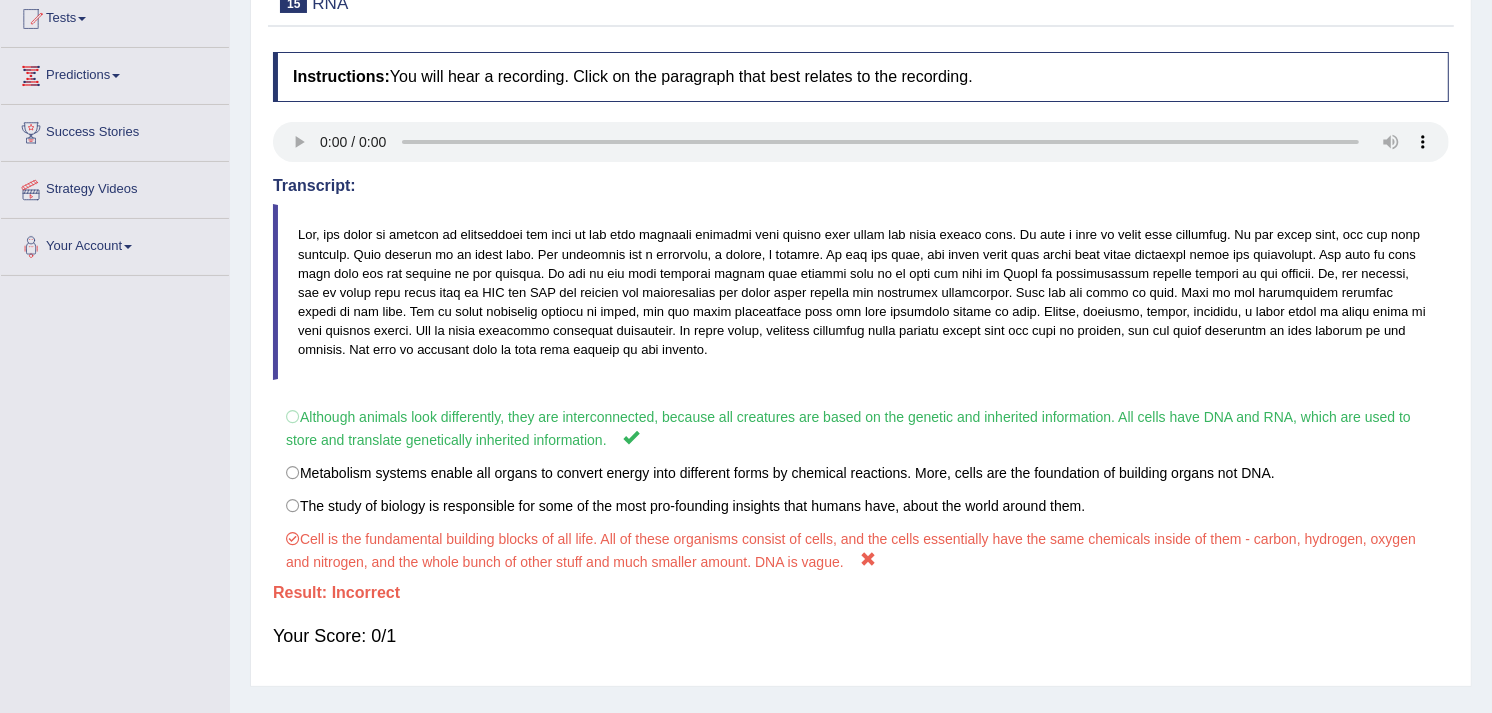 scroll, scrollTop: 0, scrollLeft: 0, axis: both 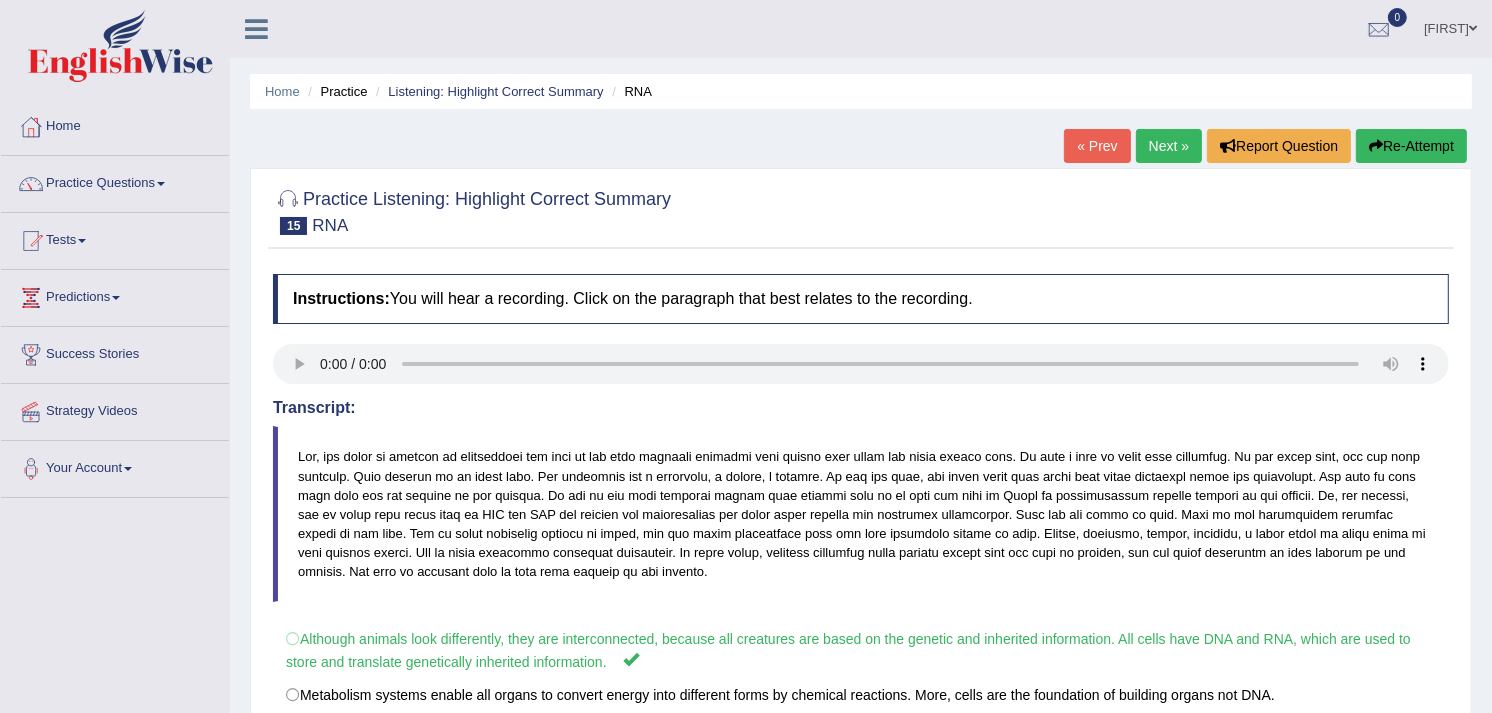 click on "Re-Attempt" at bounding box center [1411, 146] 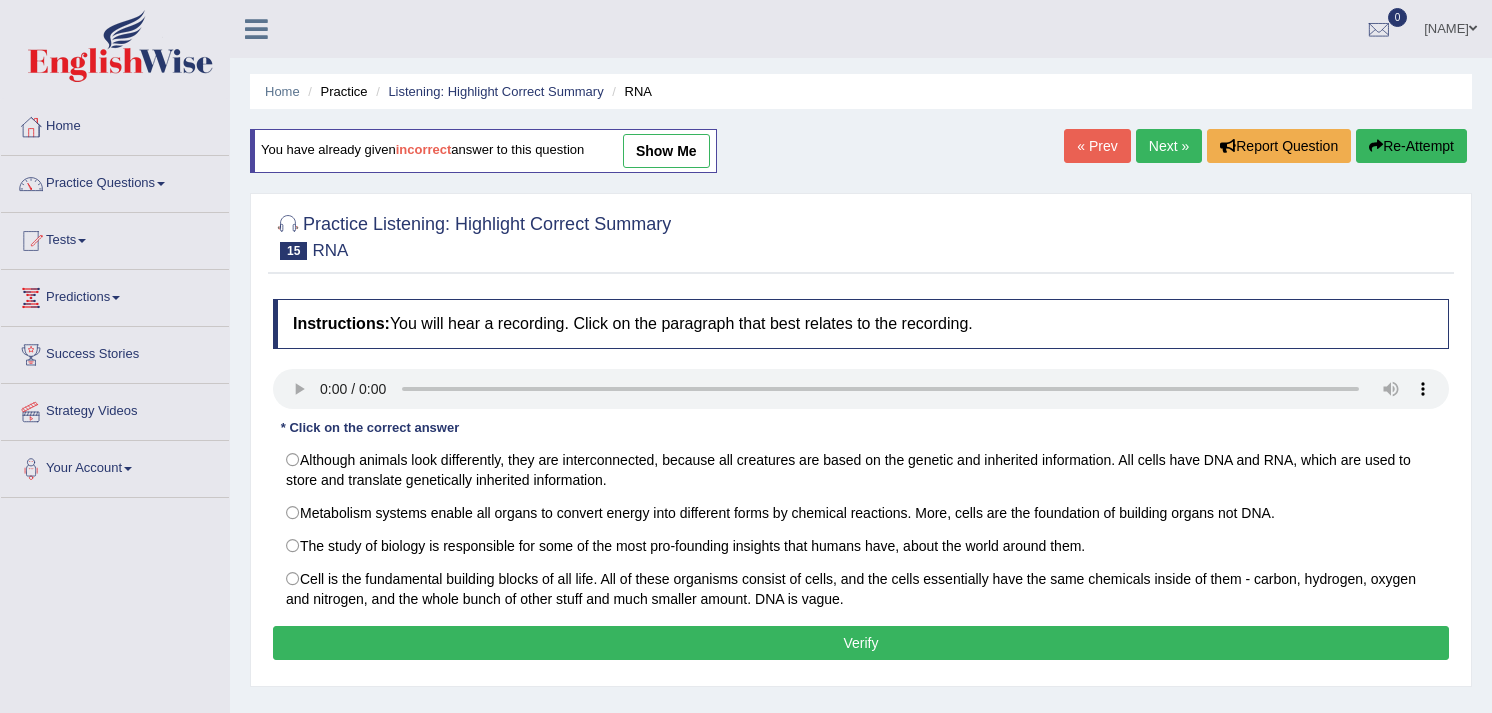 scroll, scrollTop: 111, scrollLeft: 0, axis: vertical 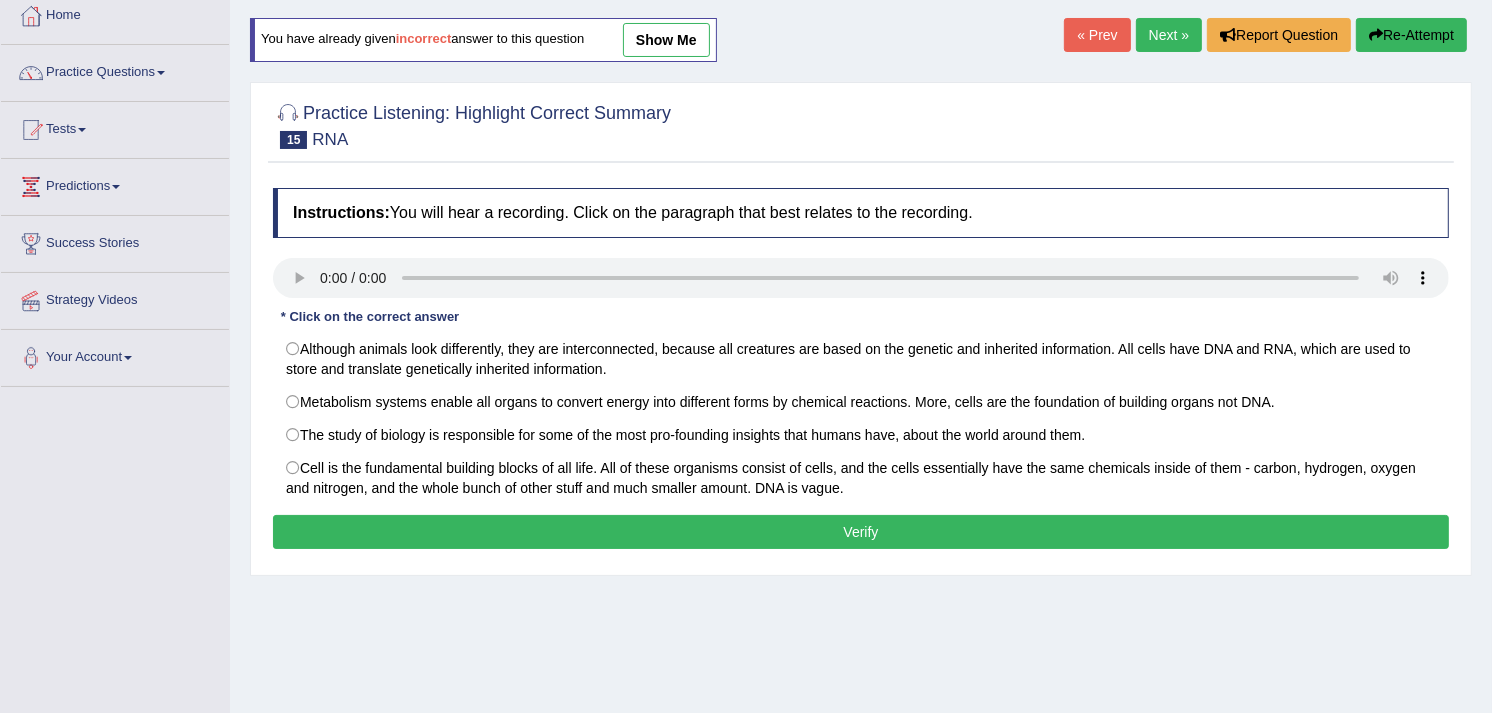 click on "Although animals look differently, they are interconnected, because all creatures are based on the genetic and inherited information. All cells have DNA and RNA, which are used to store and translate genetically inherited information." at bounding box center [861, 359] 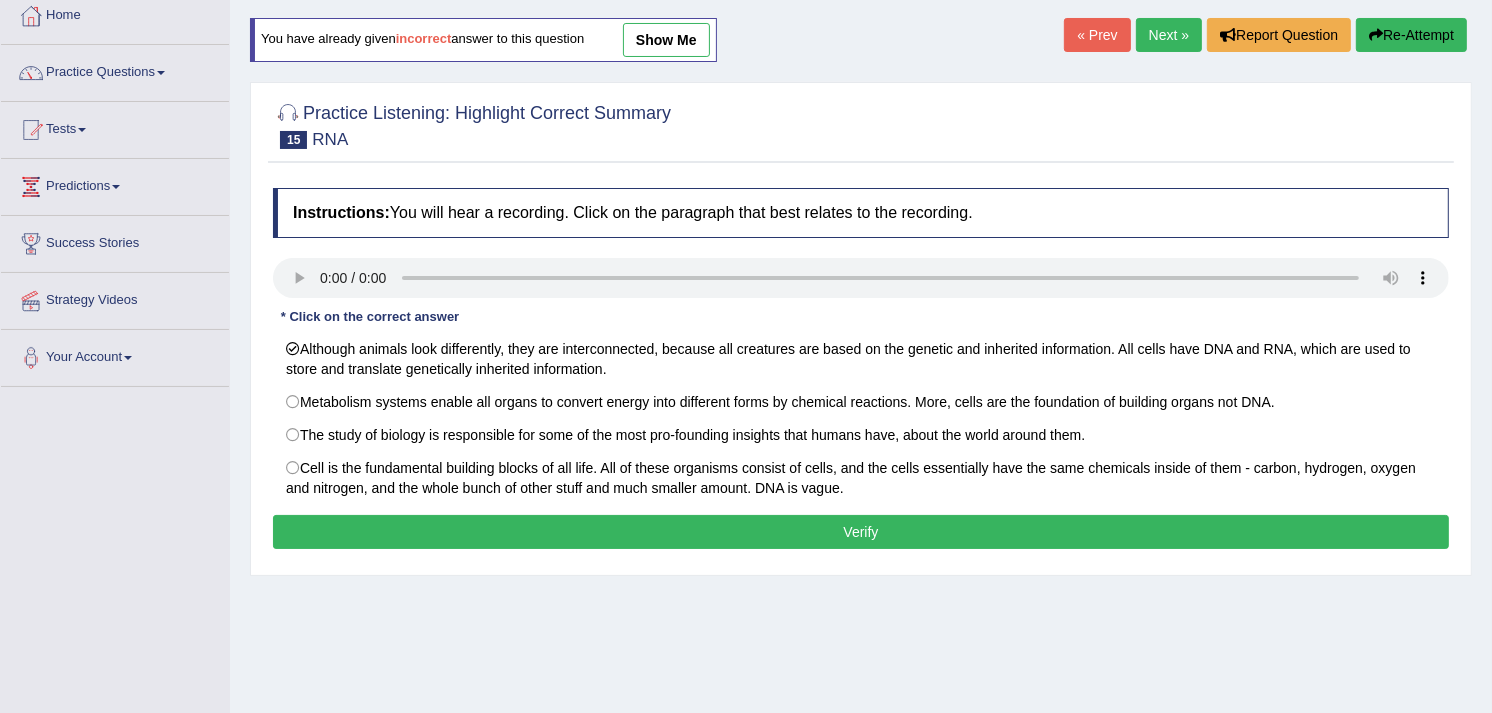 click on "Verify" at bounding box center (861, 532) 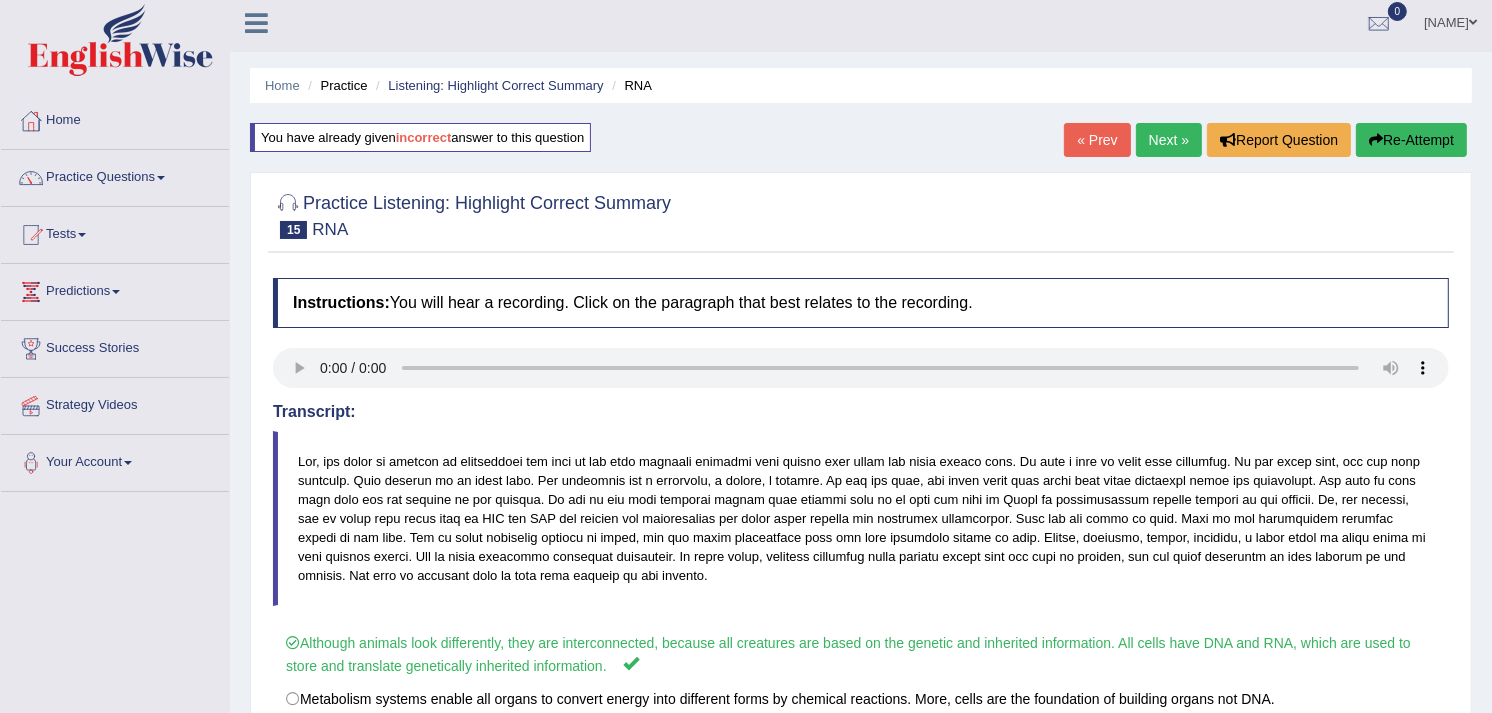 scroll, scrollTop: 0, scrollLeft: 0, axis: both 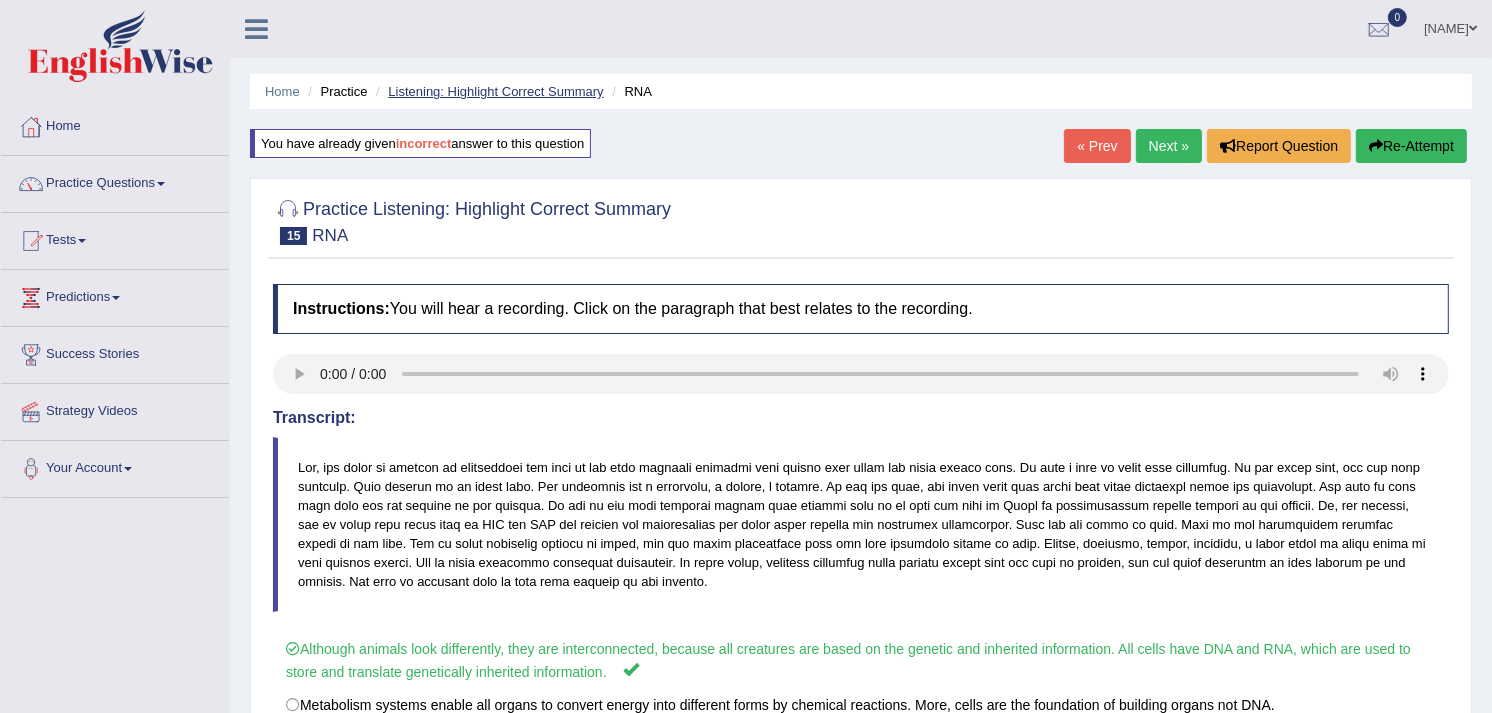 click on "Listening: Highlight Correct Summary" at bounding box center (495, 91) 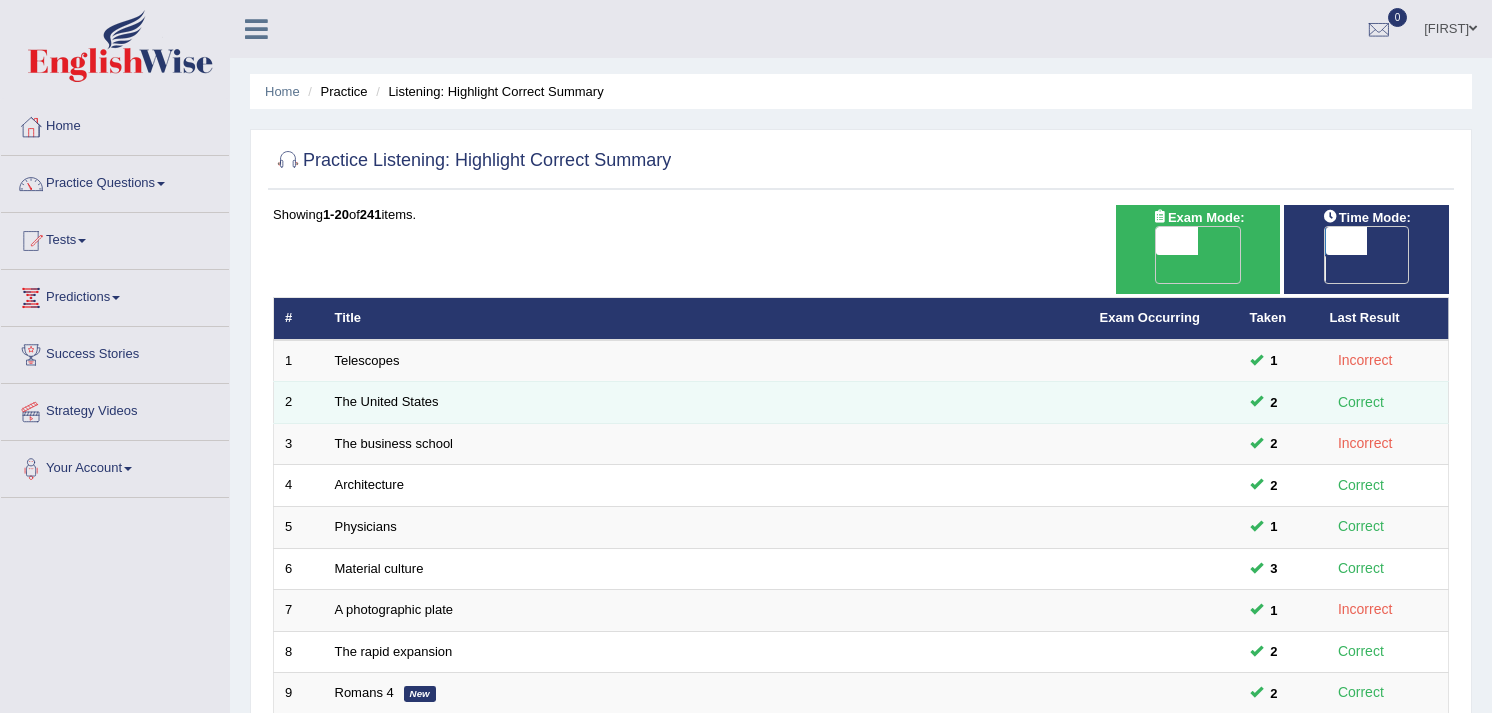 scroll, scrollTop: 0, scrollLeft: 0, axis: both 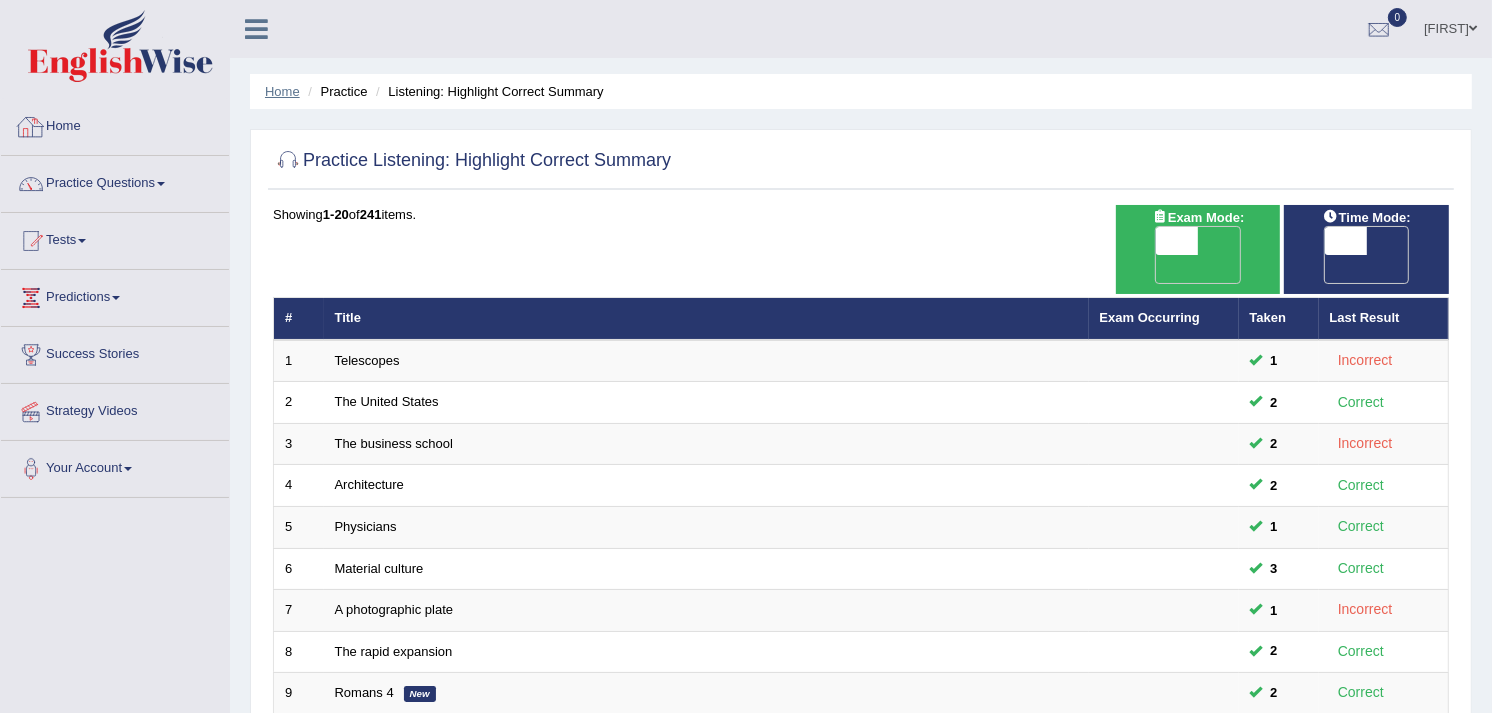 click on "Home" at bounding box center [282, 91] 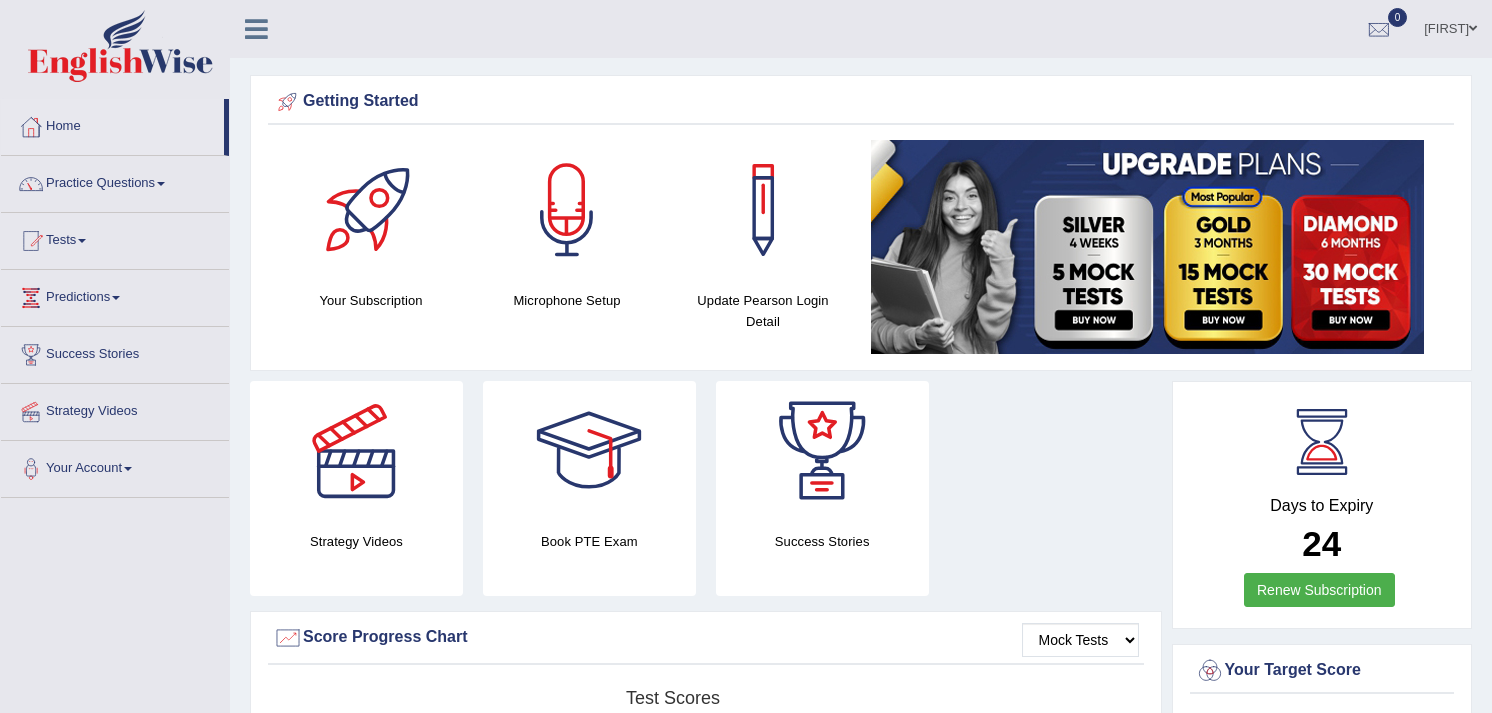 scroll, scrollTop: 0, scrollLeft: 0, axis: both 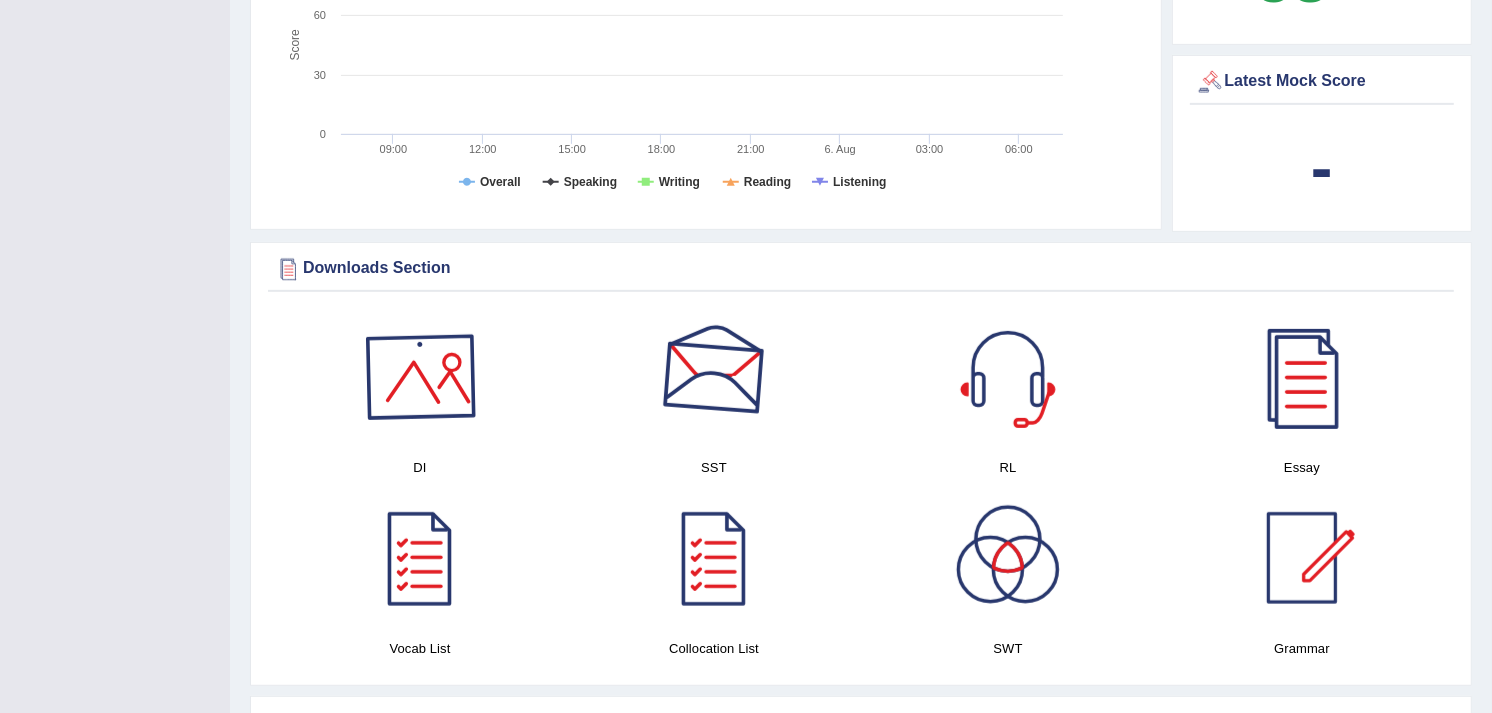 click at bounding box center (420, 377) 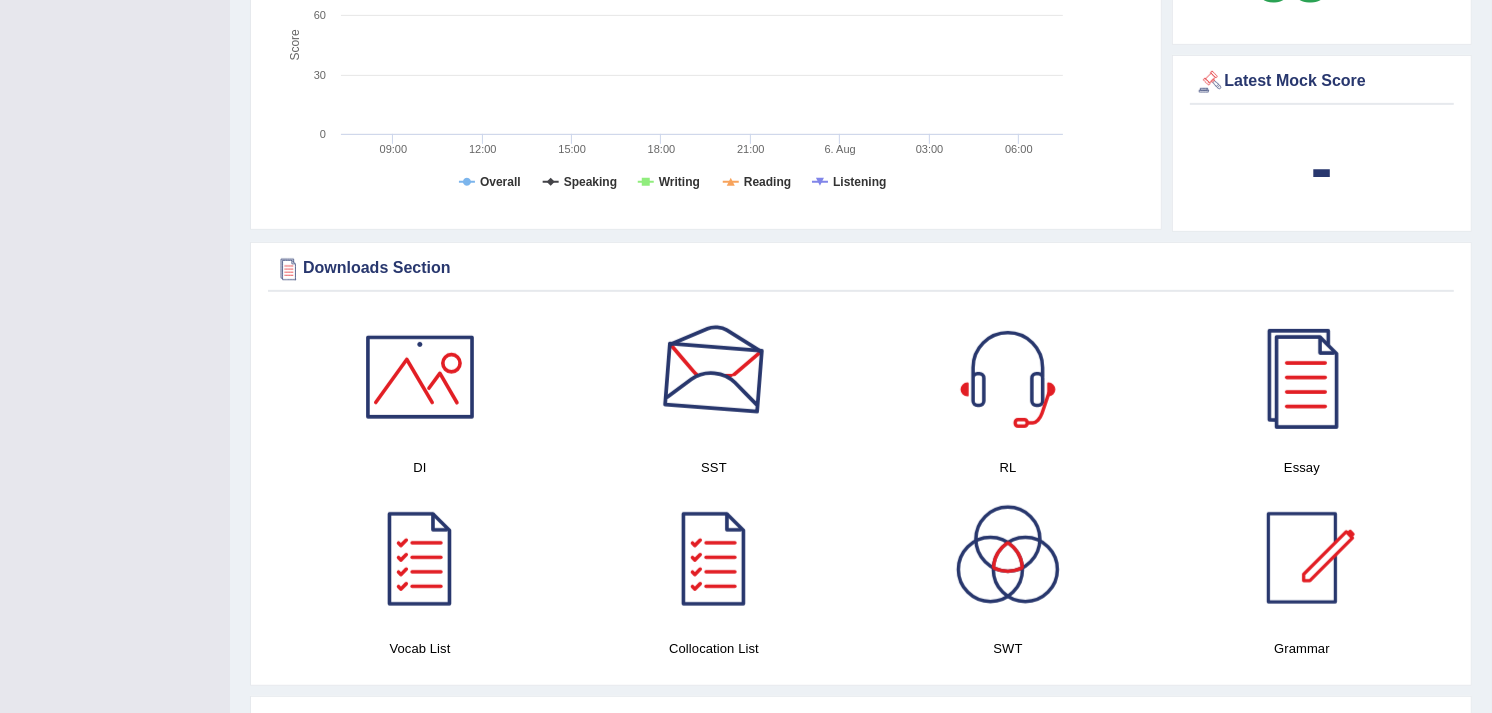 click at bounding box center [714, 377] 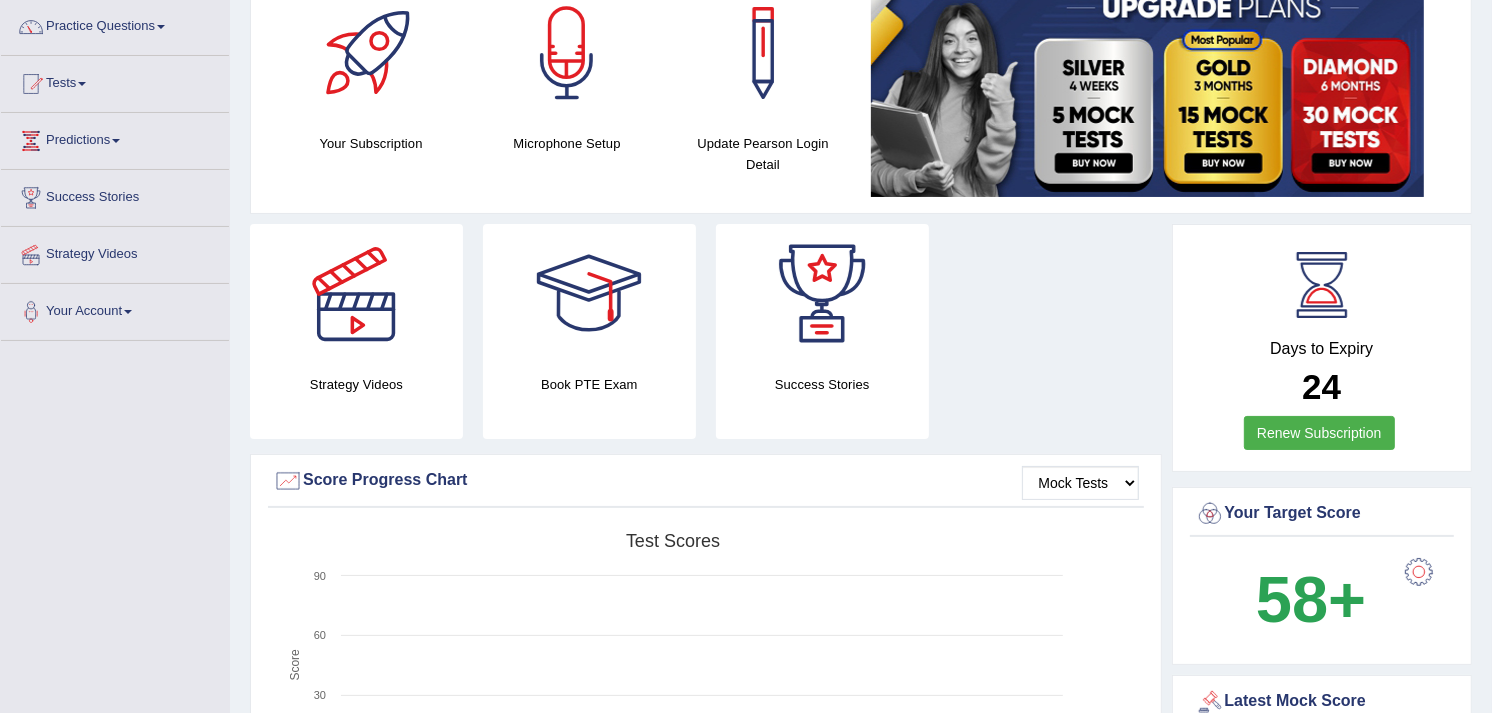 scroll, scrollTop: 0, scrollLeft: 0, axis: both 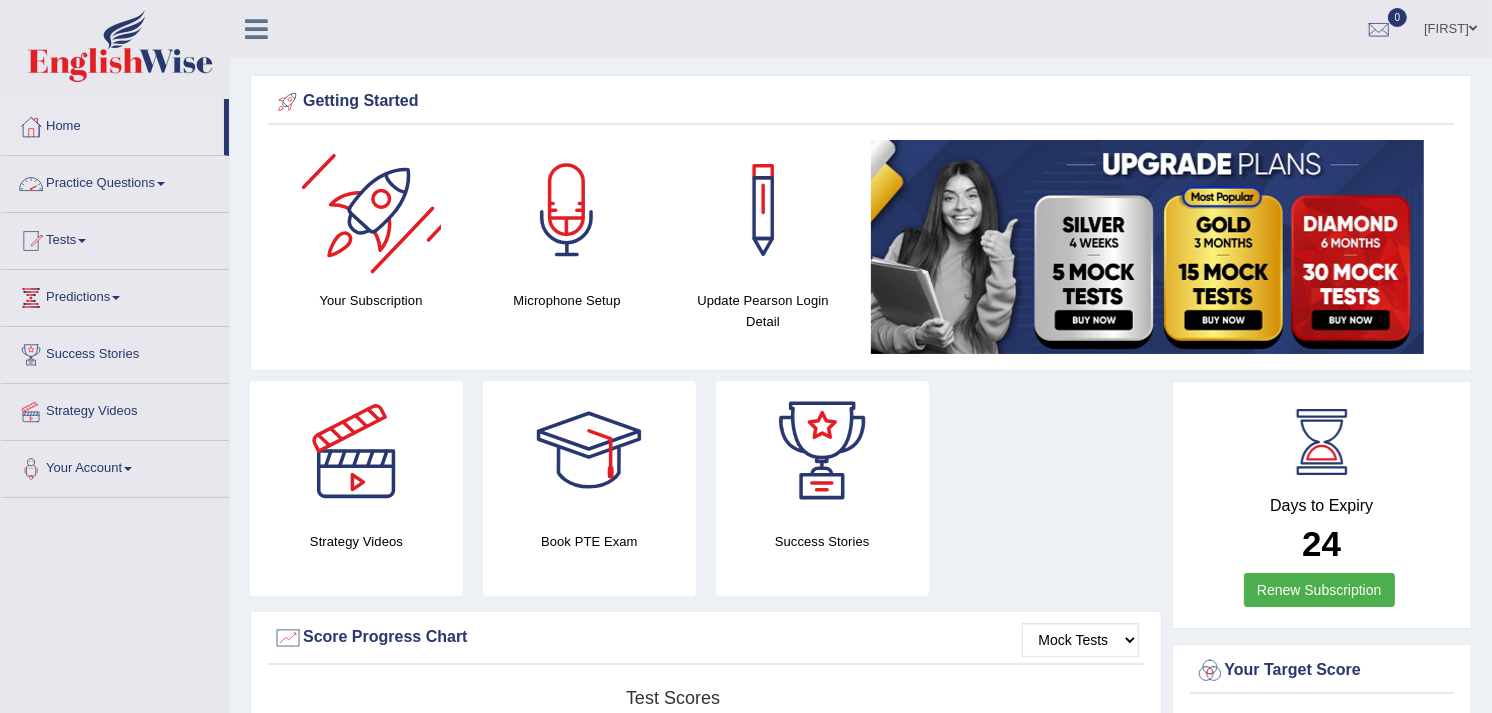 click on "Practice Questions" at bounding box center [115, 181] 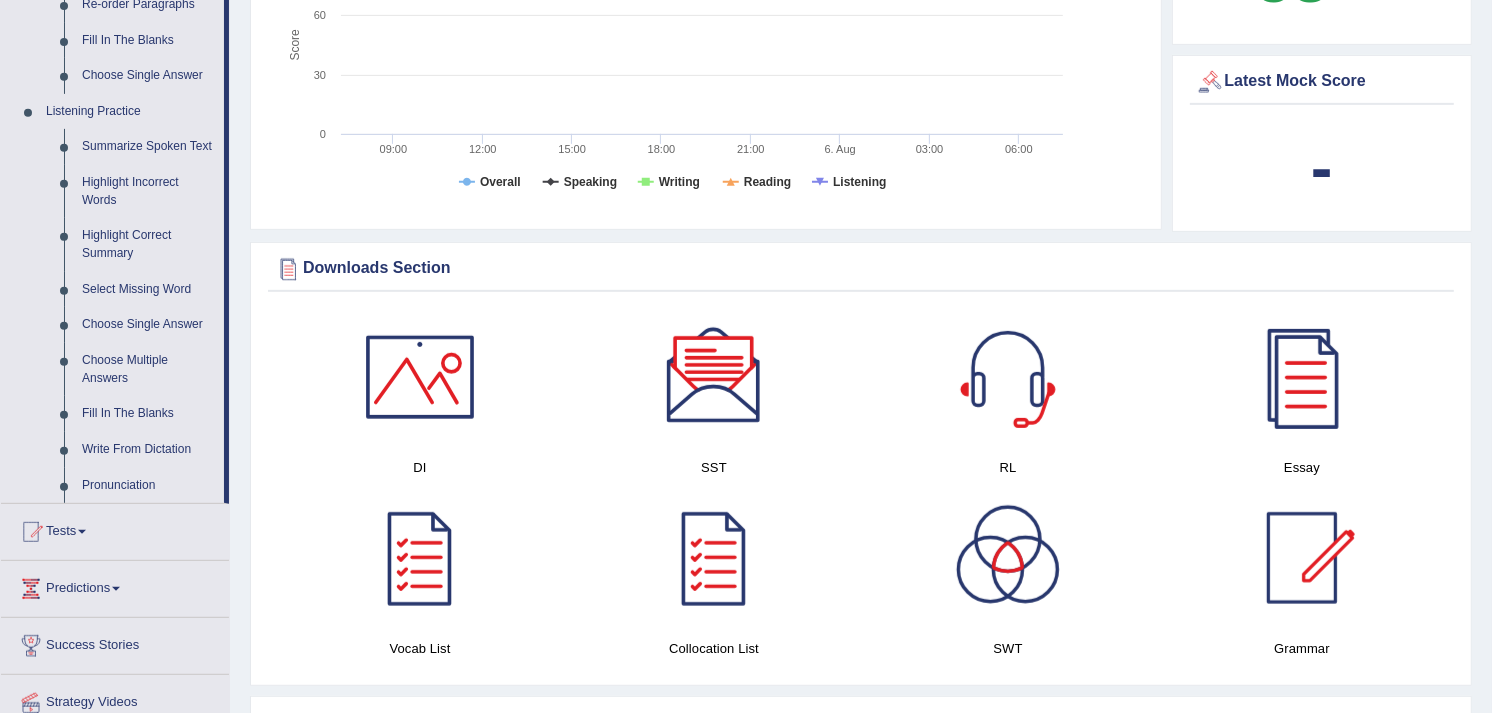 scroll, scrollTop: 888, scrollLeft: 0, axis: vertical 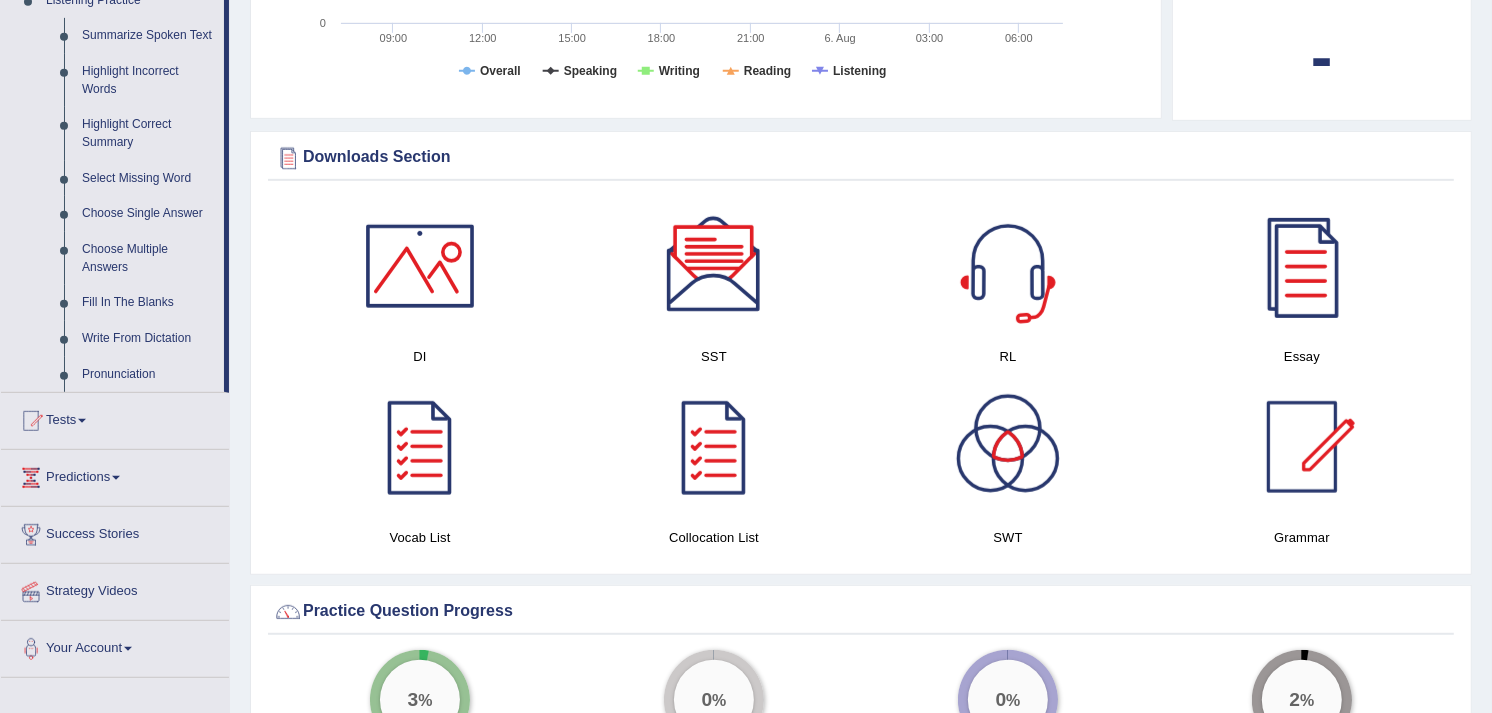 click at bounding box center [1008, 266] 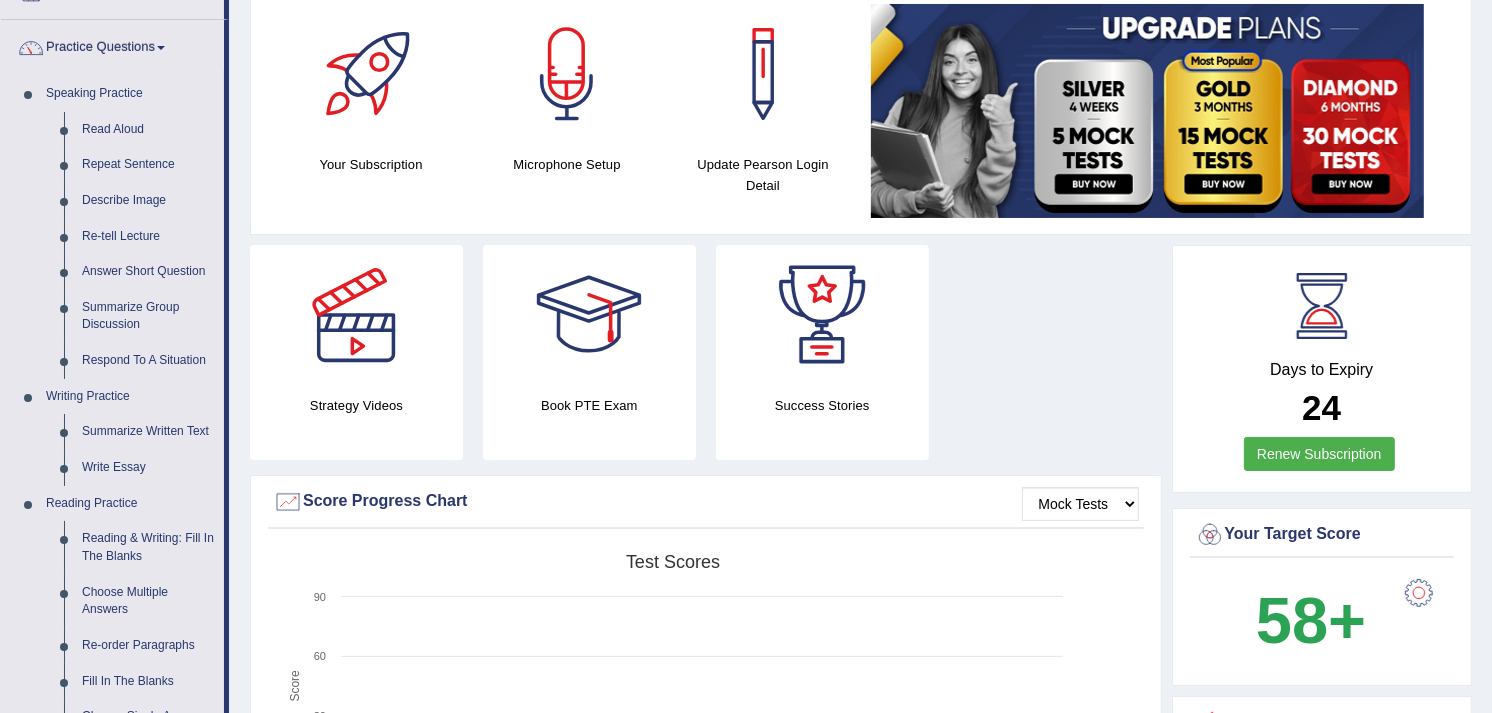 scroll, scrollTop: 111, scrollLeft: 0, axis: vertical 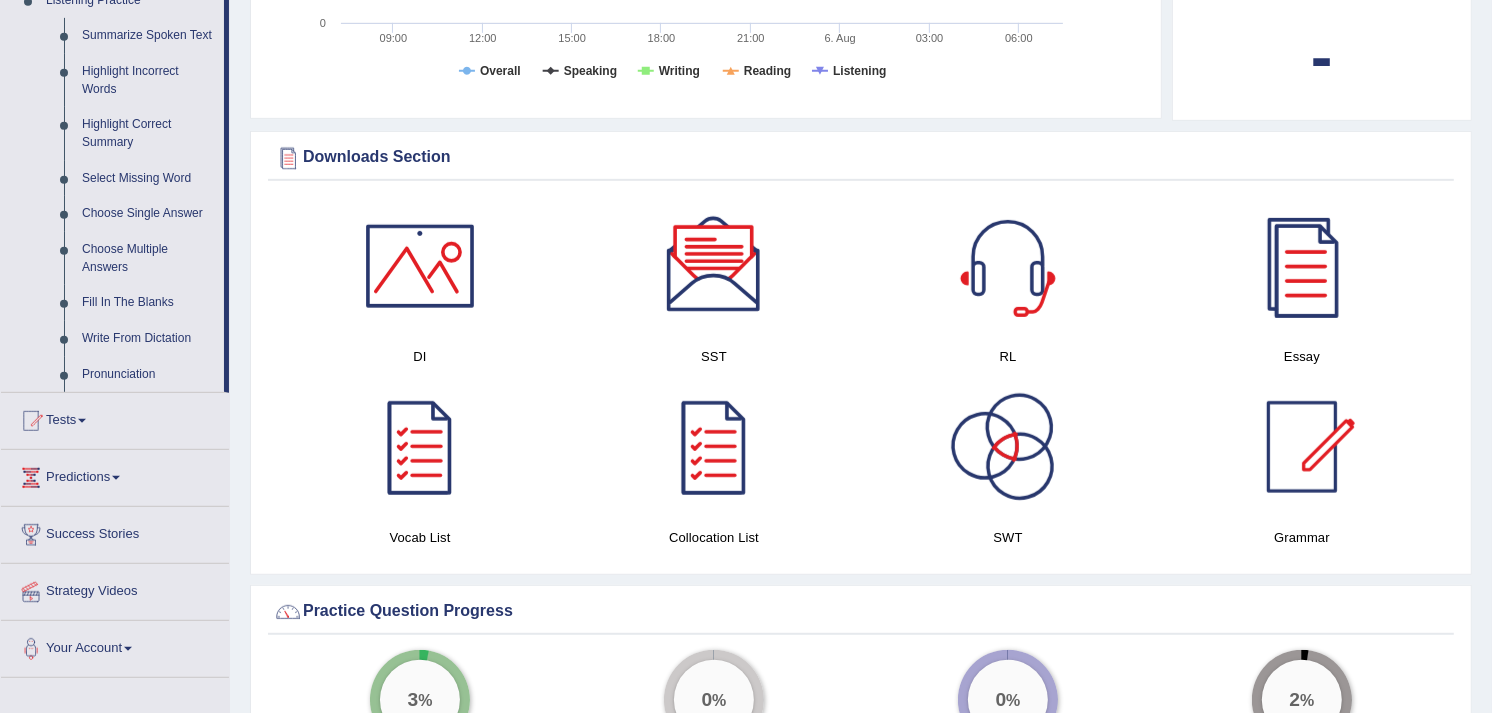click at bounding box center [1008, 447] 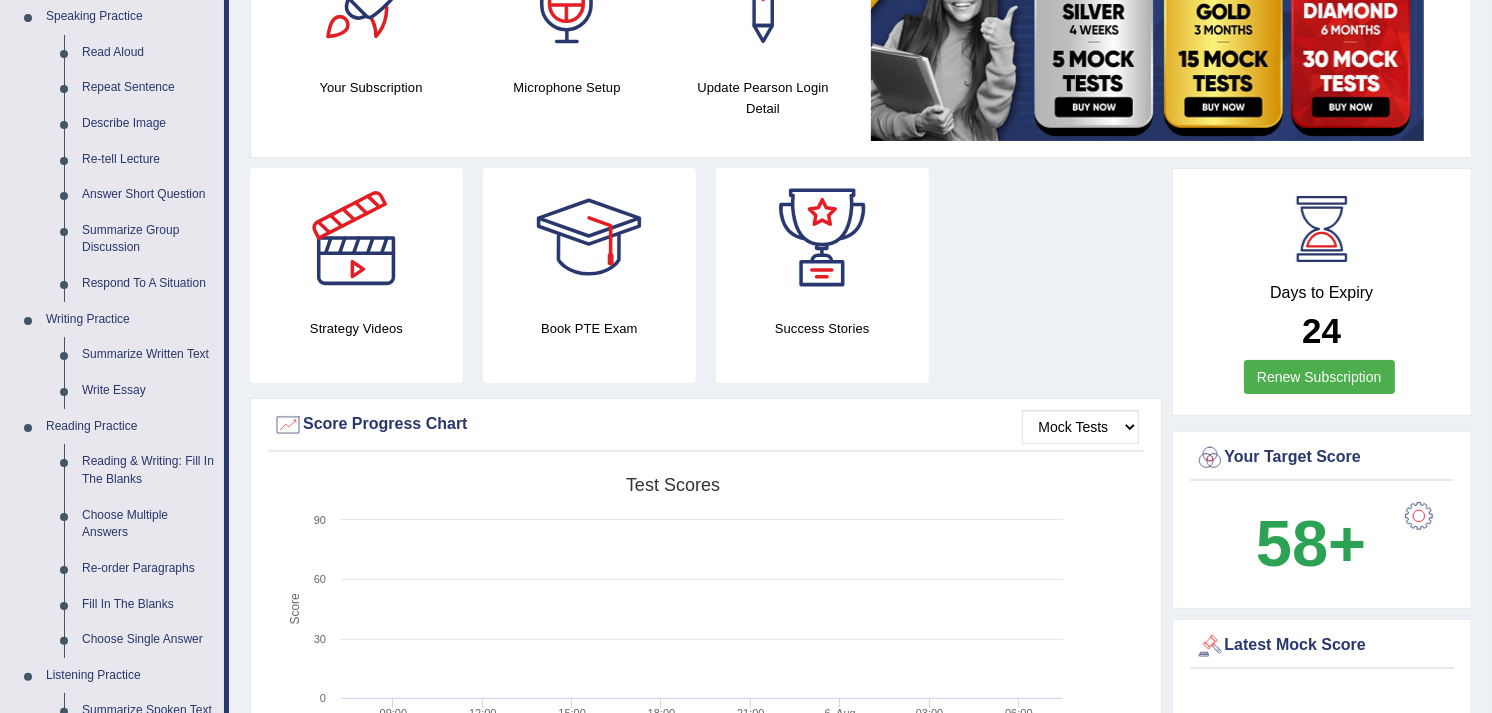 scroll, scrollTop: 0, scrollLeft: 0, axis: both 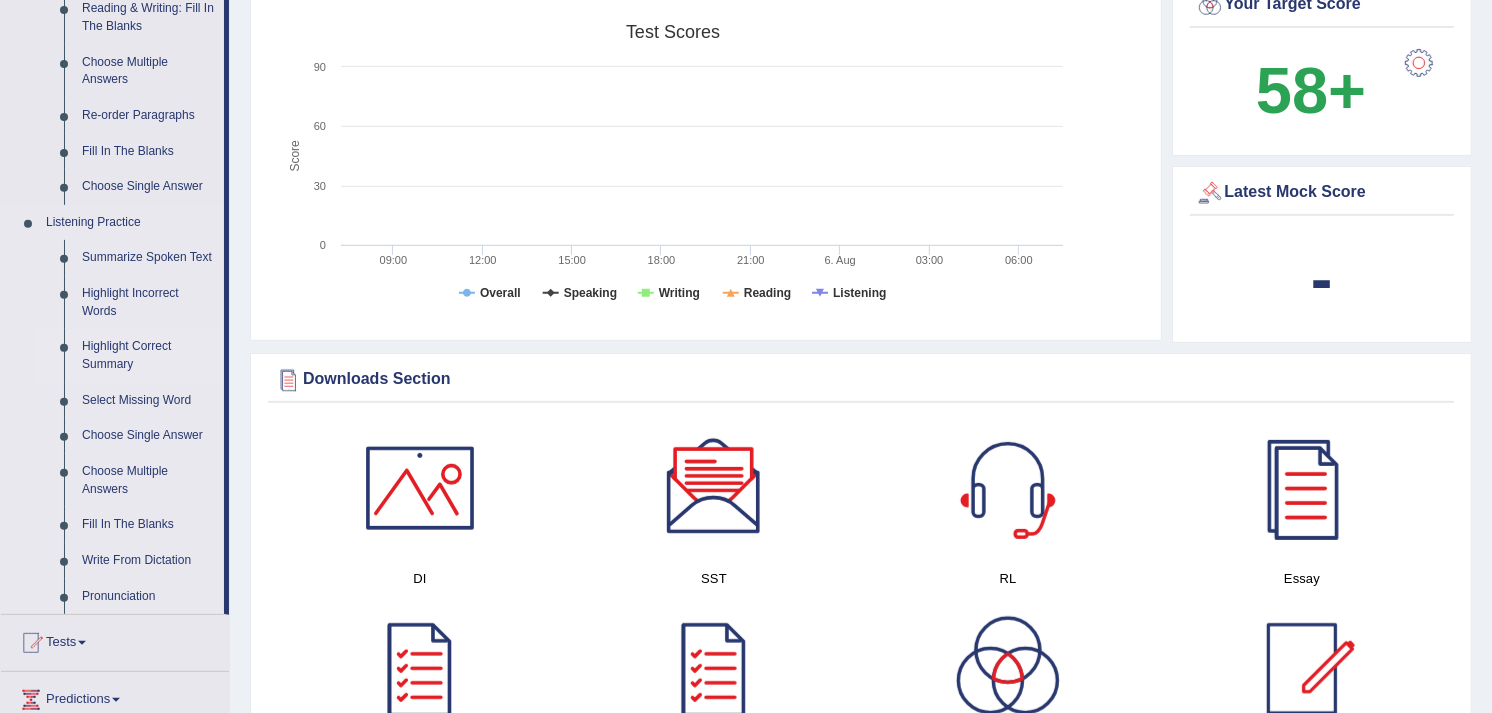 click on "Highlight Correct Summary" at bounding box center [148, 355] 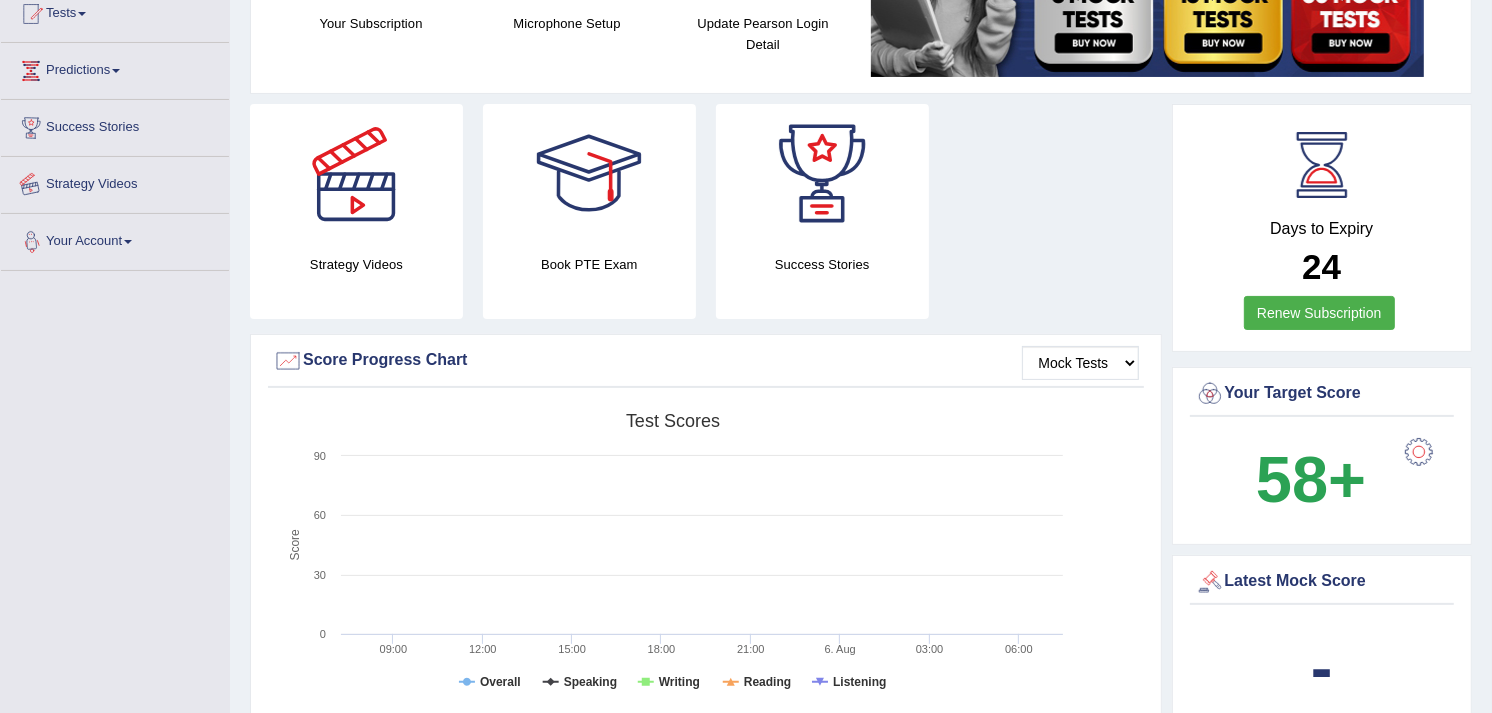 scroll, scrollTop: 464, scrollLeft: 0, axis: vertical 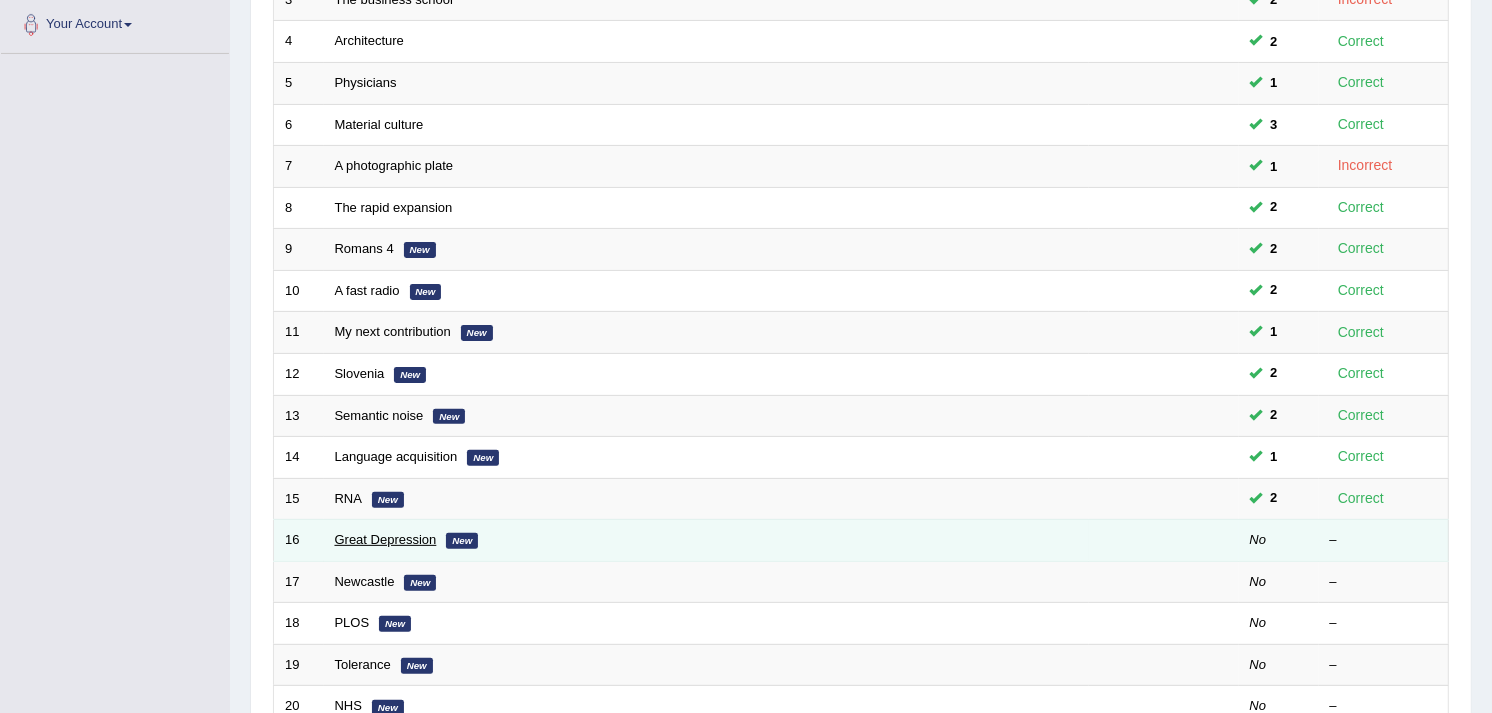 click on "Great Depression" at bounding box center (386, 539) 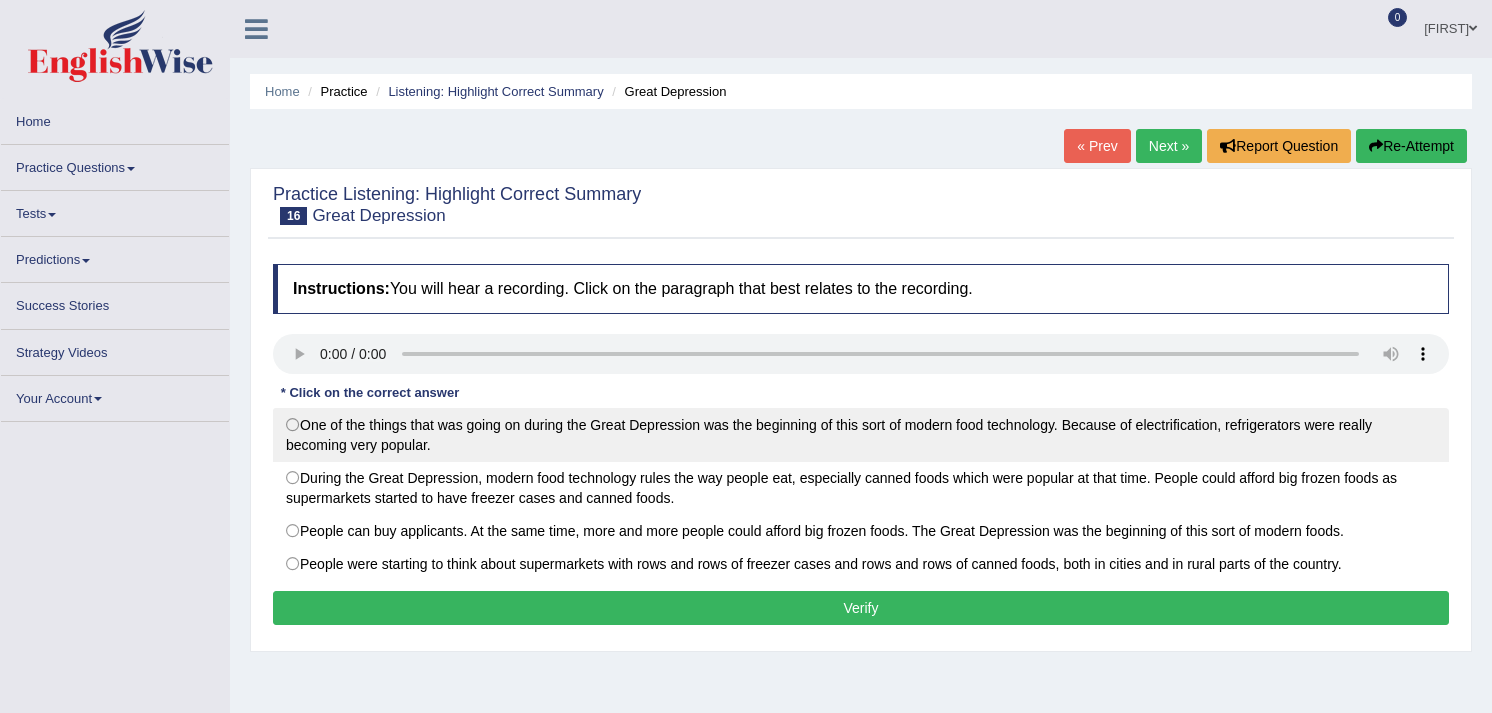 scroll, scrollTop: 0, scrollLeft: 0, axis: both 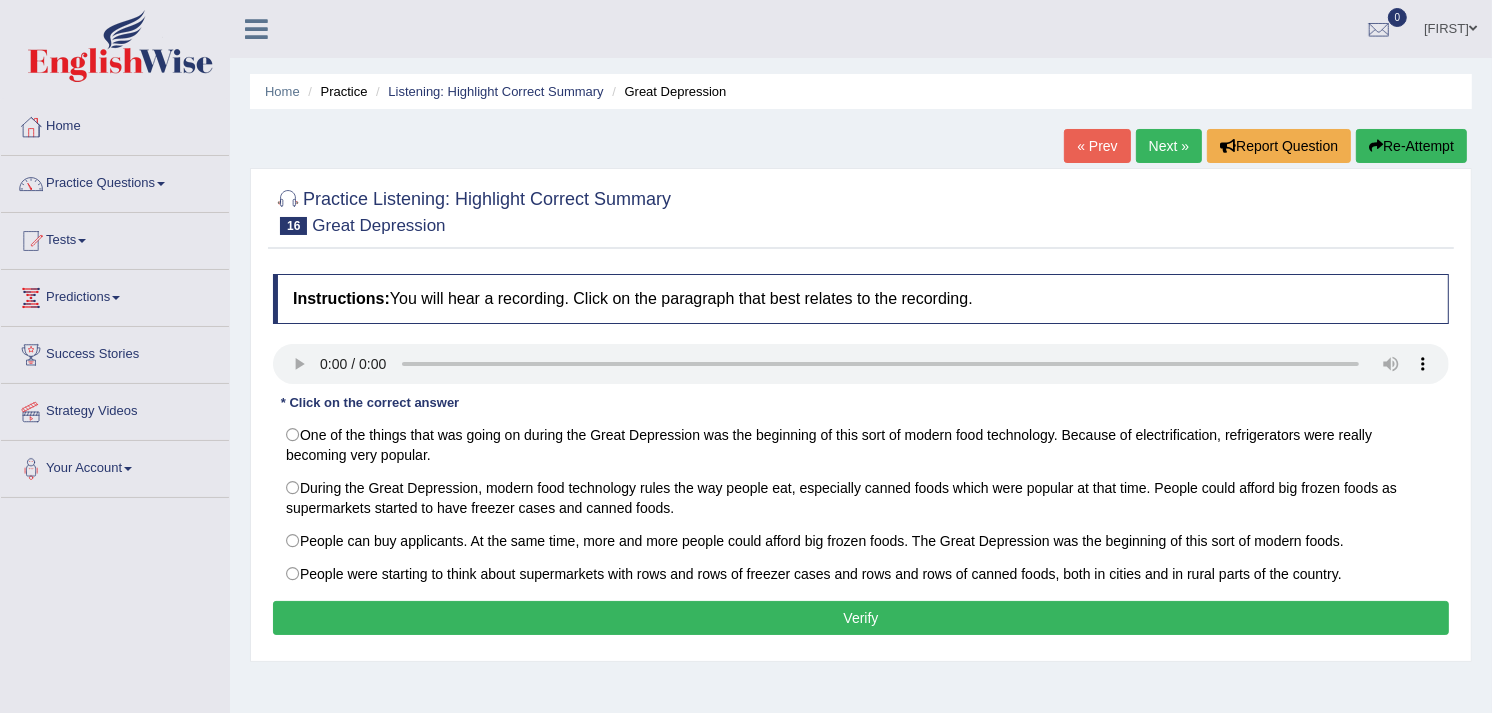 type 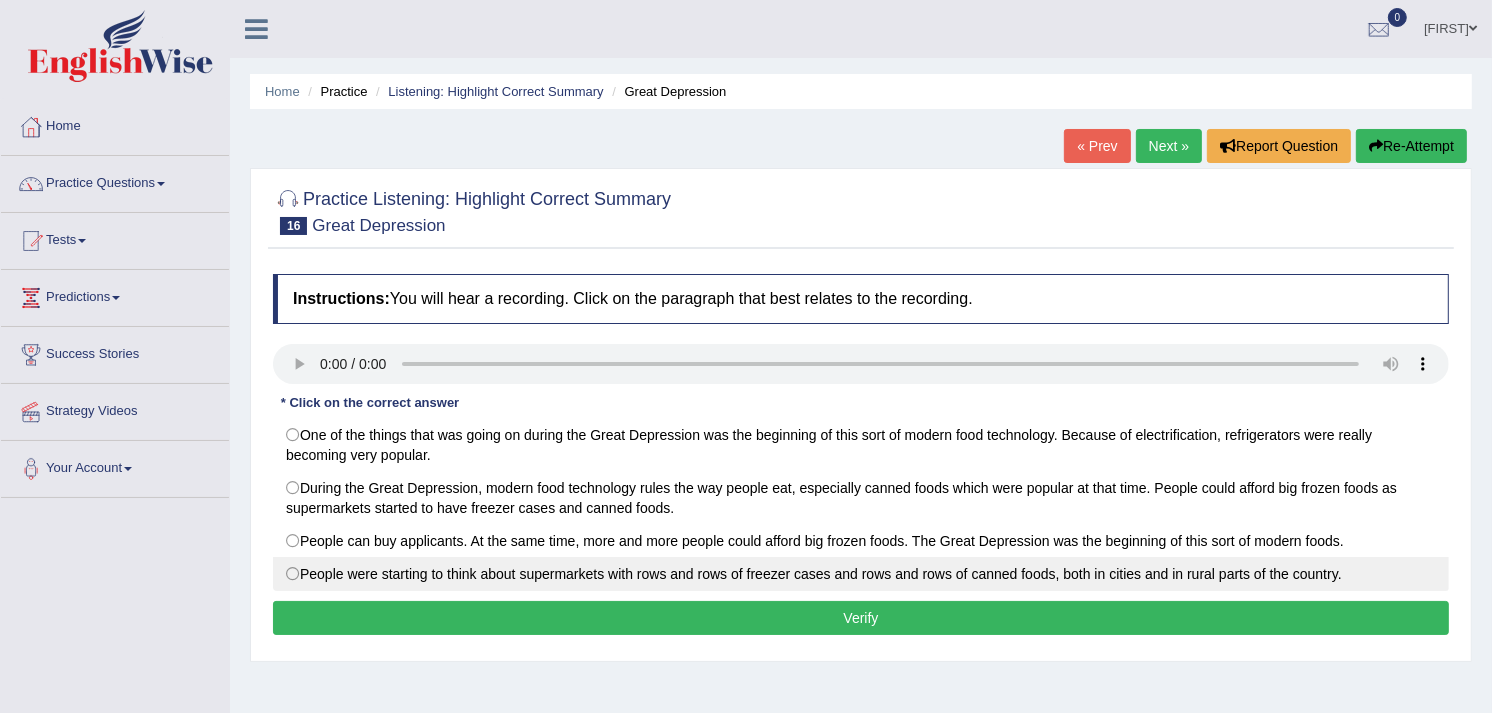 click on "People were starting to think about supermarkets with rows and rows of freezer cases and rows and rows of canned foods, both in cities and in rural parts of the country." at bounding box center (861, 574) 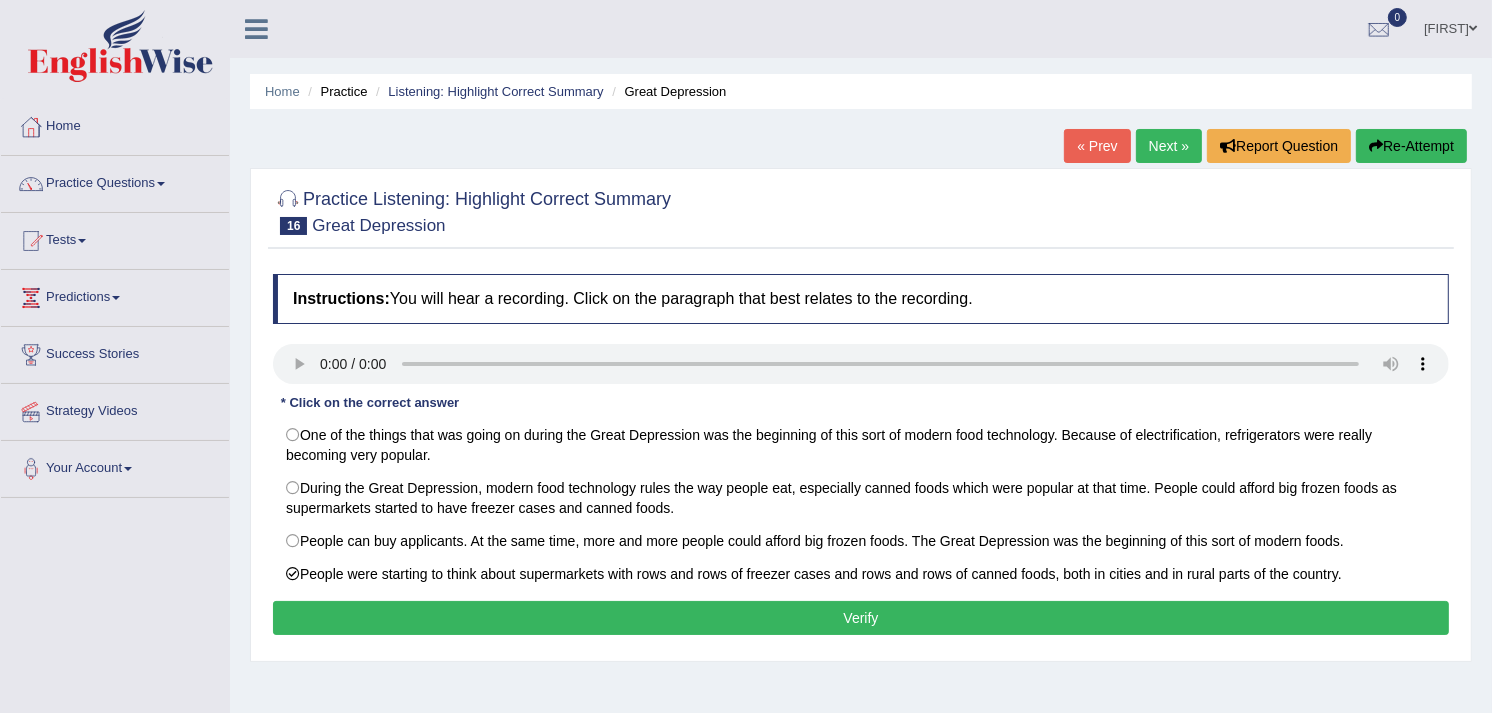 click on "Verify" at bounding box center [861, 618] 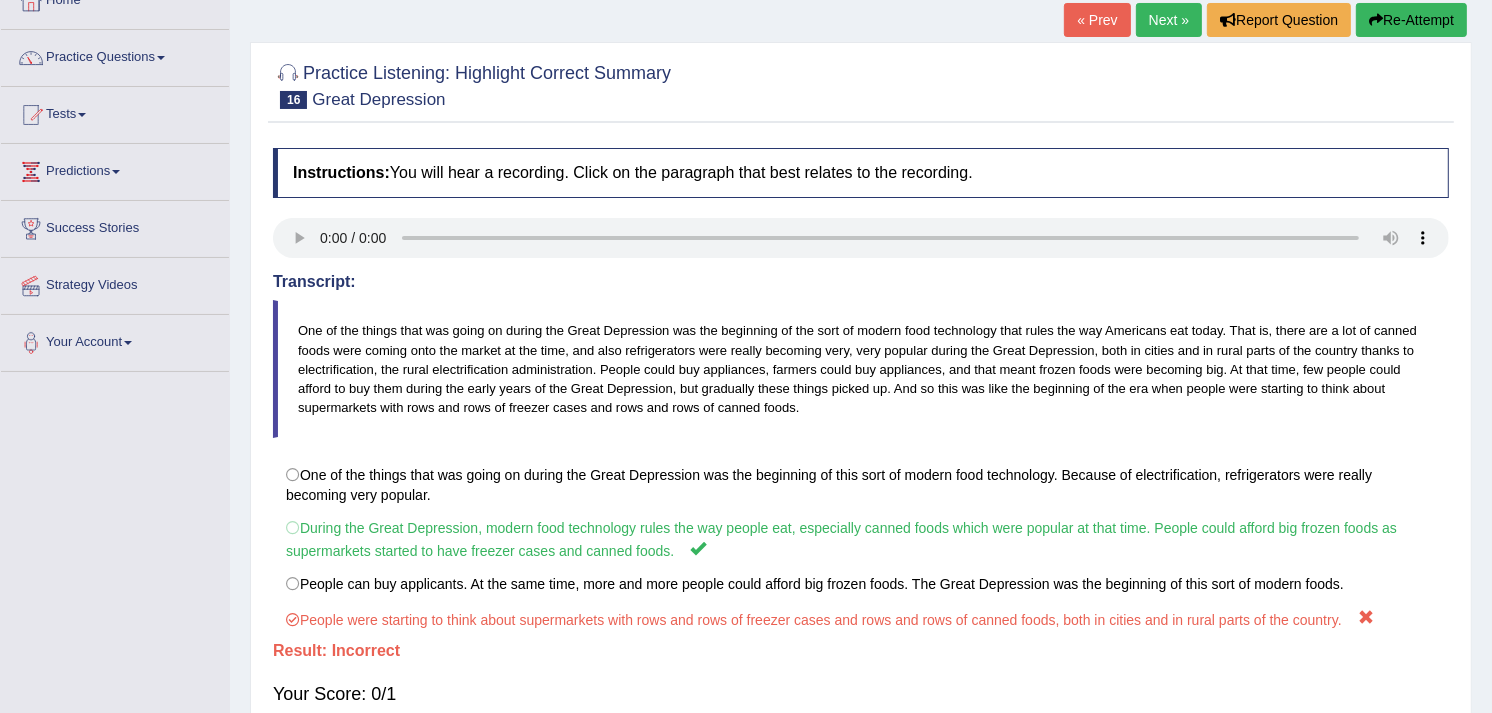 scroll, scrollTop: 0, scrollLeft: 0, axis: both 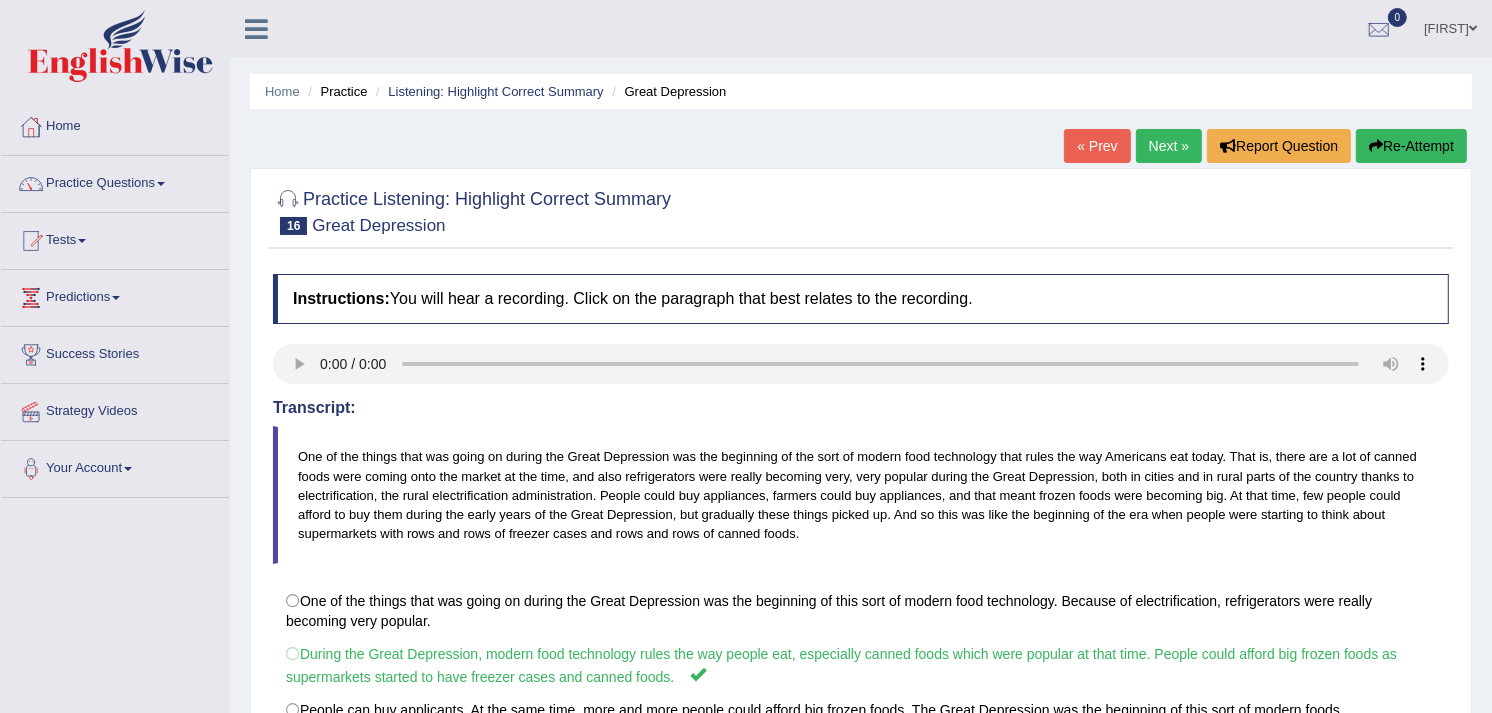 click on "Re-Attempt" at bounding box center [1411, 146] 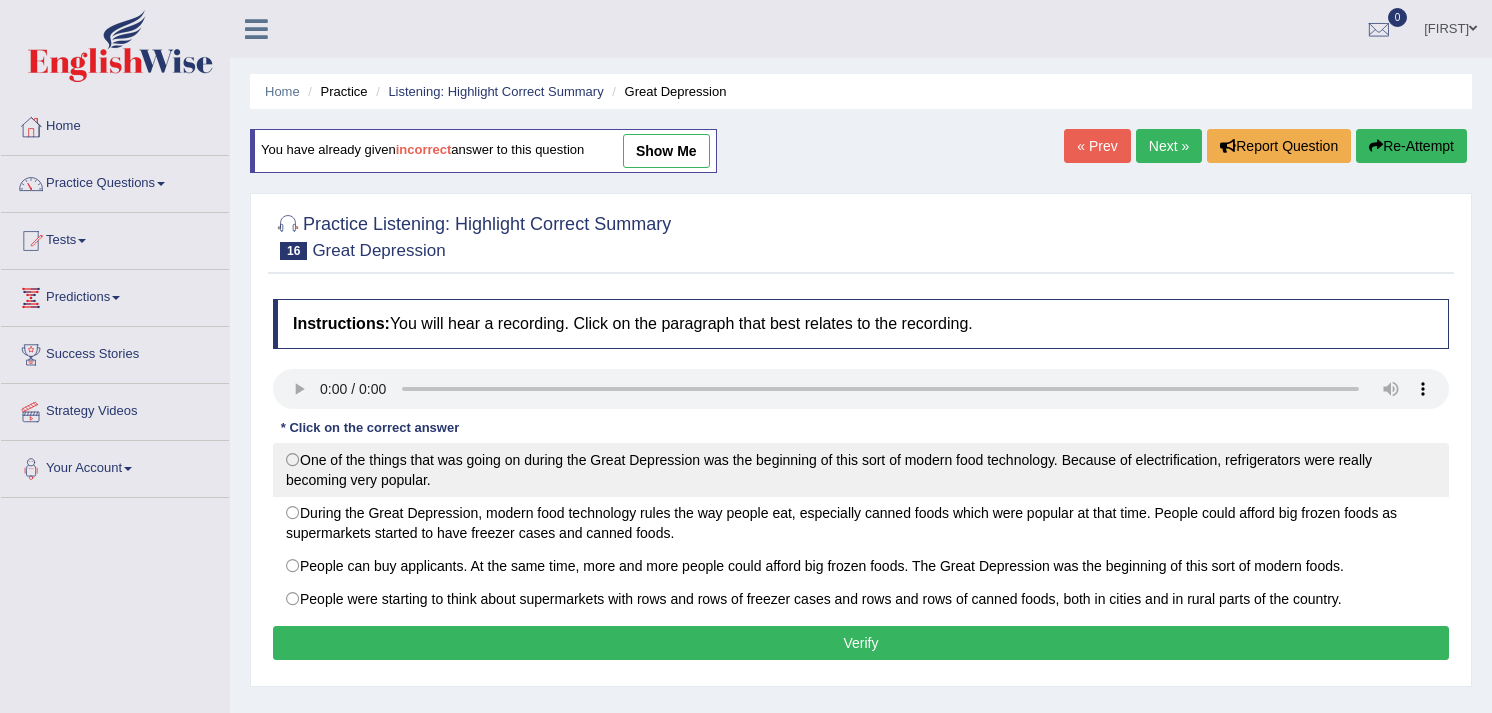 scroll, scrollTop: 0, scrollLeft: 0, axis: both 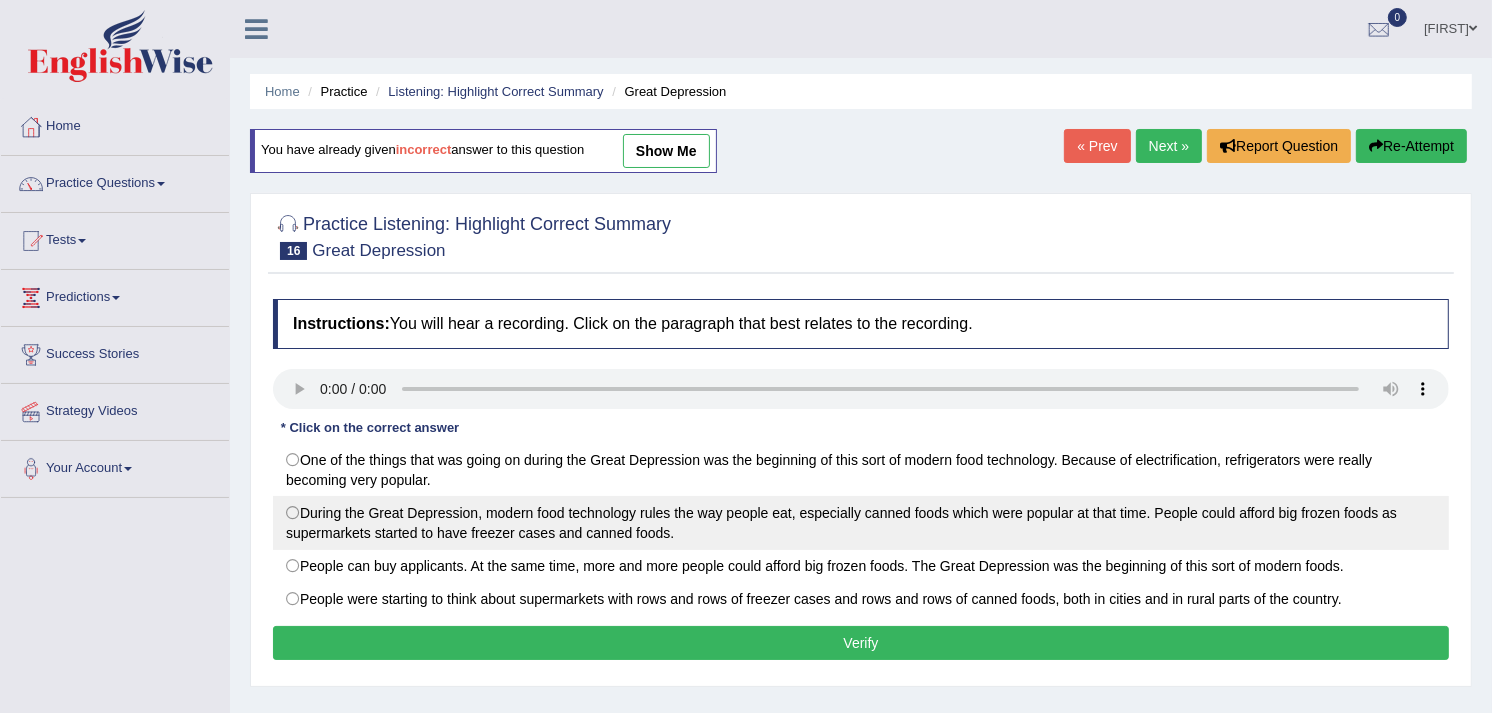 click on "During the Great Depression, modern food technology rules the way people eat, especially canned foods which were popular at that time. People could afford big frozen foods as supermarkets started to have freezer cases and canned foods." at bounding box center (861, 523) 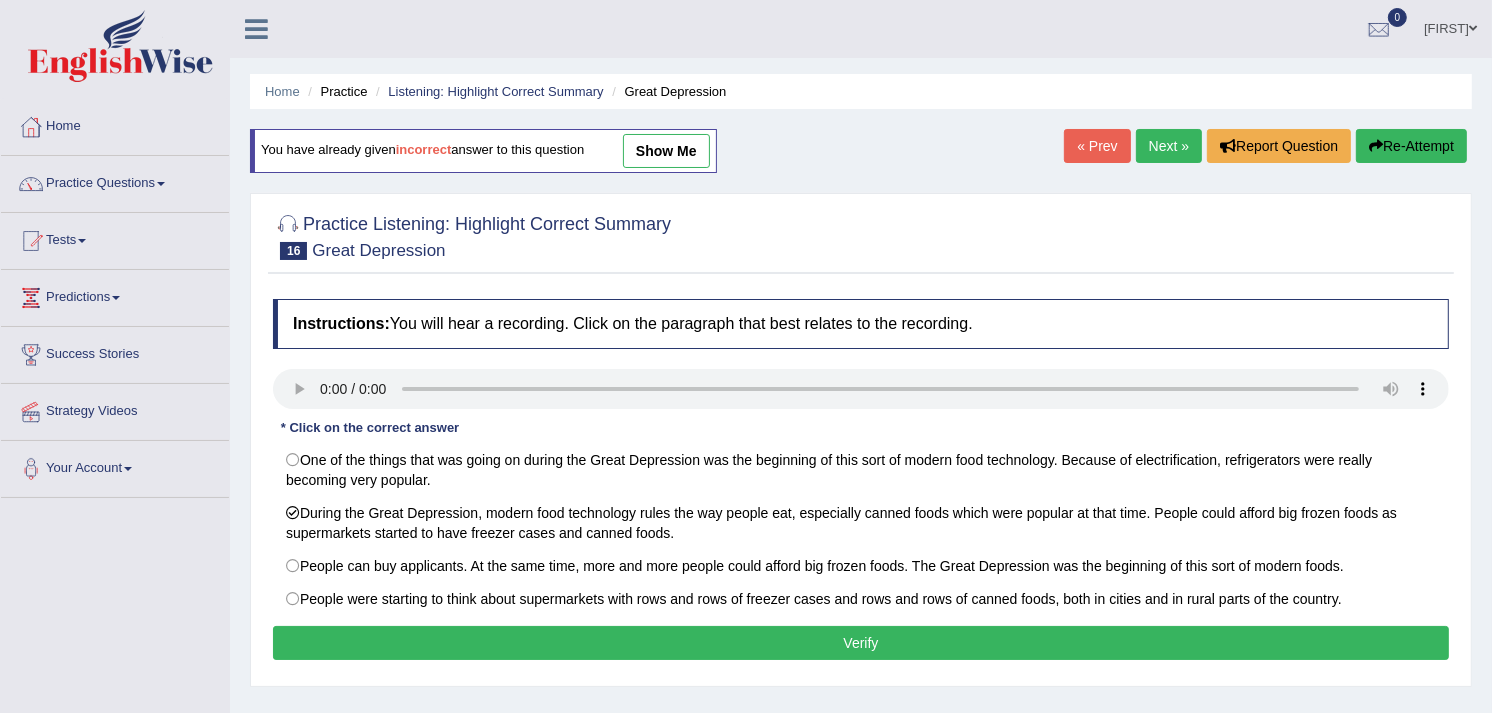 click on "Verify" at bounding box center [861, 643] 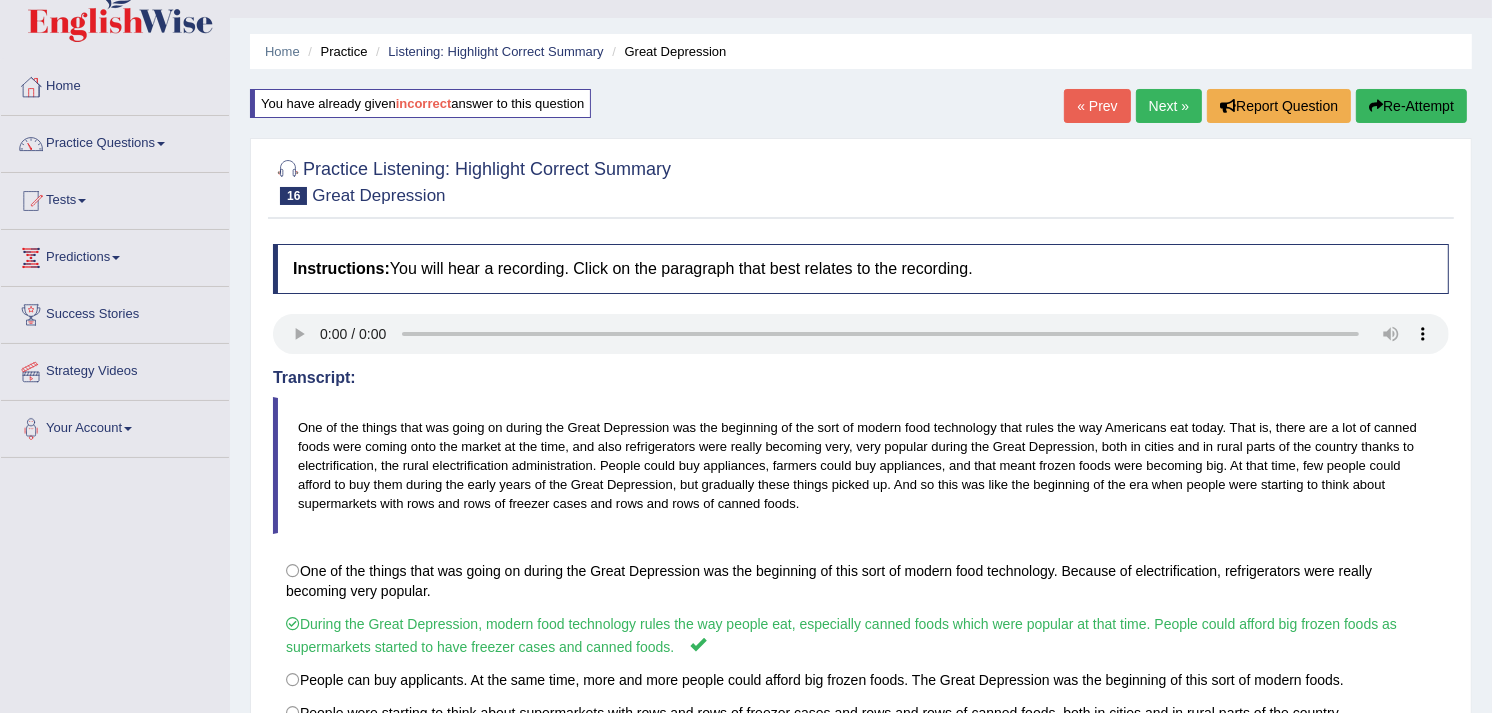 scroll, scrollTop: 0, scrollLeft: 0, axis: both 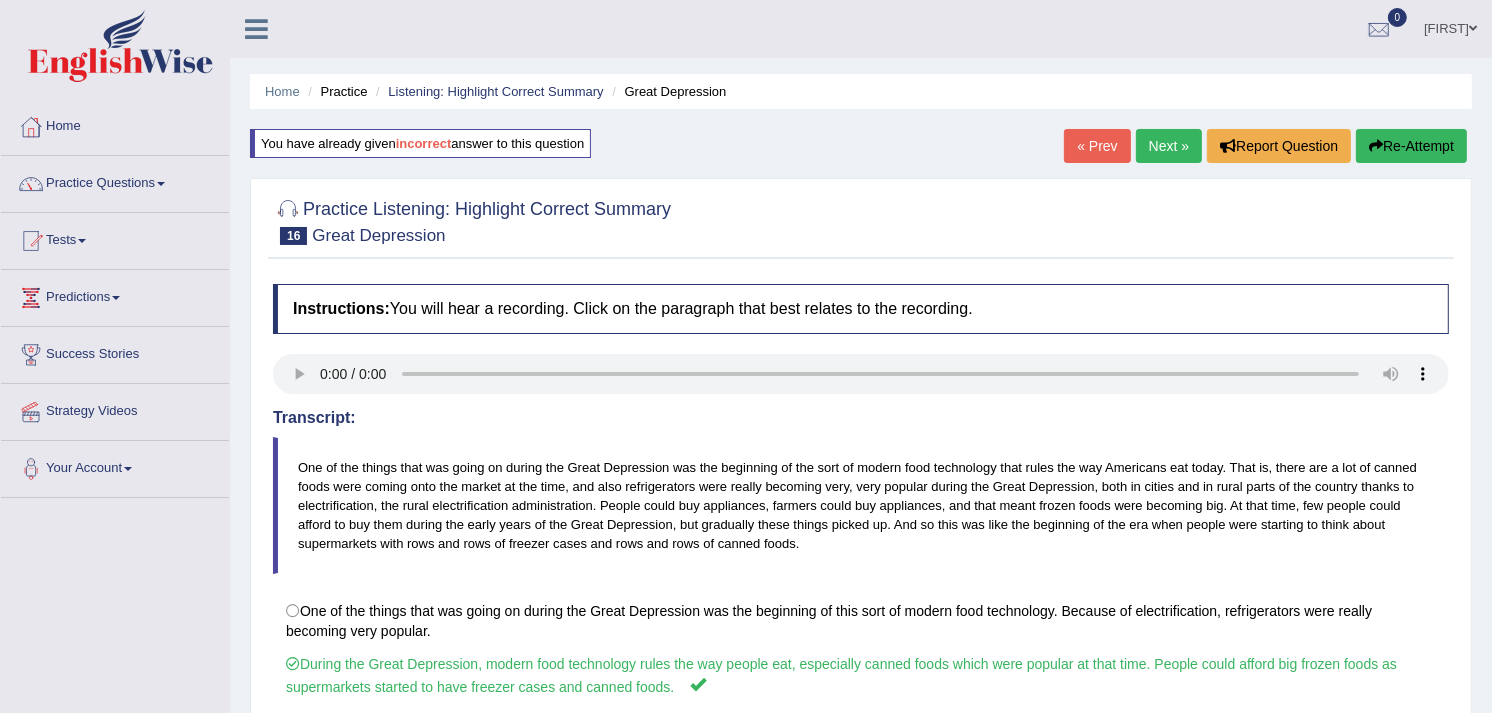 click on "Next »" at bounding box center (1169, 146) 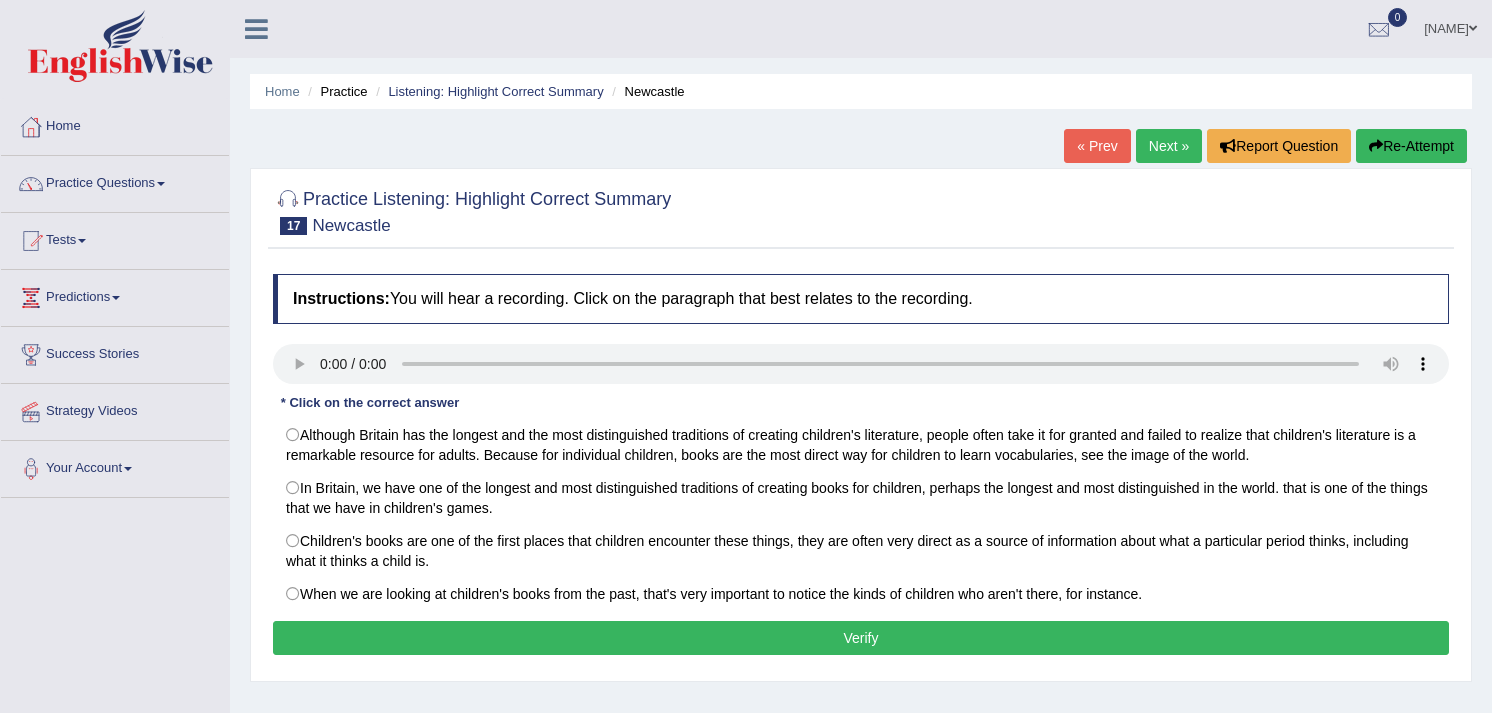scroll, scrollTop: 0, scrollLeft: 0, axis: both 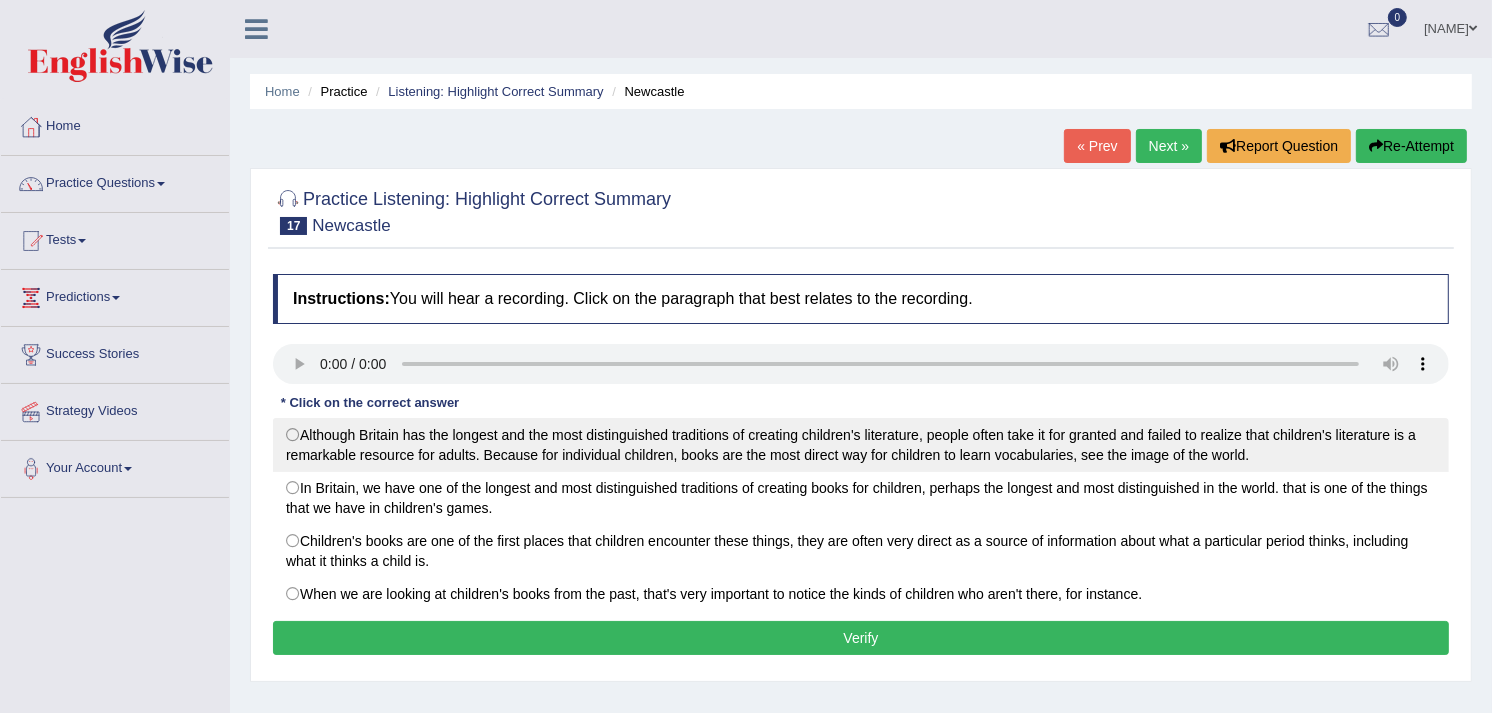 click on "Although Britain has the longest and the most distinguished traditions of creating children's literature, people often take it for granted and failed to realize that children's literature is a remarkable resource for adults. Because for individual children, books are the most direct way for children to learn vocabularies, see the image of the world." at bounding box center (861, 445) 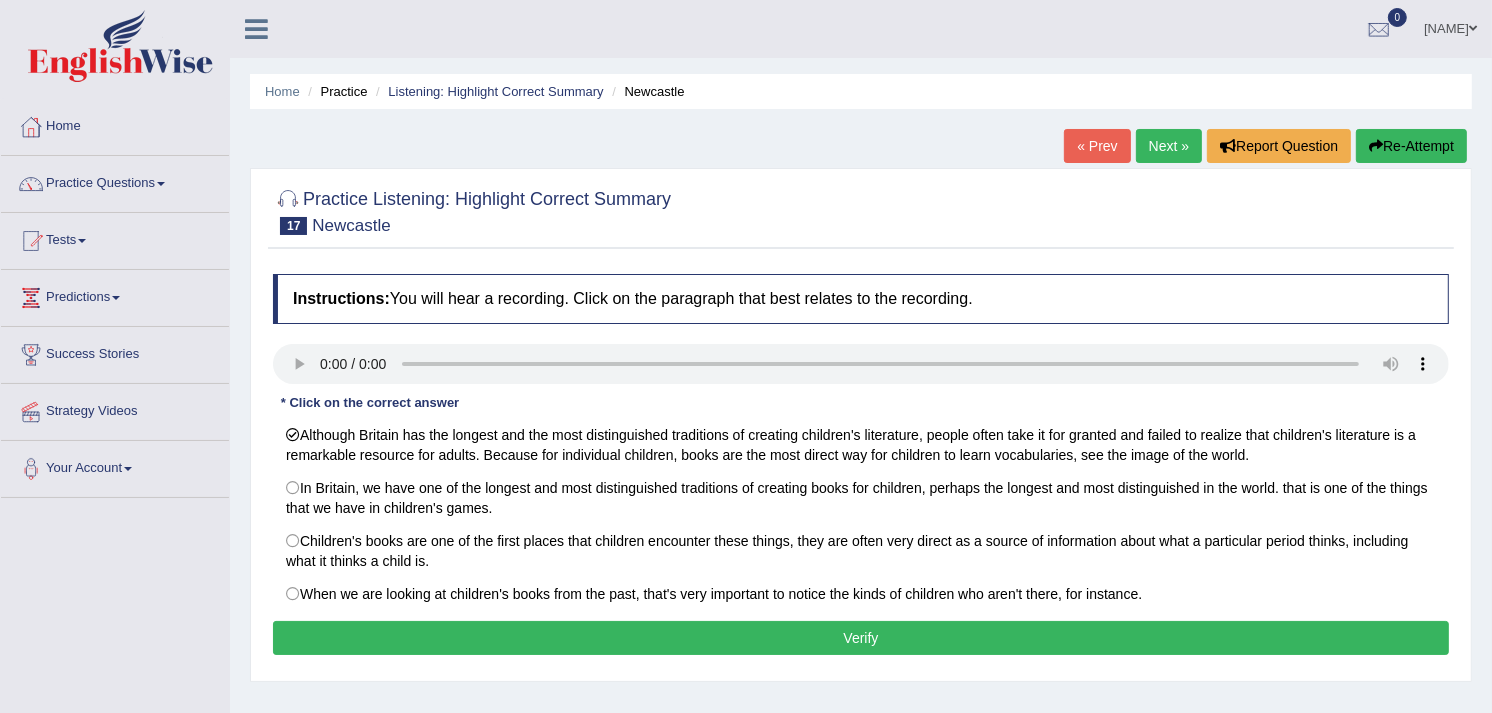 click on "Verify" at bounding box center (861, 638) 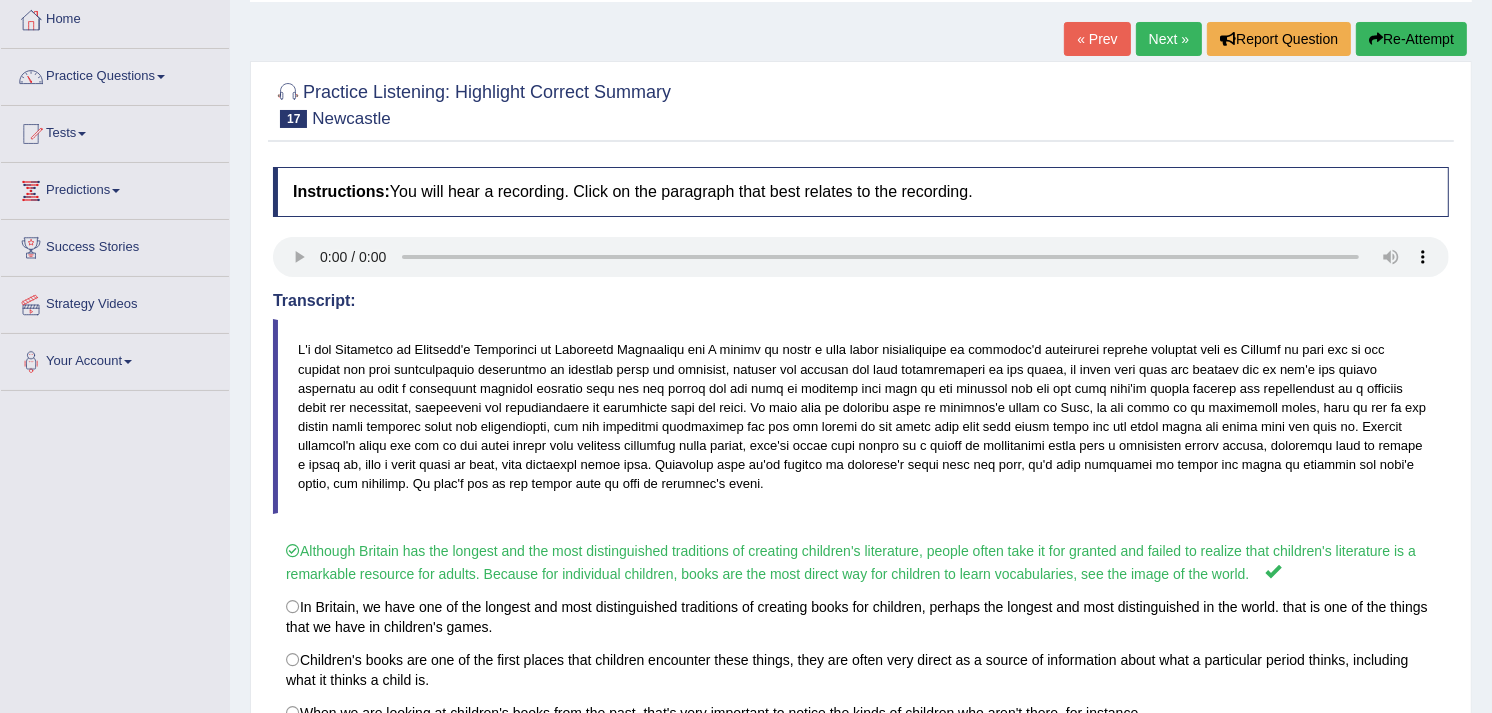 scroll, scrollTop: 0, scrollLeft: 0, axis: both 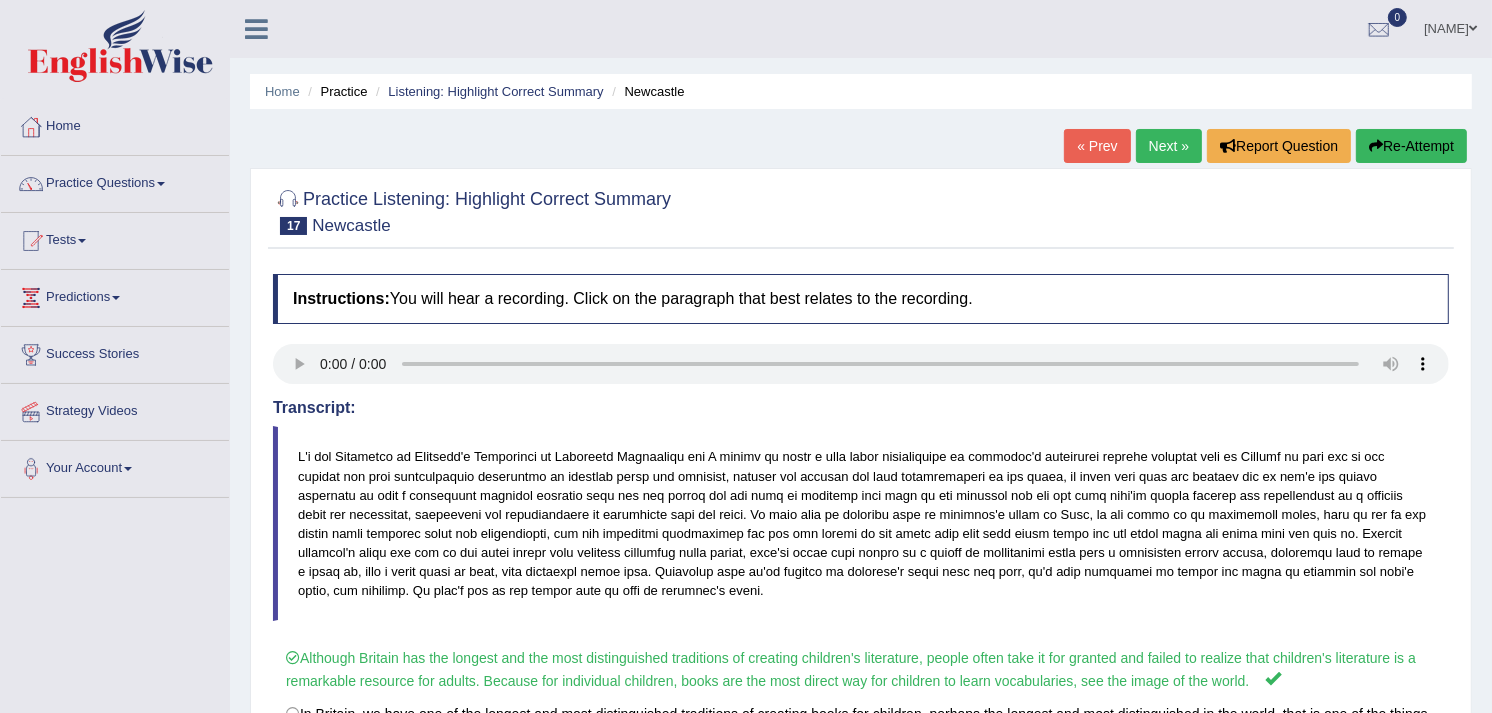 click on "Next »" at bounding box center [1169, 146] 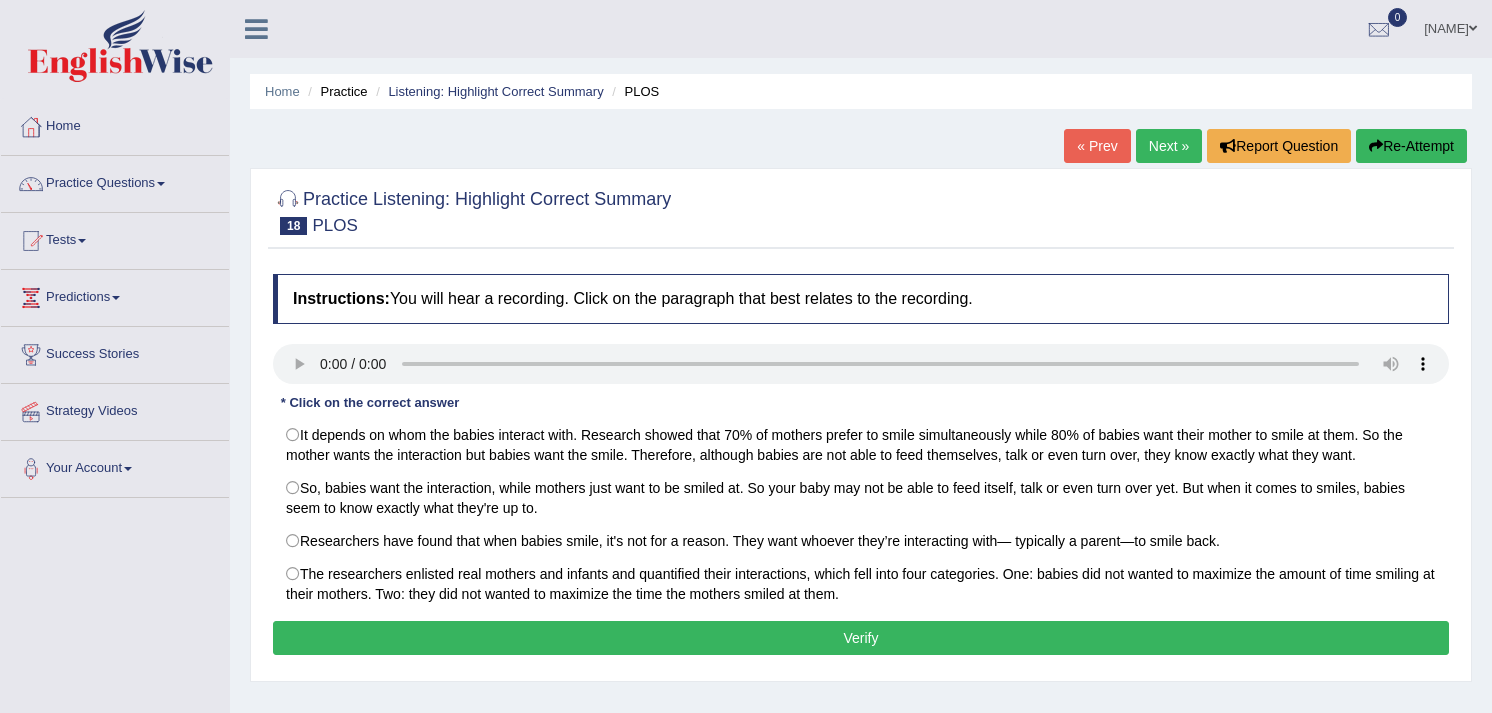 scroll, scrollTop: 0, scrollLeft: 0, axis: both 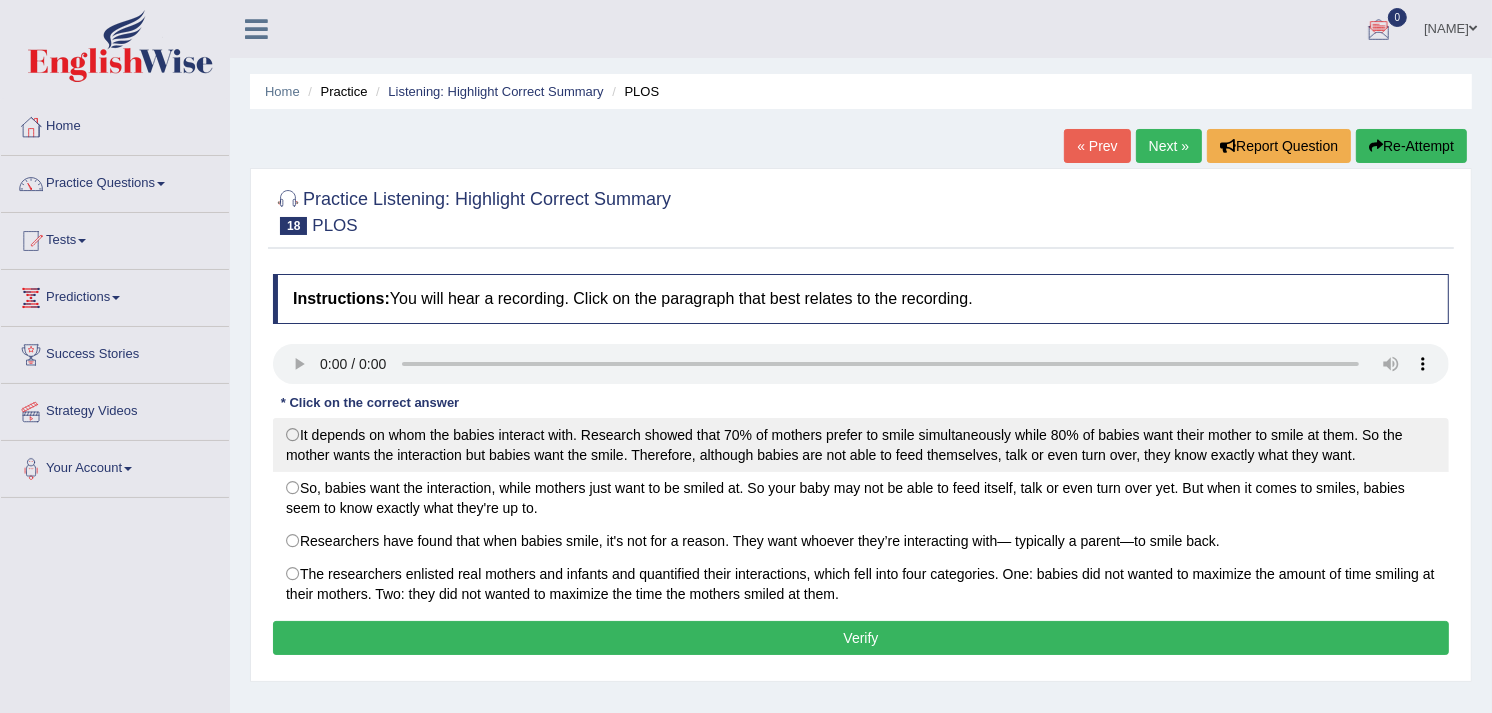 click on "It depends on whom the babies interact with. Research showed that 70% of mothers prefer to smile simultaneously while 80% of babies want their mother to smile at them. So the mother wants the interaction but babies want the smile. Therefore, although babies are not able to feed themselves, talk or even turn over, they know exactly what they want." at bounding box center [861, 445] 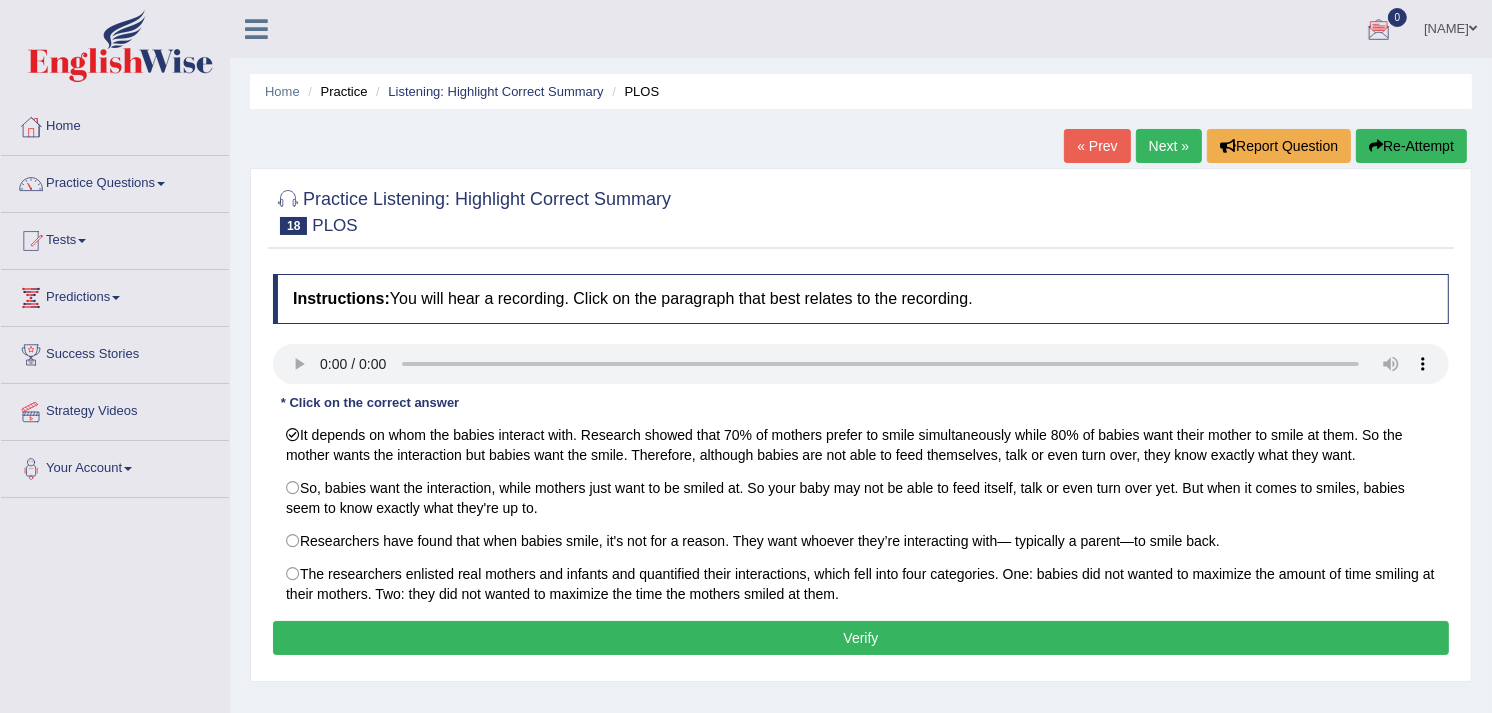 click on "Verify" at bounding box center (861, 638) 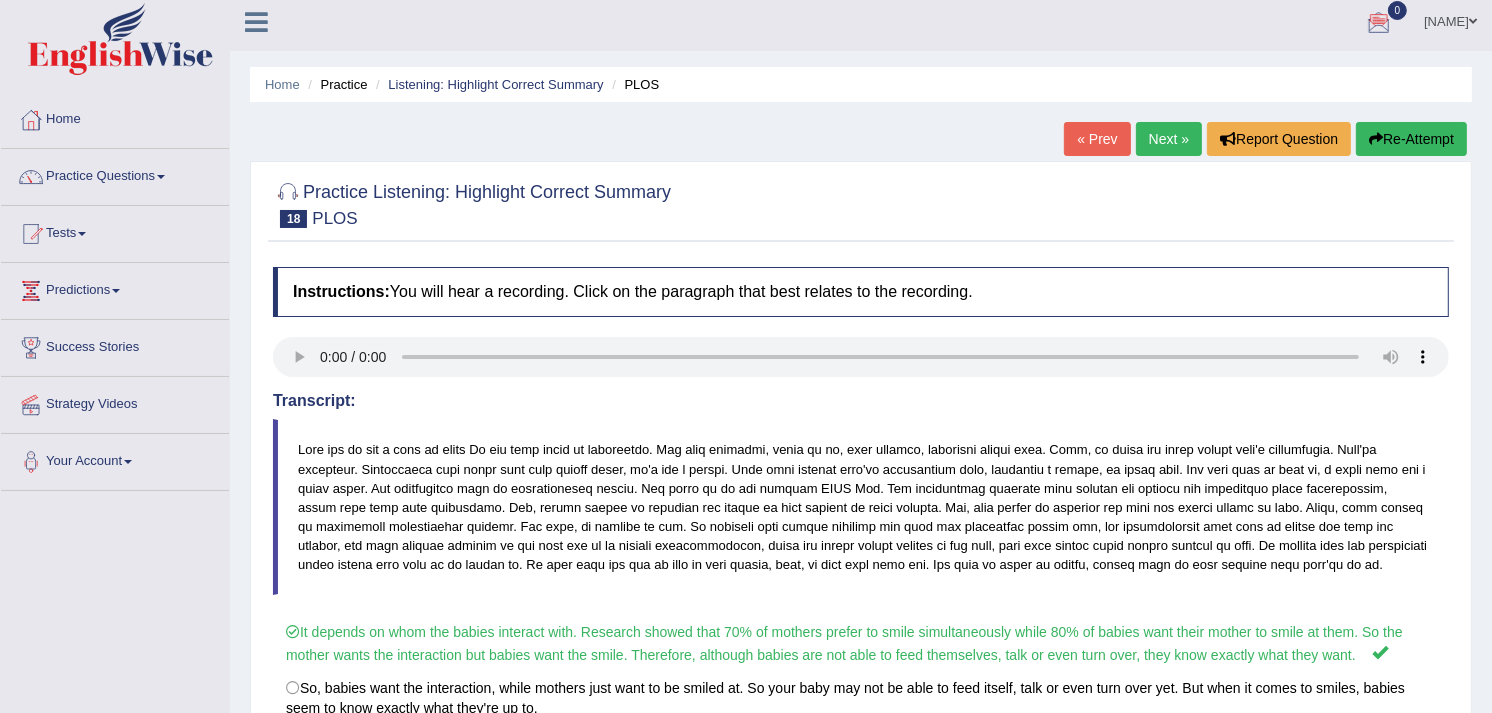 scroll, scrollTop: 0, scrollLeft: 0, axis: both 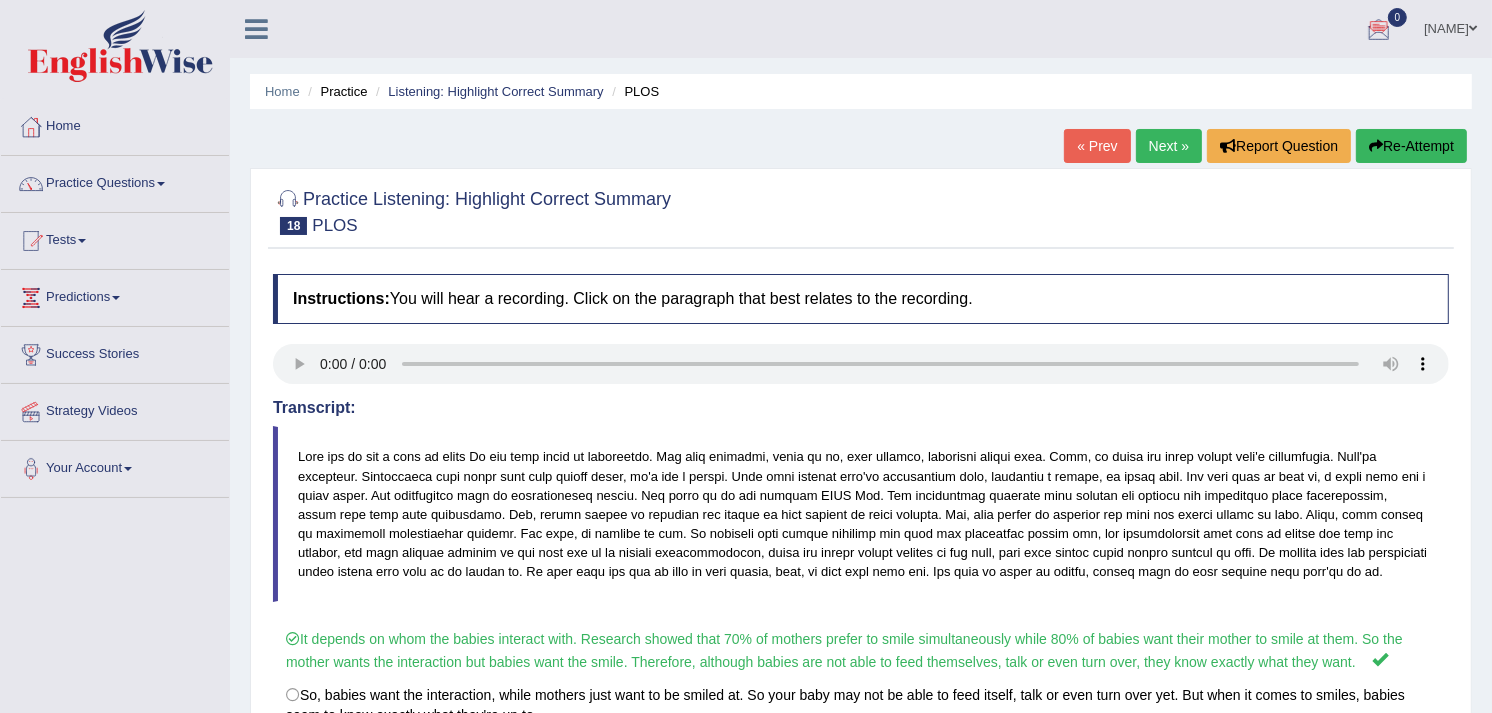 click on "Next »" at bounding box center [1169, 146] 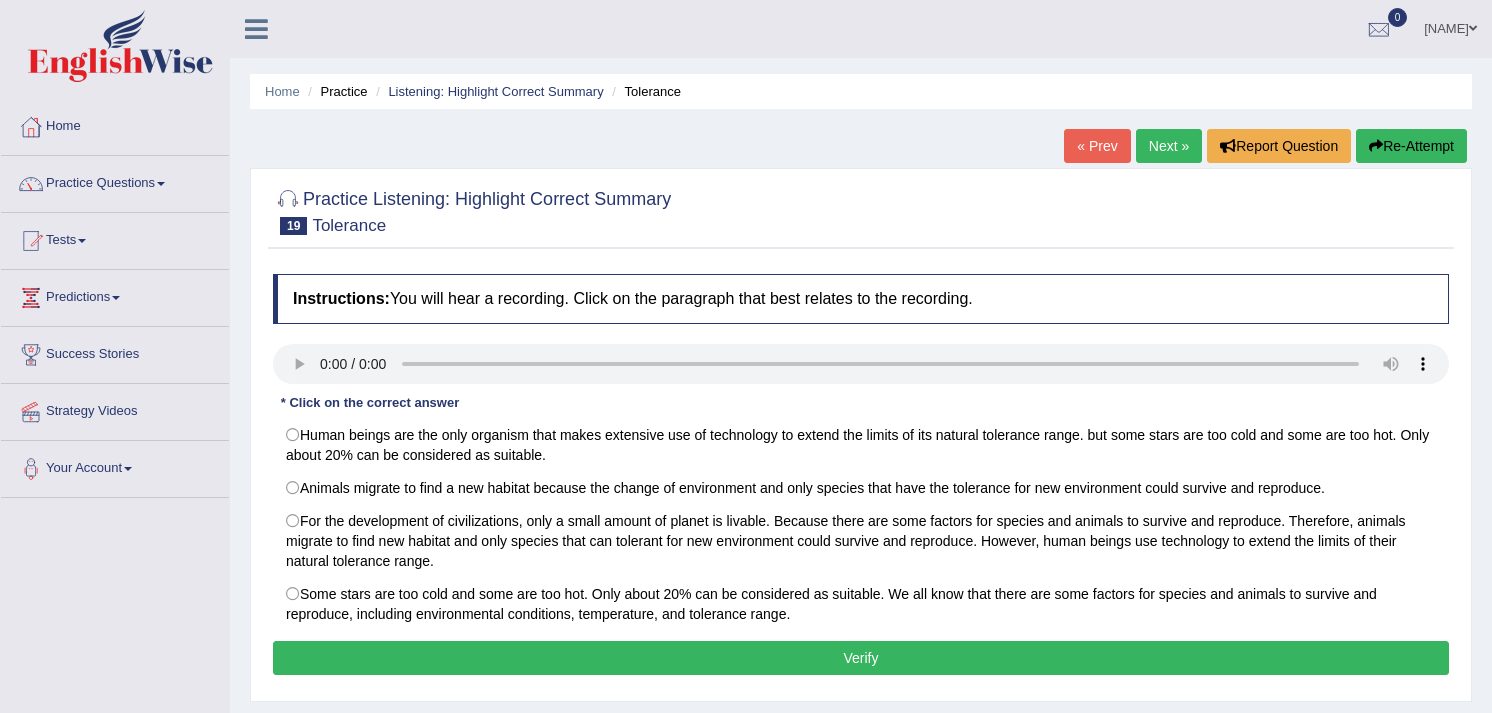 scroll, scrollTop: 0, scrollLeft: 0, axis: both 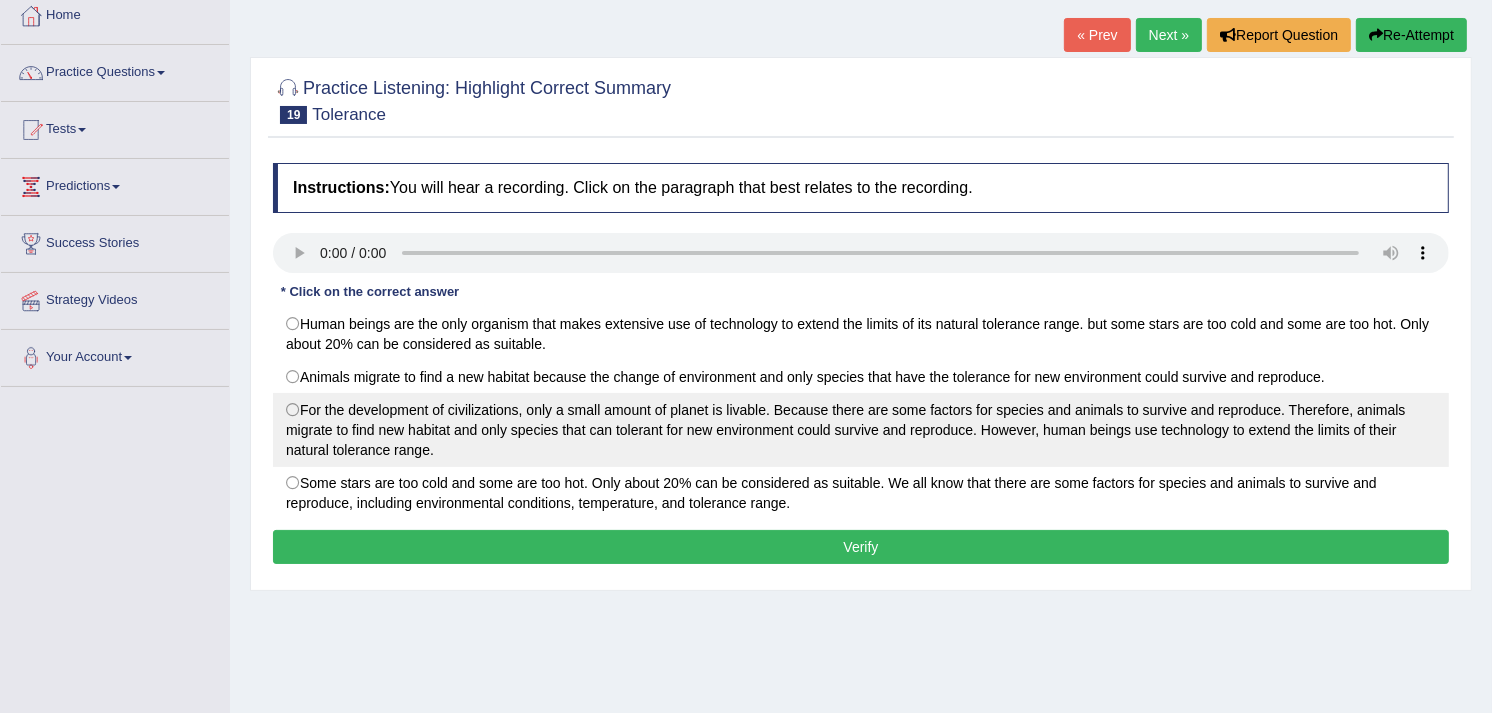 click on "For the development of civilizations, only a small amount of planet is livable. Because there are some factors for species and animals to survive and reproduce. Therefore, animals migrate to find new habitat and only species that can tolerant for new environment could survive and reproduce. However, human beings use technology to extend the limits of their natural tolerance range." at bounding box center [861, 430] 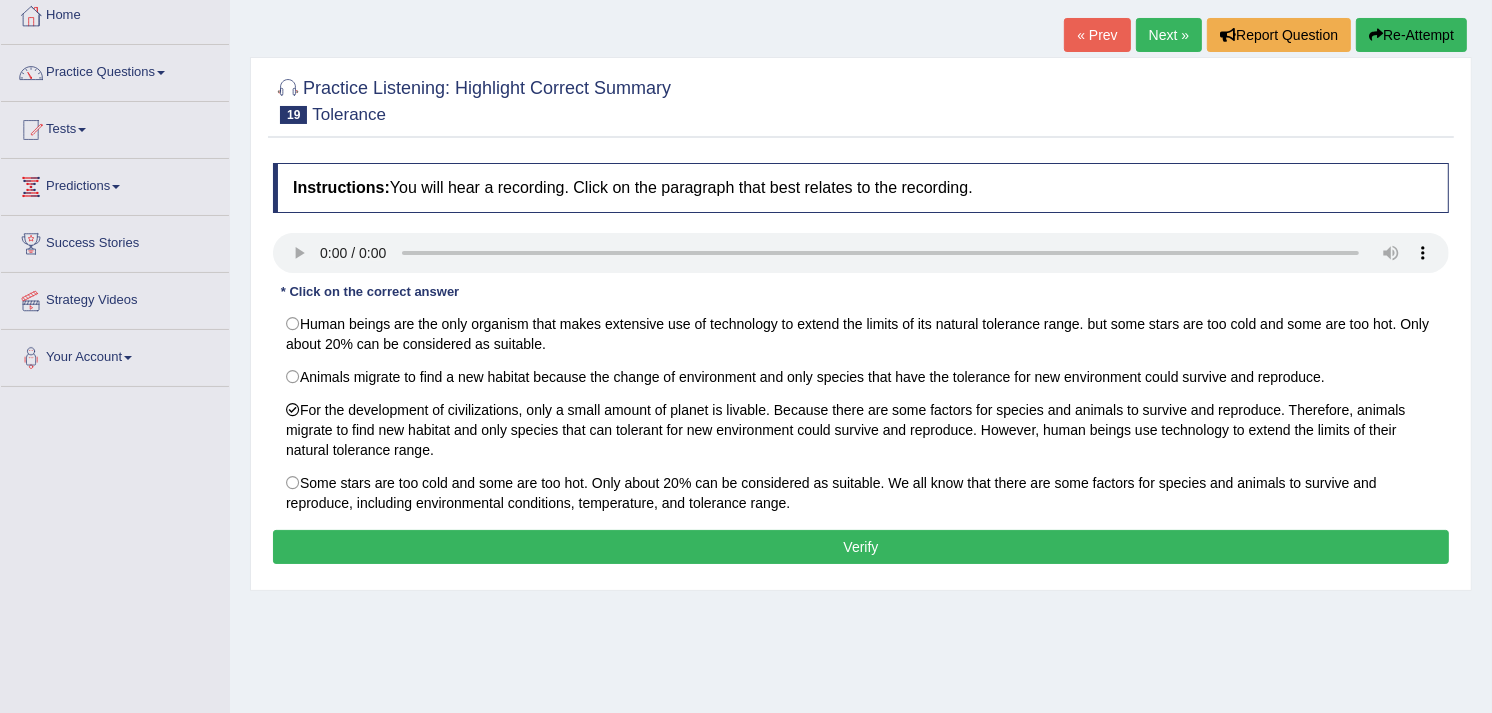 click on "Verify" at bounding box center [861, 547] 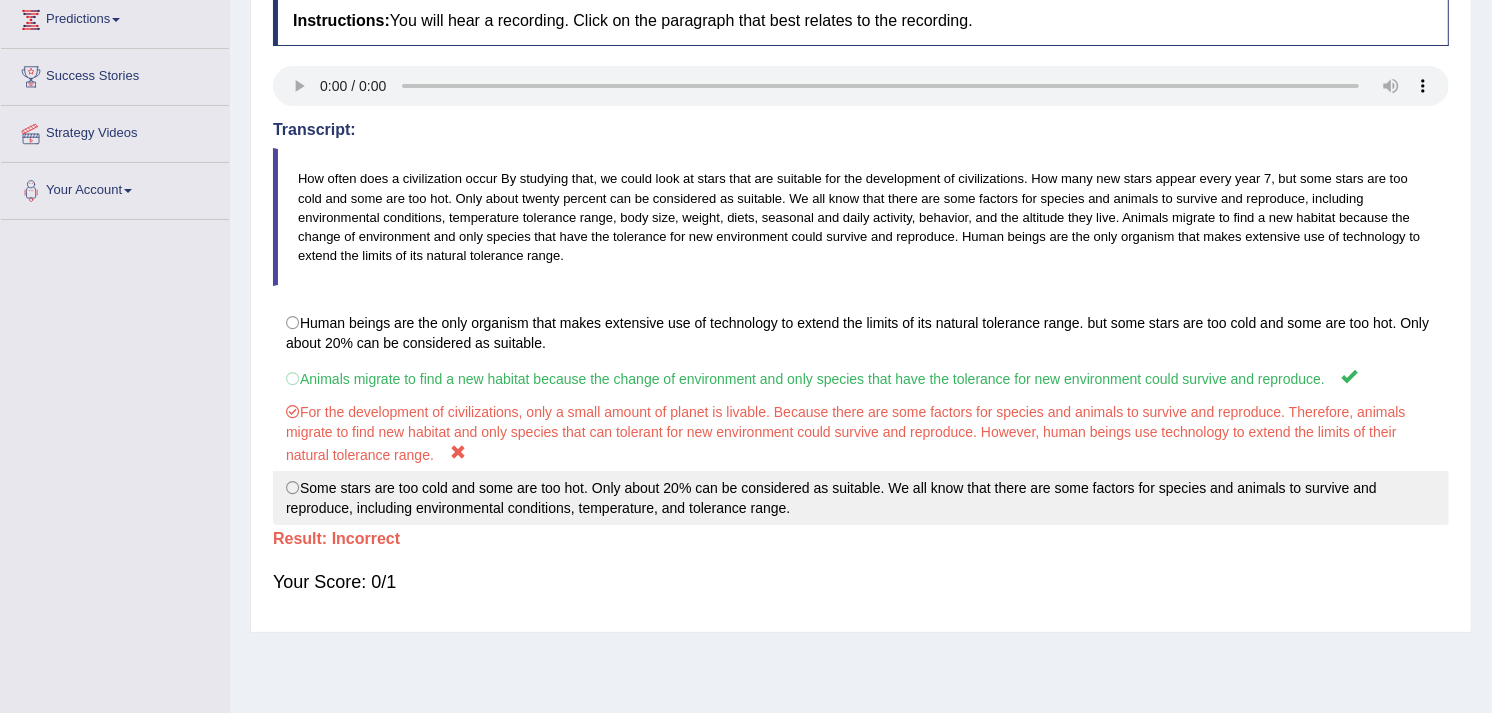 scroll, scrollTop: 333, scrollLeft: 0, axis: vertical 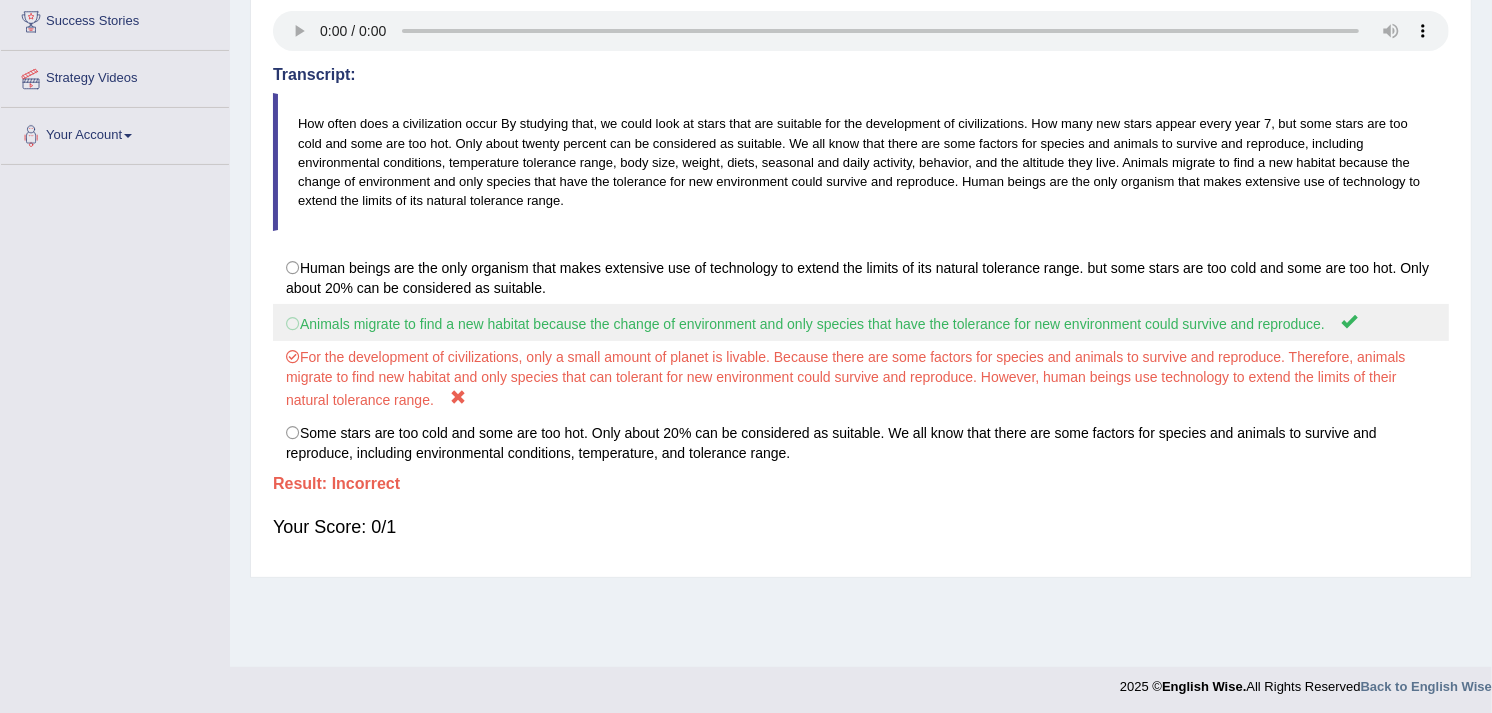 drag, startPoint x: 364, startPoint y: 330, endPoint x: 903, endPoint y: 313, distance: 539.268 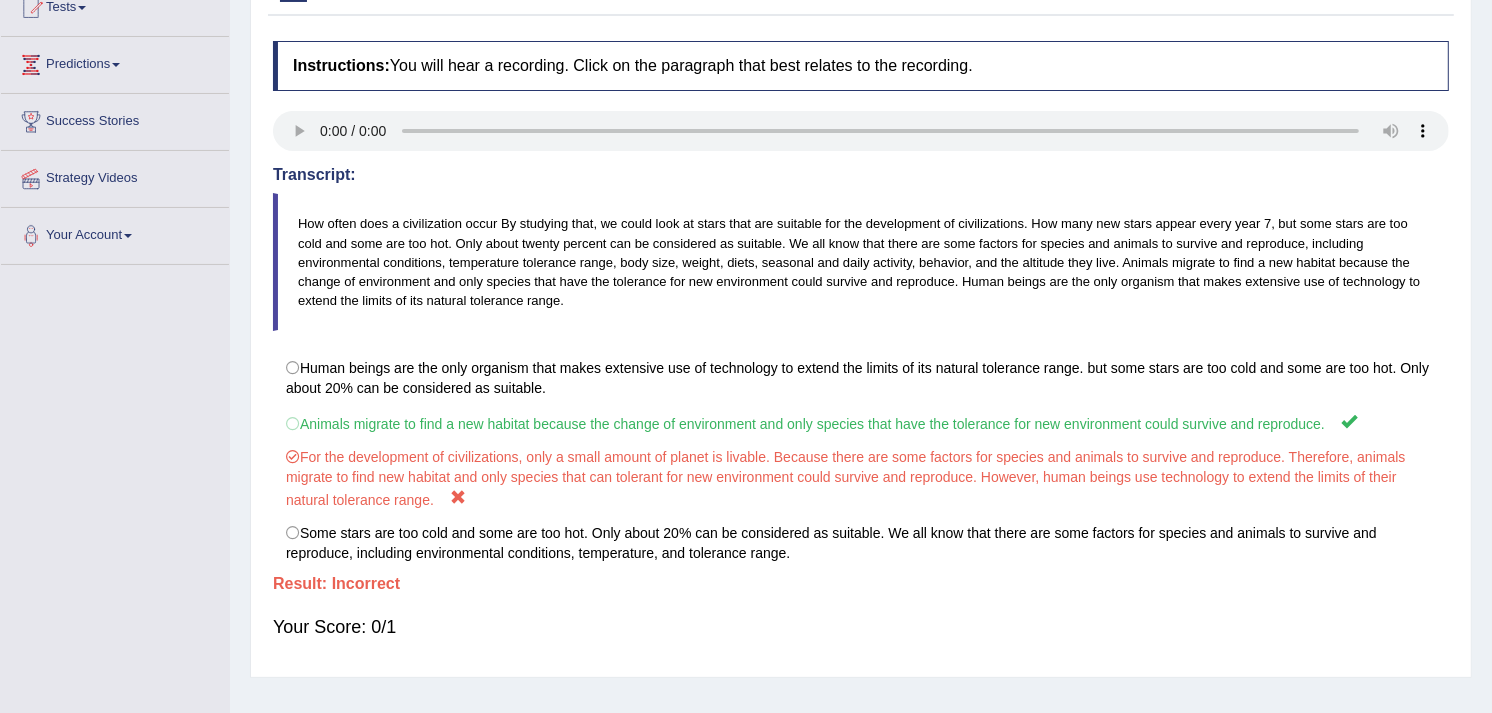 scroll, scrollTop: 111, scrollLeft: 0, axis: vertical 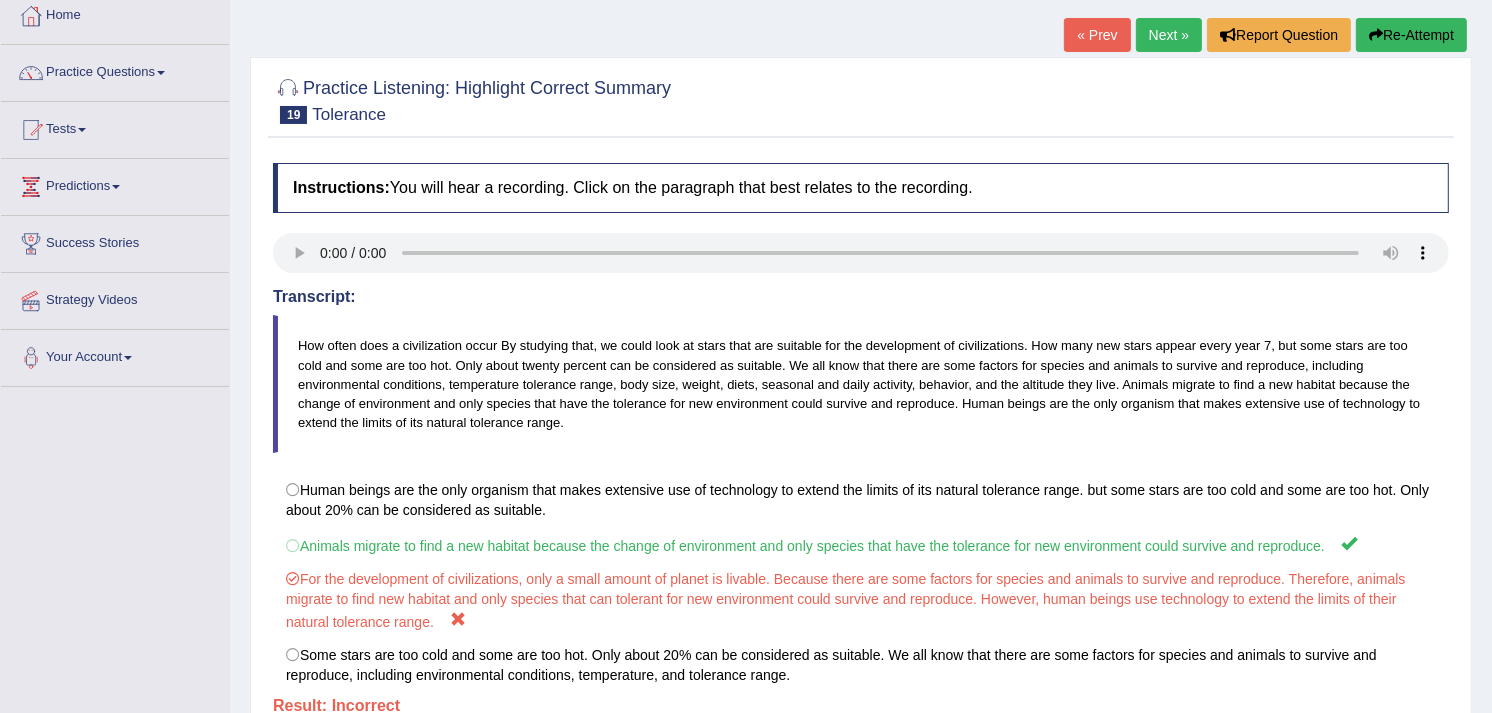 click on "Re-Attempt" at bounding box center [1411, 35] 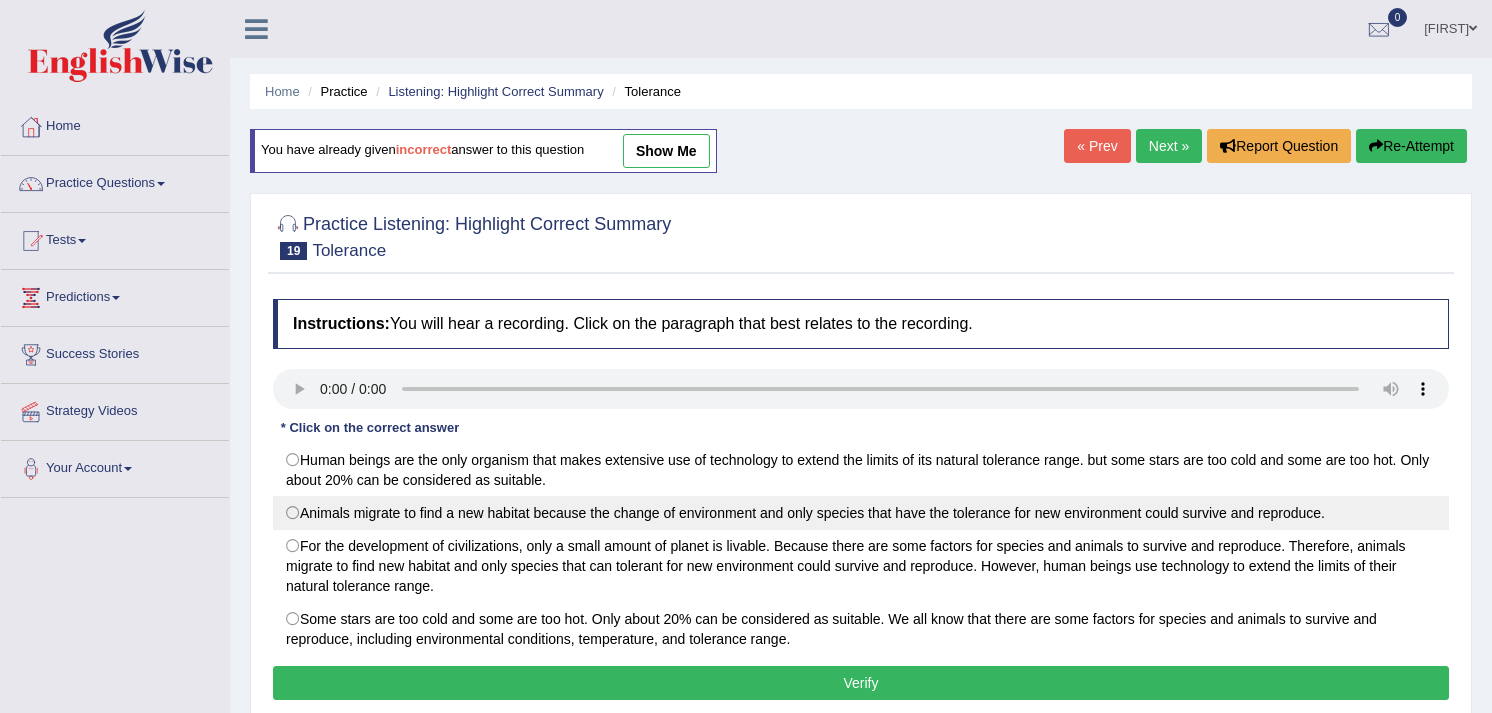 scroll, scrollTop: 111, scrollLeft: 0, axis: vertical 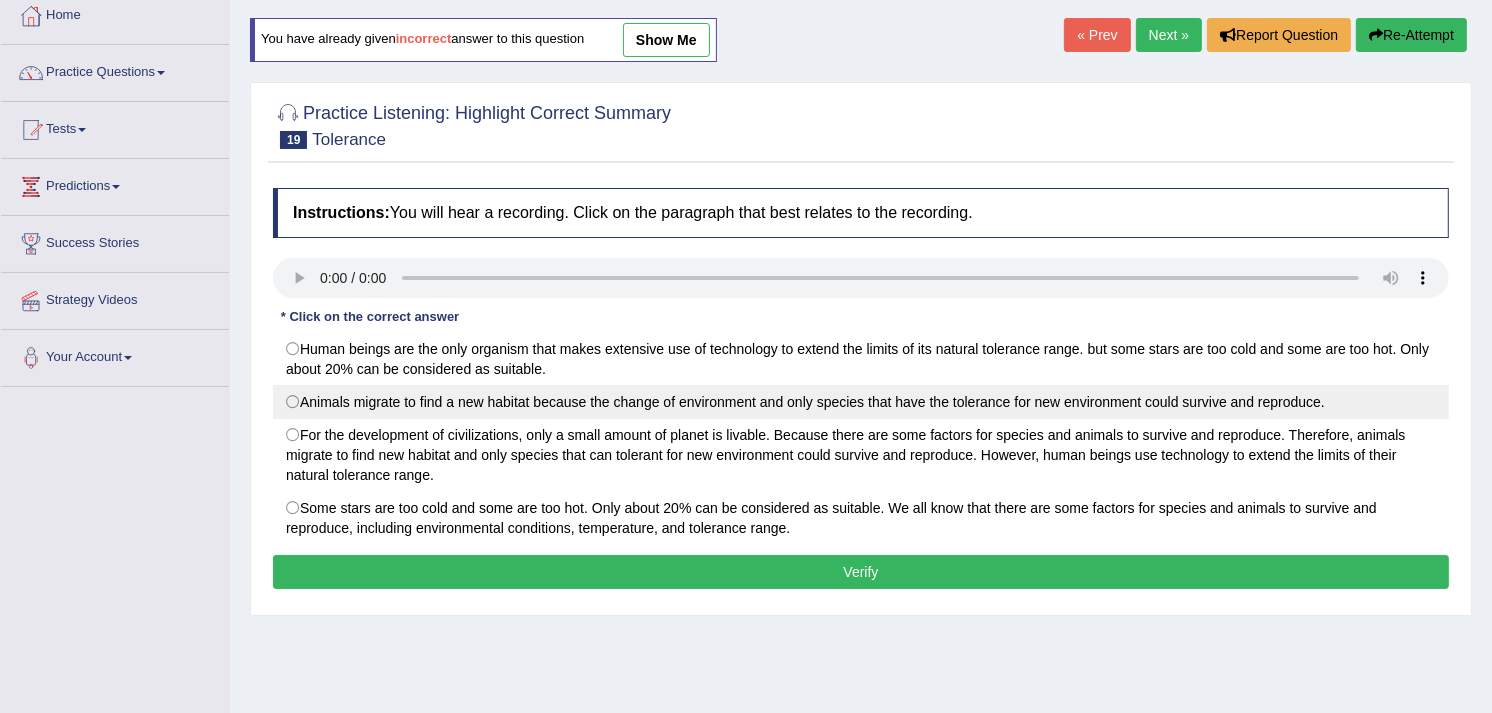 click on "Animals migrate to find a new habitat because the change of environment and only species that have the tolerance for new environment could survive and reproduce." at bounding box center [861, 402] 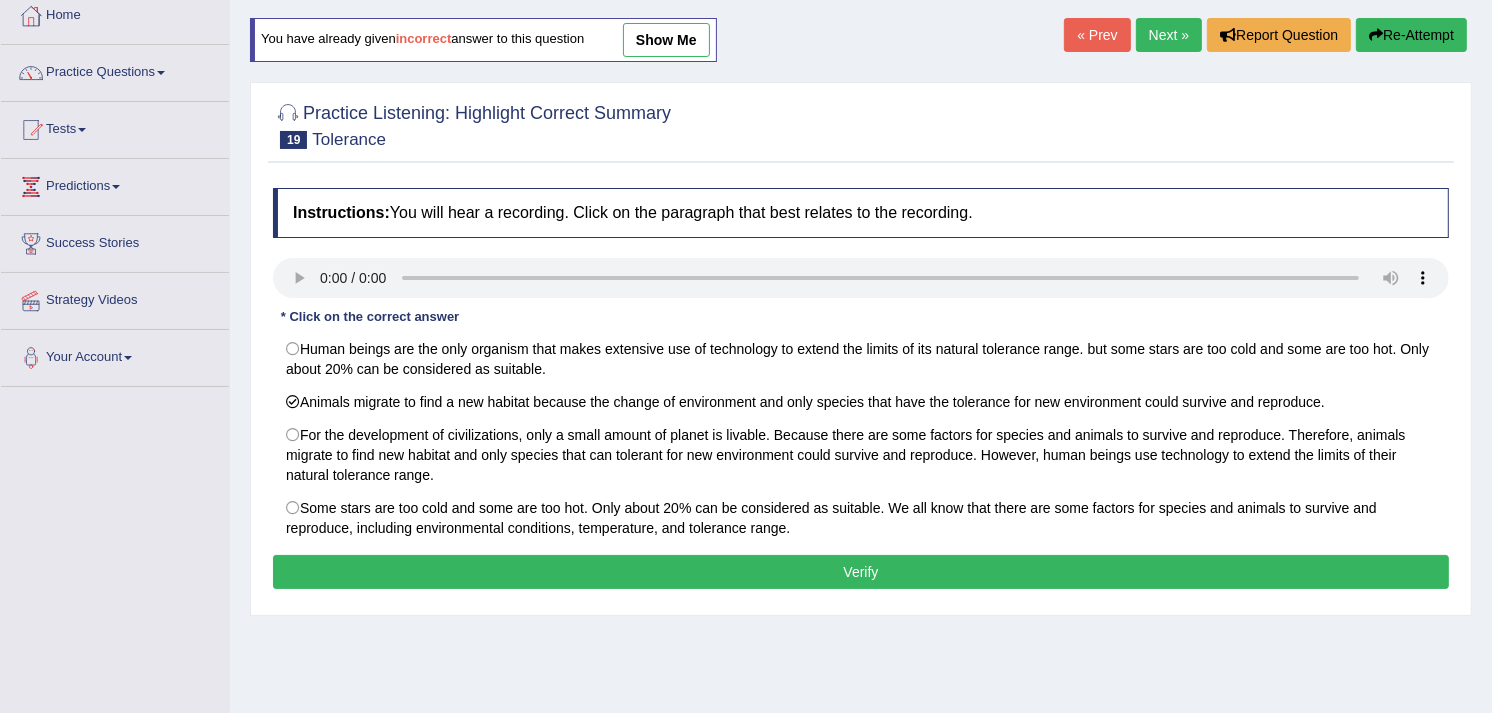 click on "Instructions:  You will hear a recording. Click on the paragraph that best relates to the recording.
Transcript: How often does a civilization occur By studying that, we could look at stars that are suitable for the development of civilizations. How many new stars appear every year 7, but some stars are too cold and some are too hot. Only about twenty percent can be considered as suitable. We all know that there are some factors for species and animals to survive and reproduce, including environmental conditions, temperature tolerance range, body size, weight, diets, seasonal and daily activity, behavior, and the altitude they live. Animals migrate to find a new habitat because the change of environment and only species that have the tolerance for new environment could survive and reproduce. Human beings are the only organism that makes extensive use of technology to extend the limits of its natural tolerance range. * Click on the correct answer Result:  Verify" at bounding box center (861, 391) 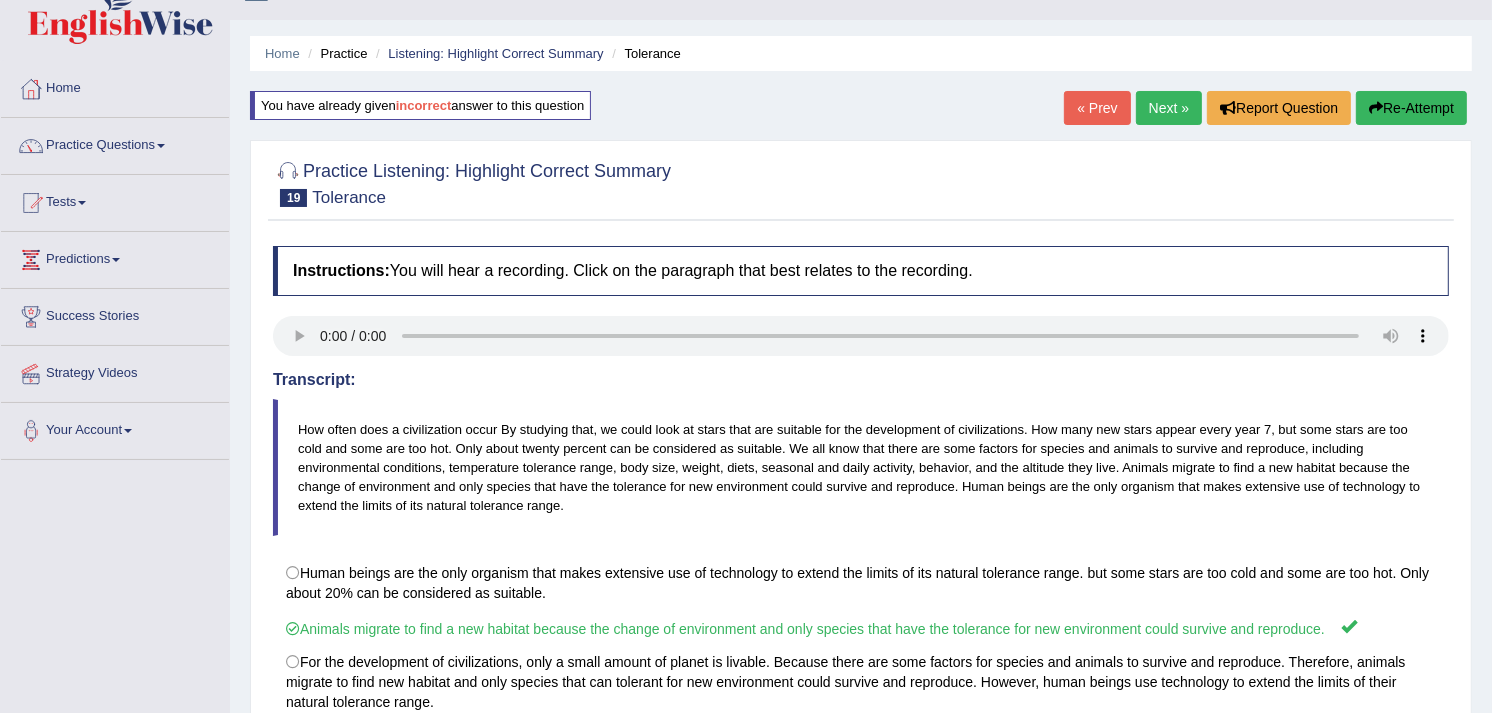 scroll, scrollTop: 0, scrollLeft: 0, axis: both 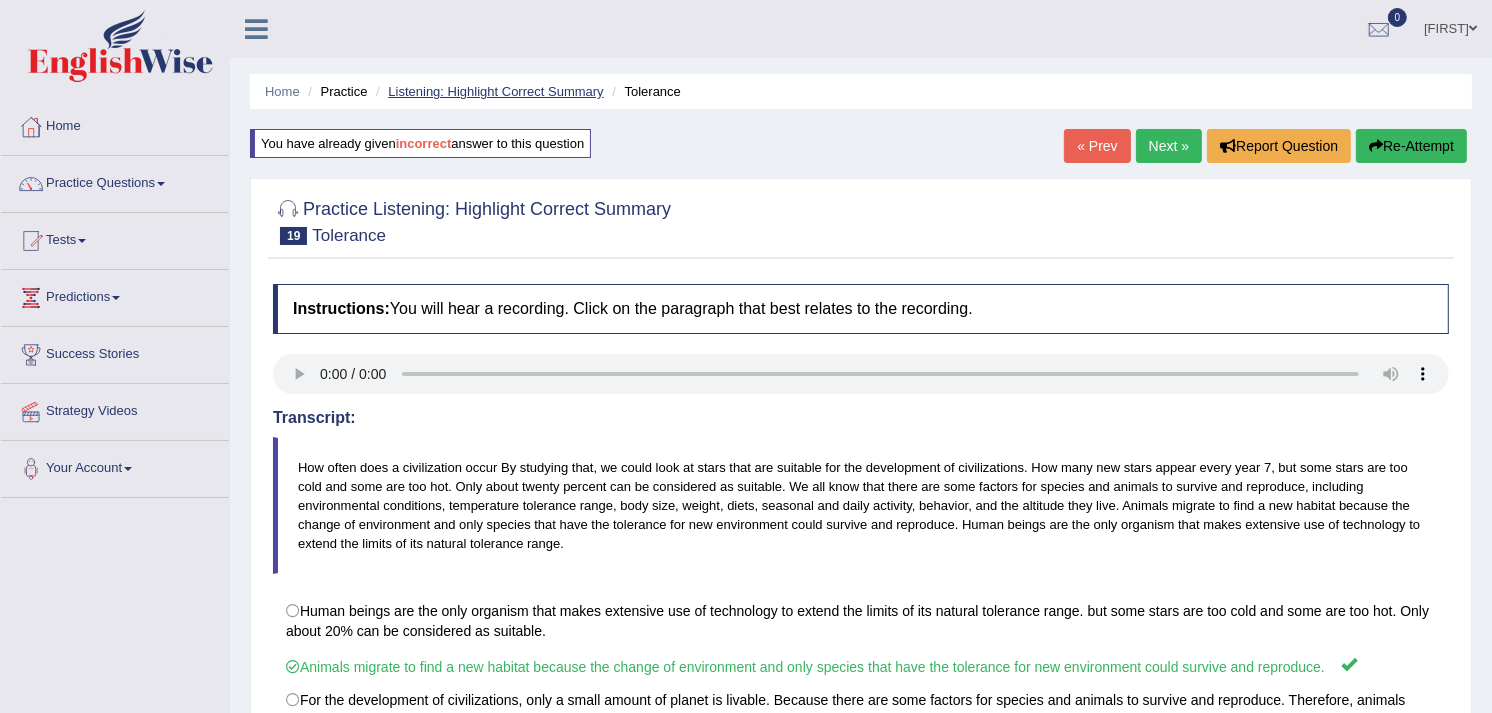 click on "Listening: Highlight Correct Summary" at bounding box center (495, 91) 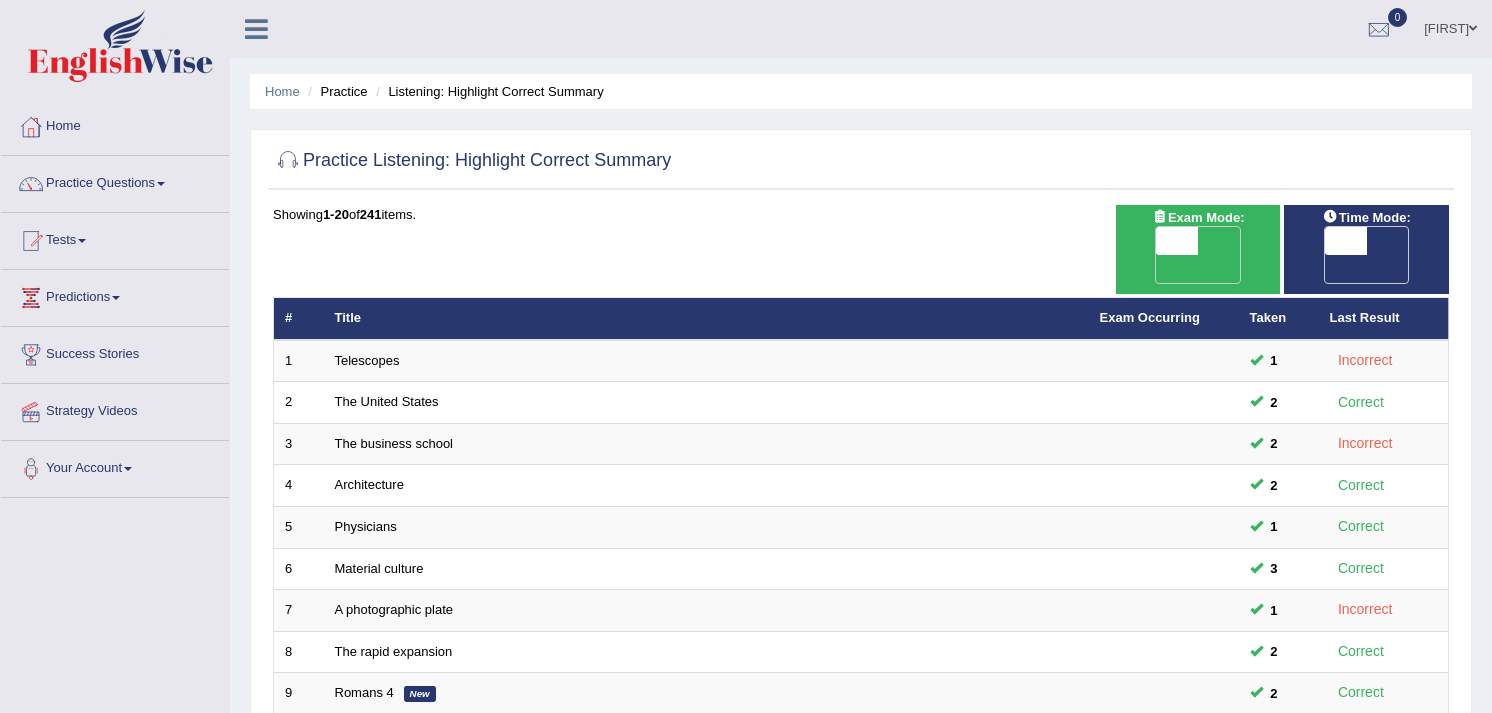 scroll, scrollTop: 0, scrollLeft: 0, axis: both 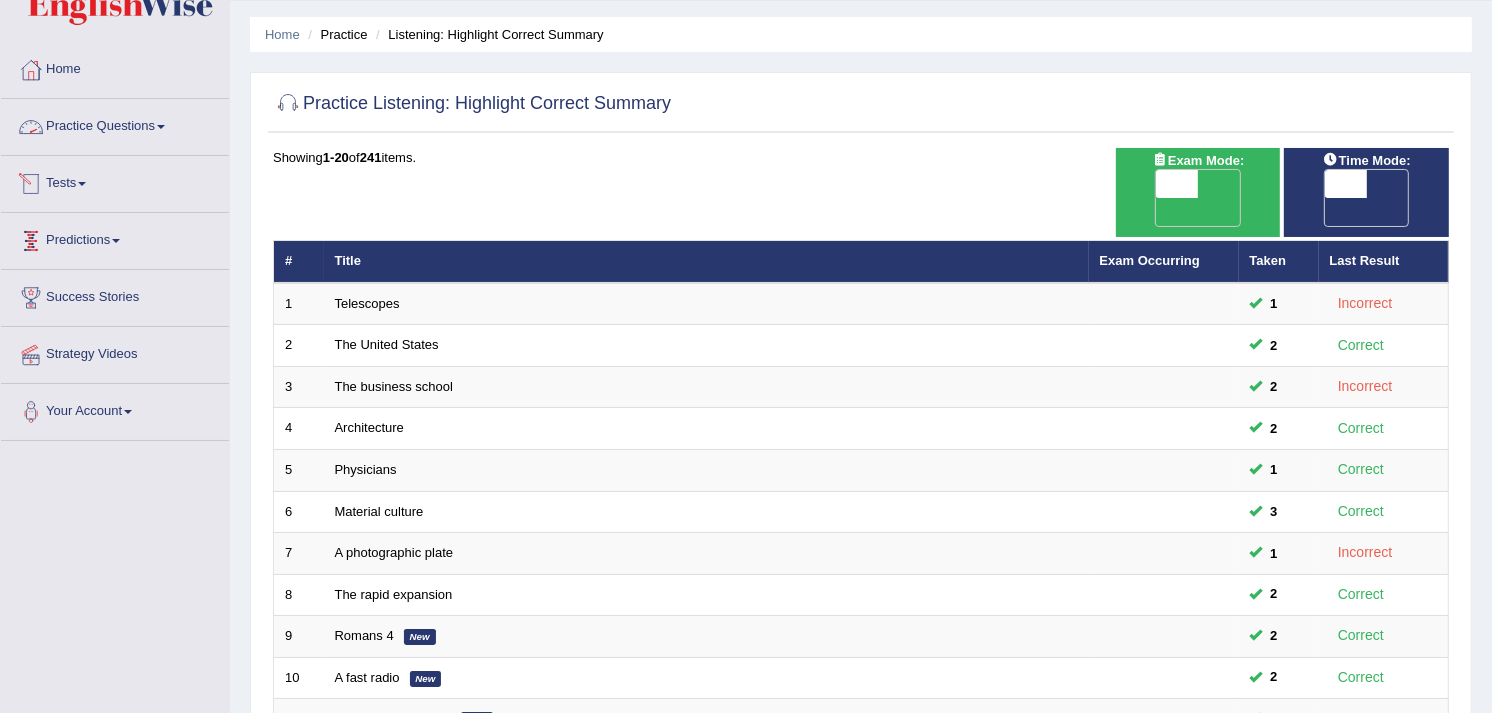 click on "Practice Questions" at bounding box center [115, 124] 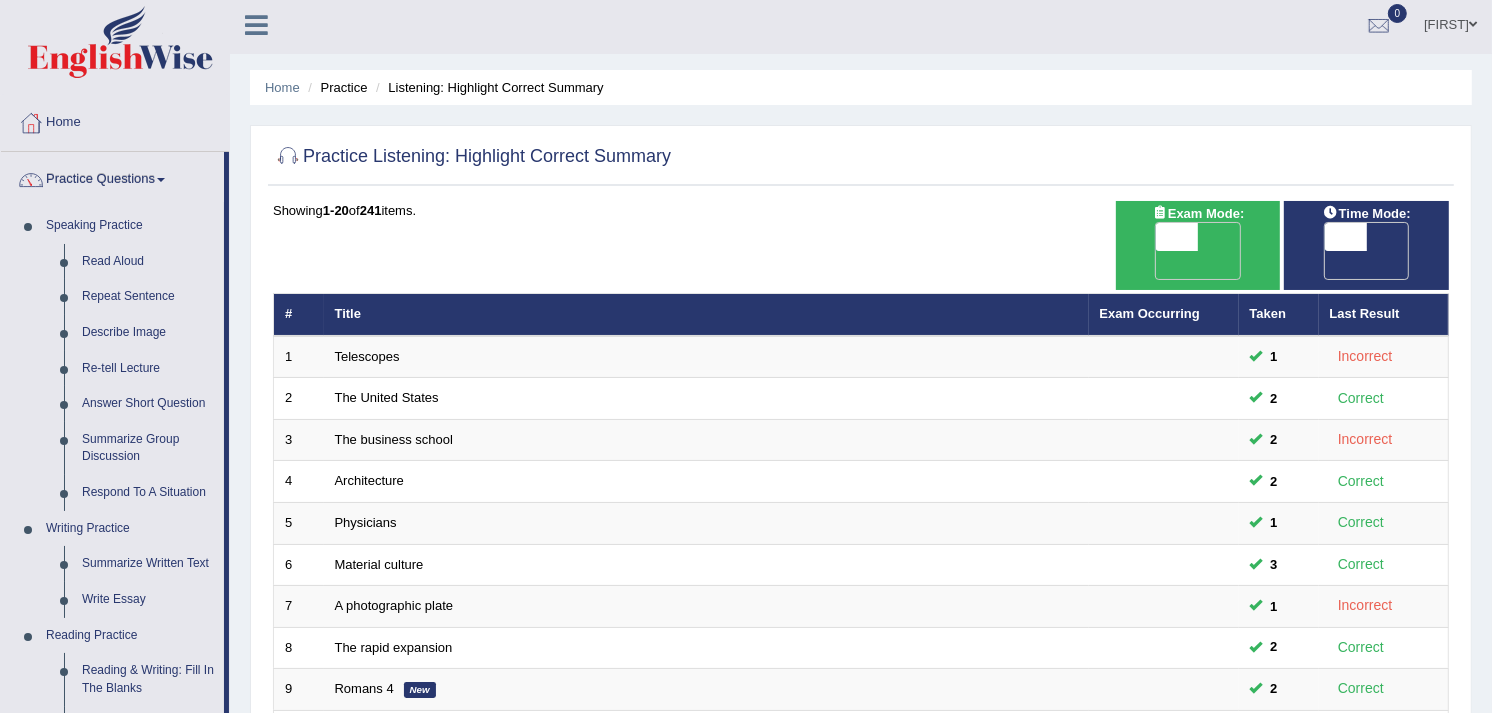 scroll, scrollTop: 0, scrollLeft: 0, axis: both 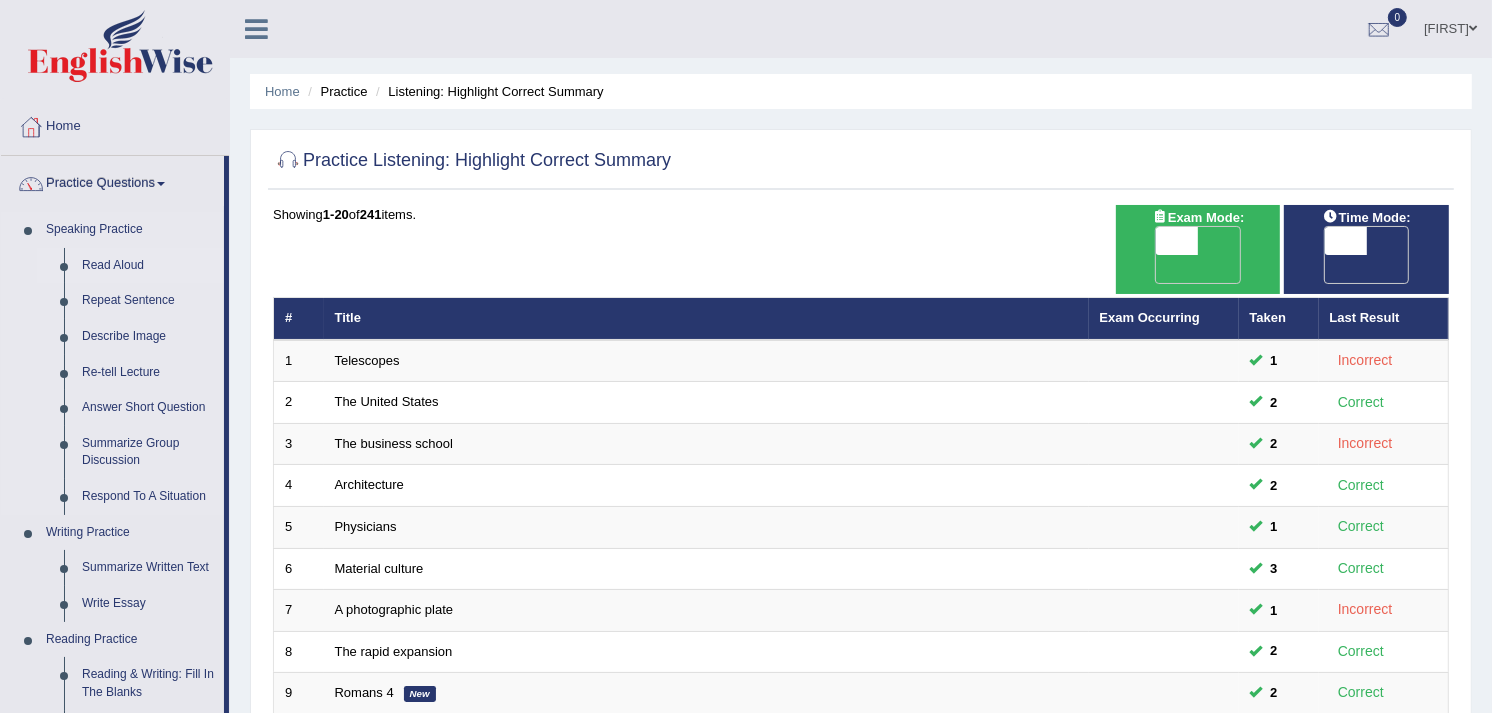 click on "Read Aloud" at bounding box center (148, 266) 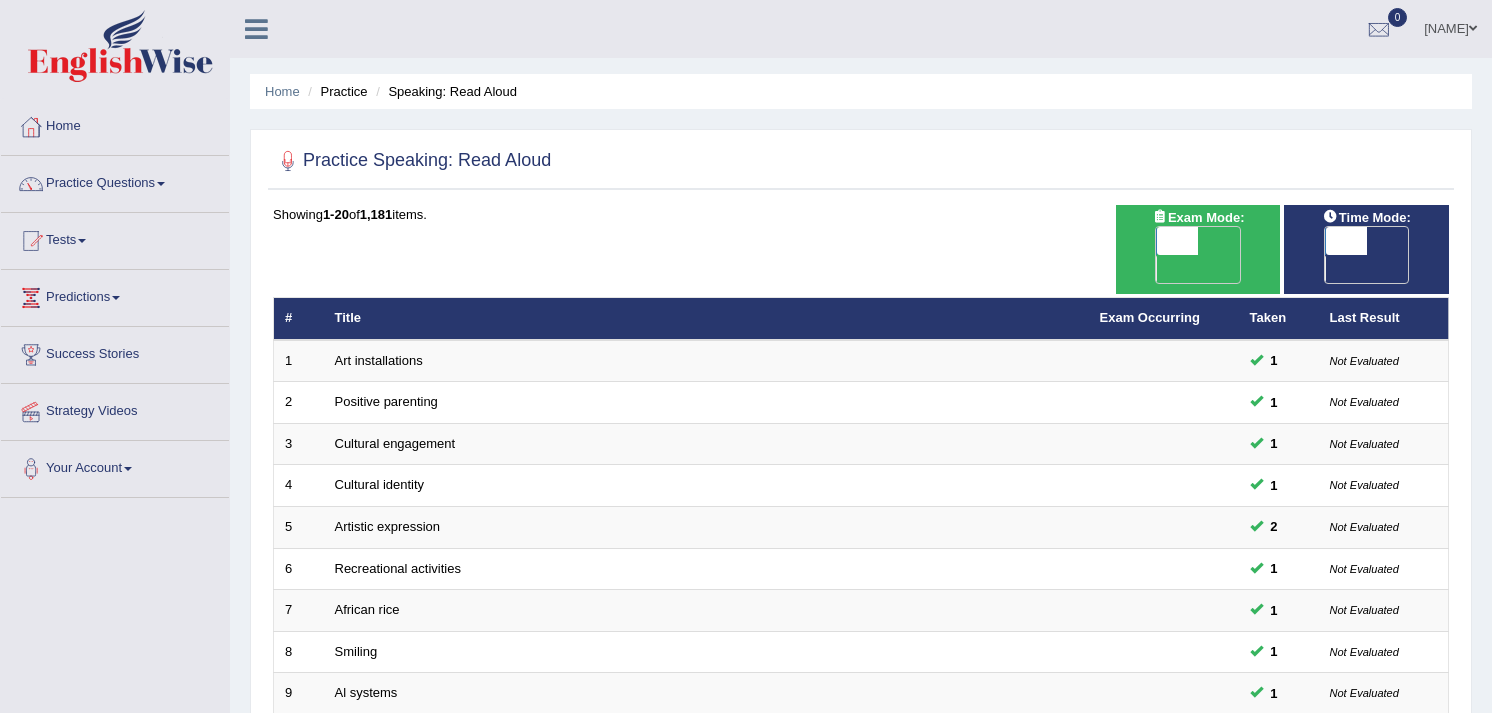 scroll, scrollTop: 0, scrollLeft: 0, axis: both 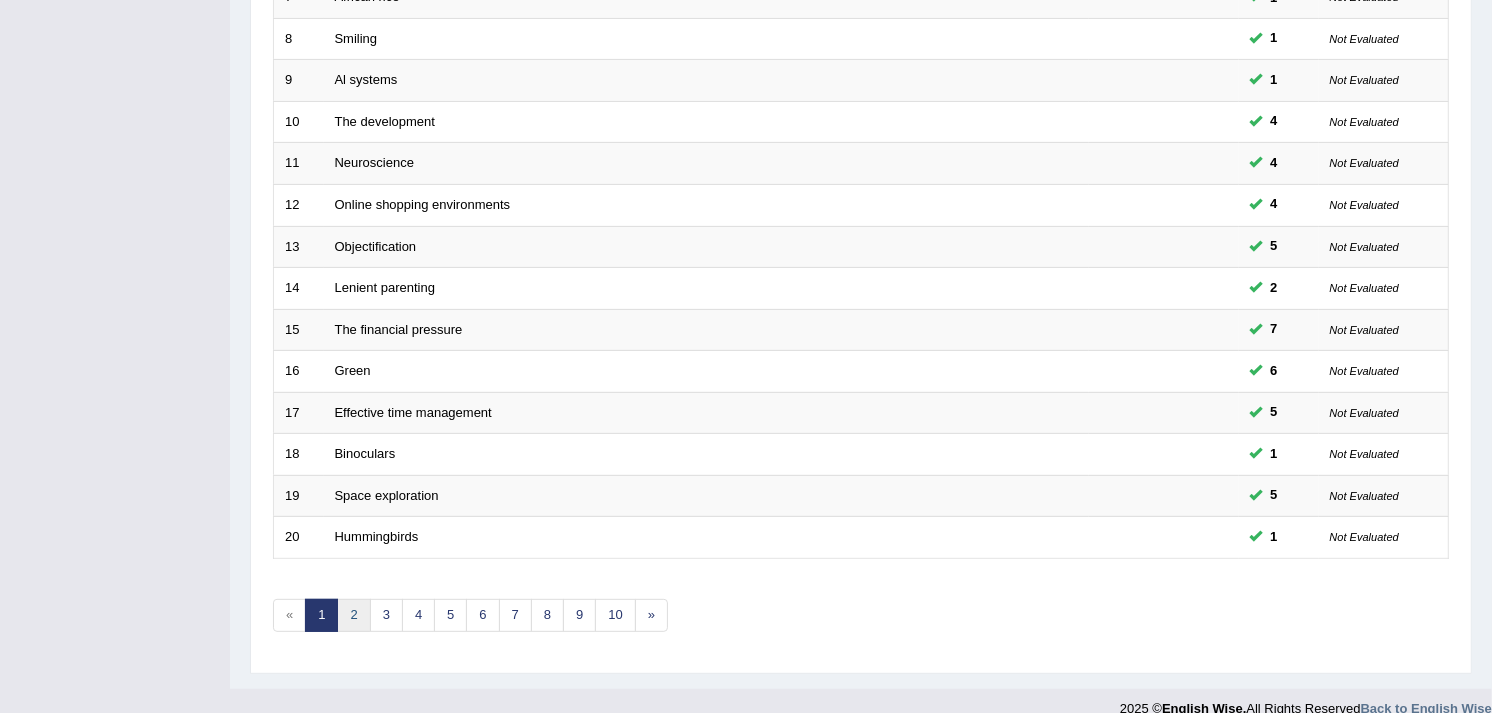 click on "2" at bounding box center [353, 615] 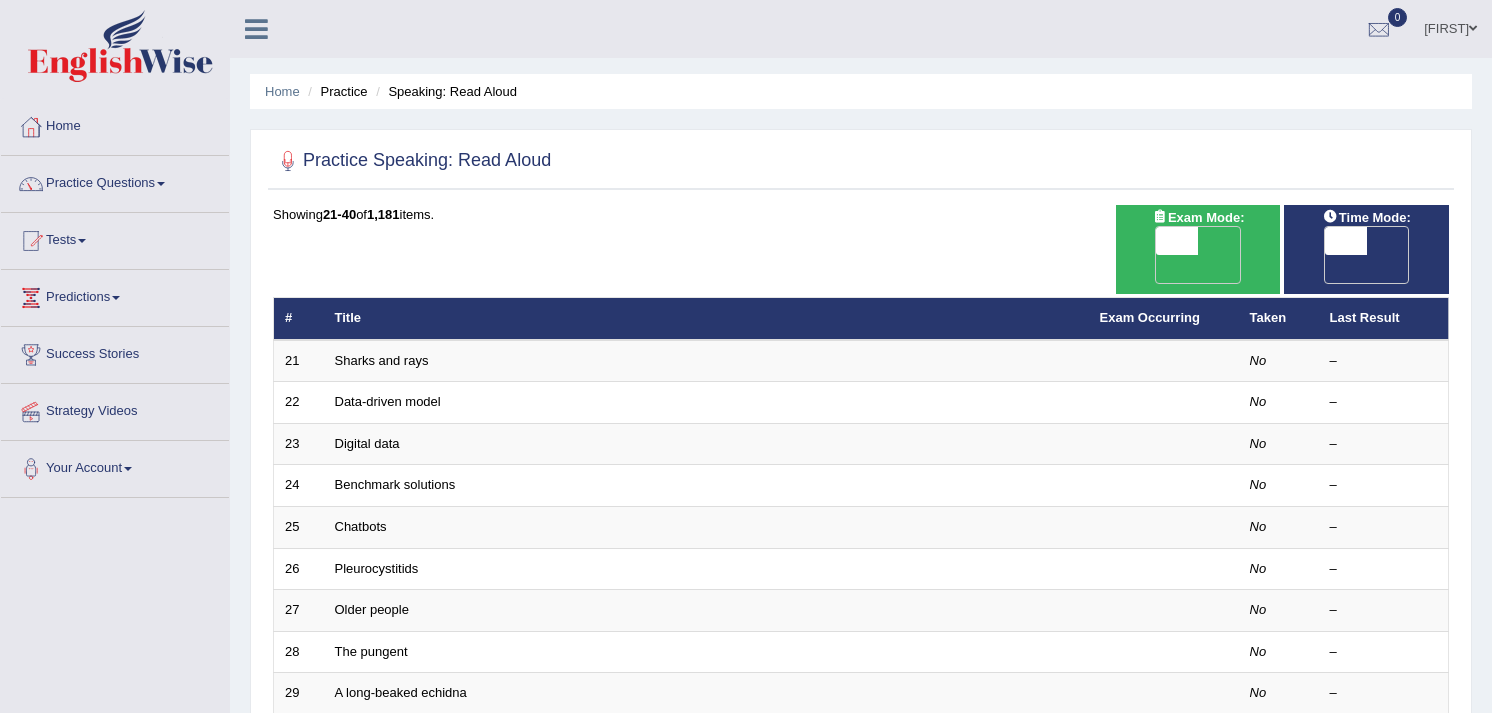 scroll, scrollTop: 0, scrollLeft: 0, axis: both 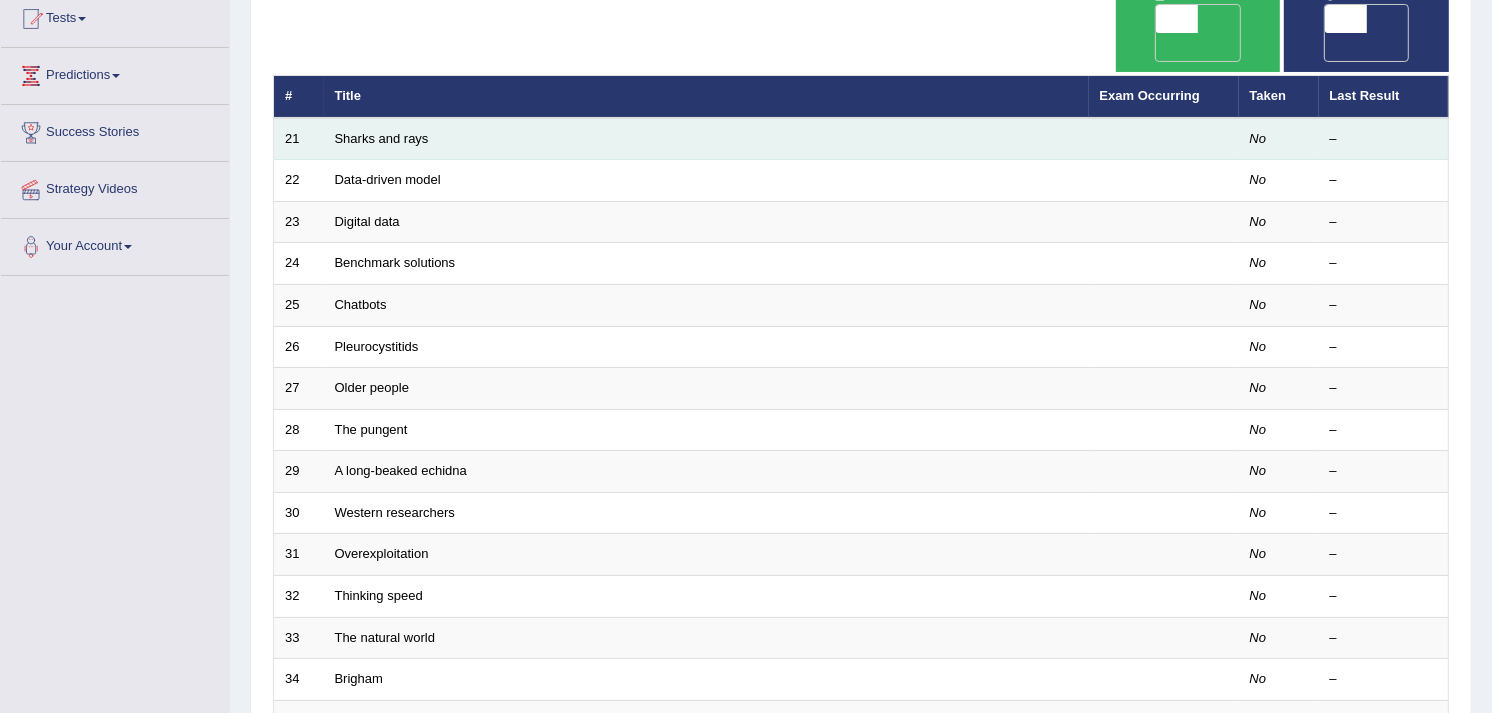 click on "Sharks and rays" at bounding box center [706, 139] 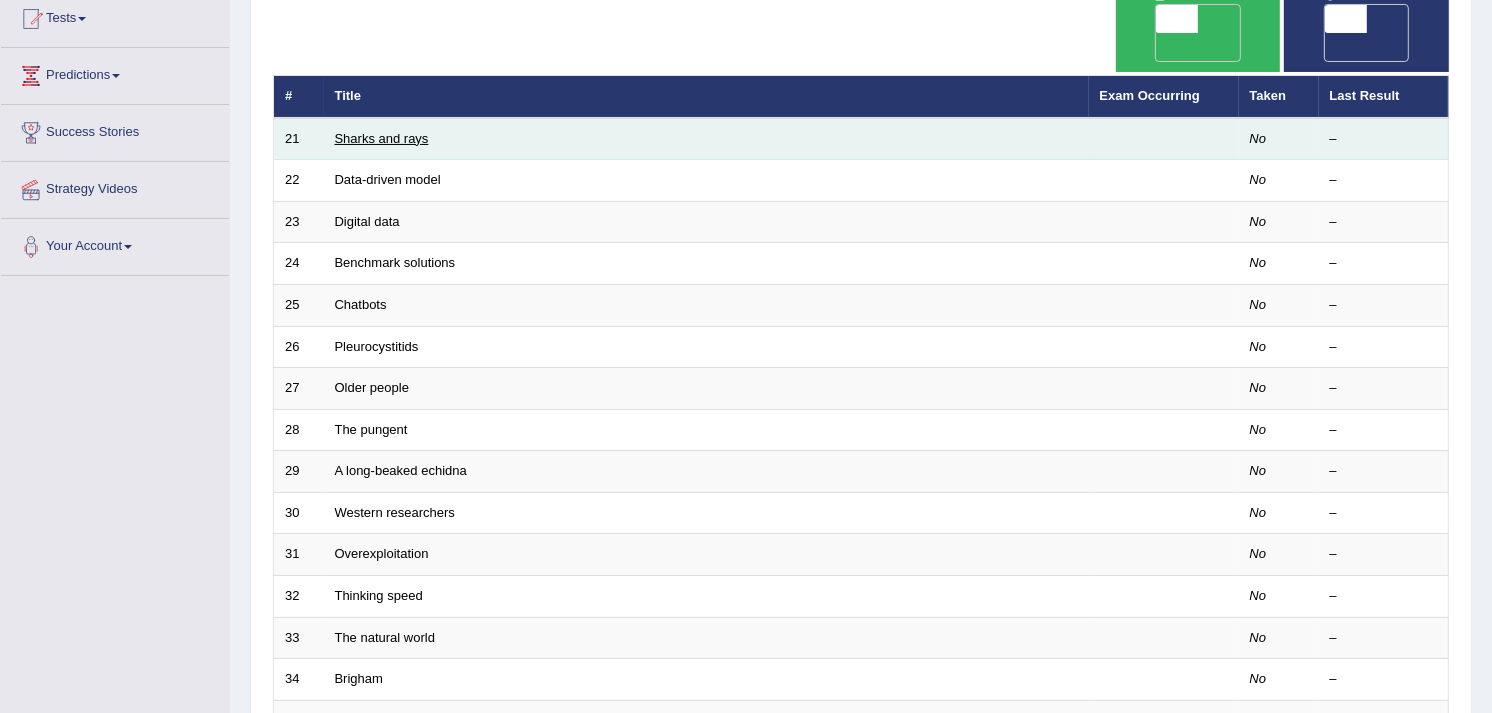 click on "Sharks and rays" at bounding box center [382, 138] 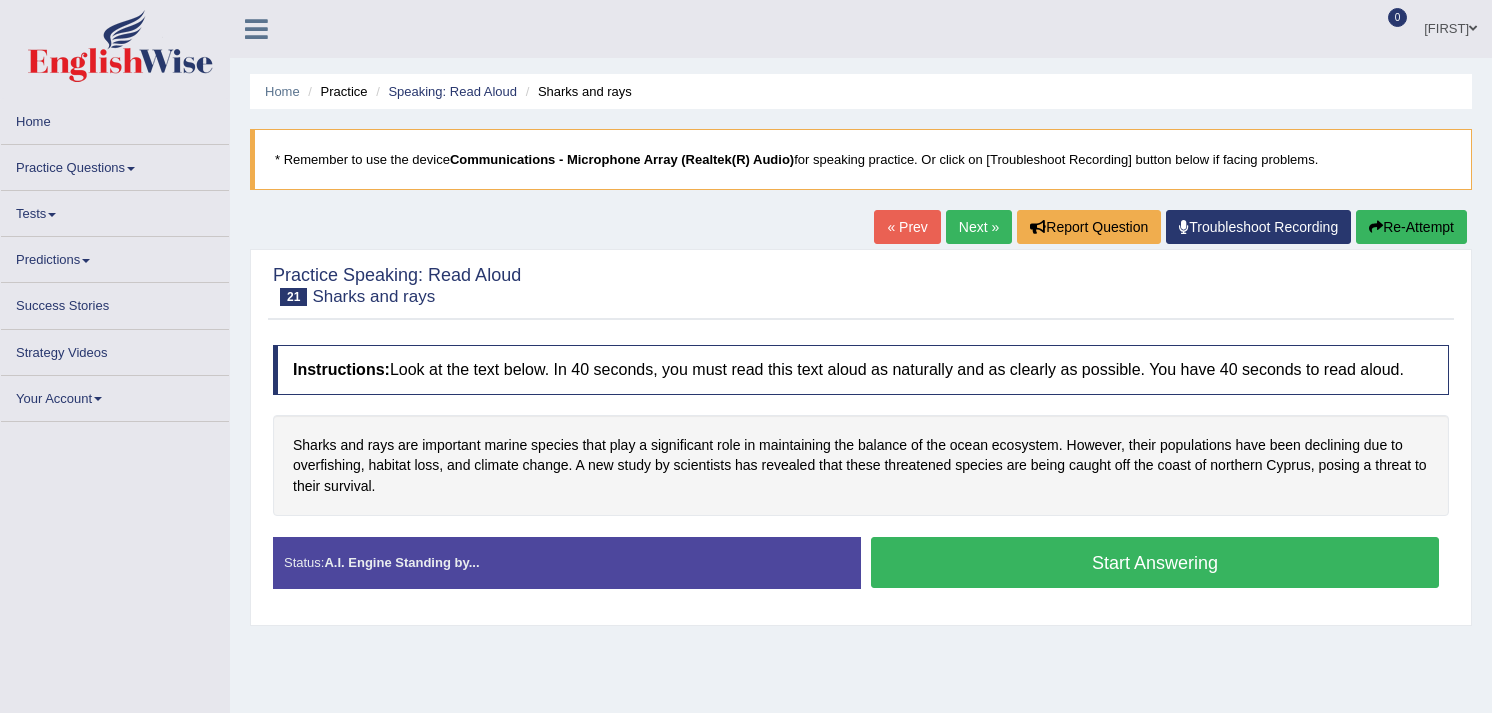 scroll, scrollTop: 0, scrollLeft: 0, axis: both 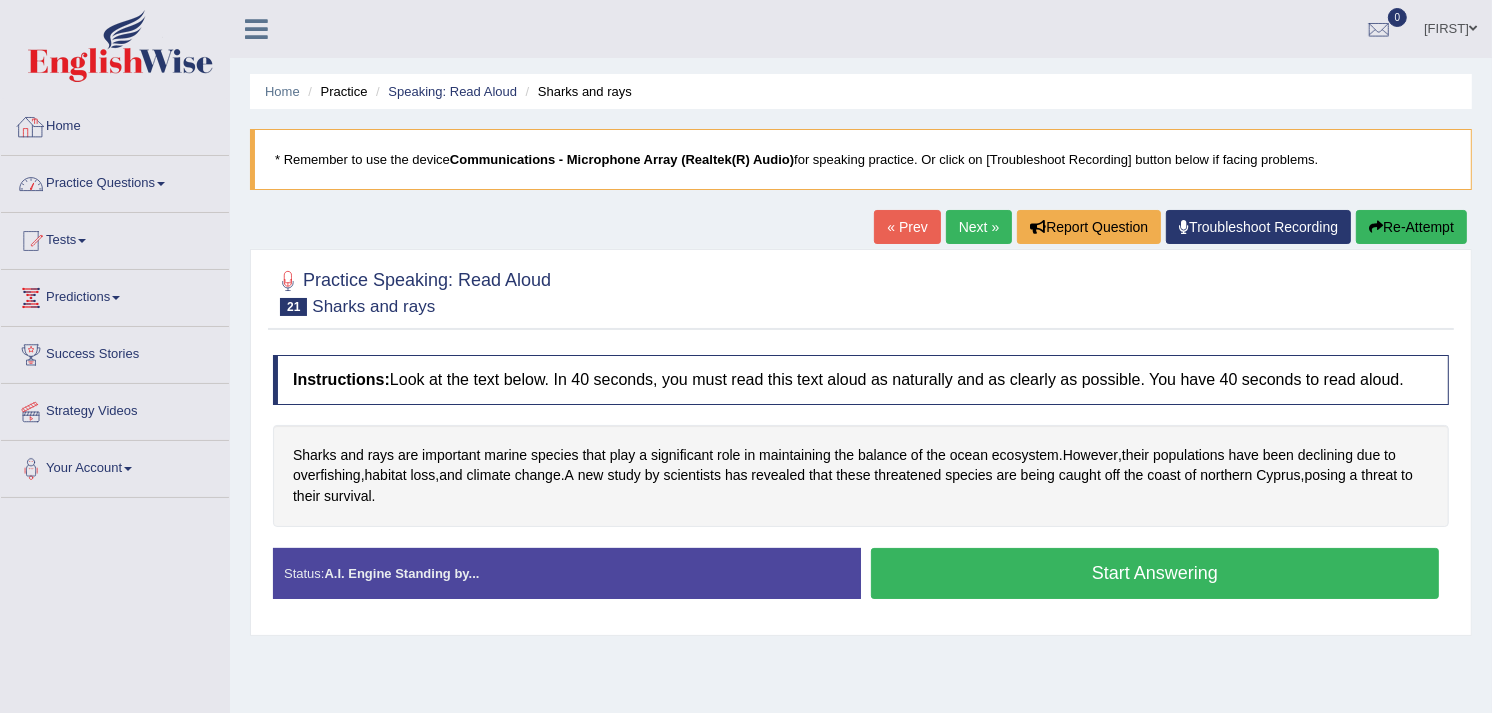 click on "Home" at bounding box center [115, 124] 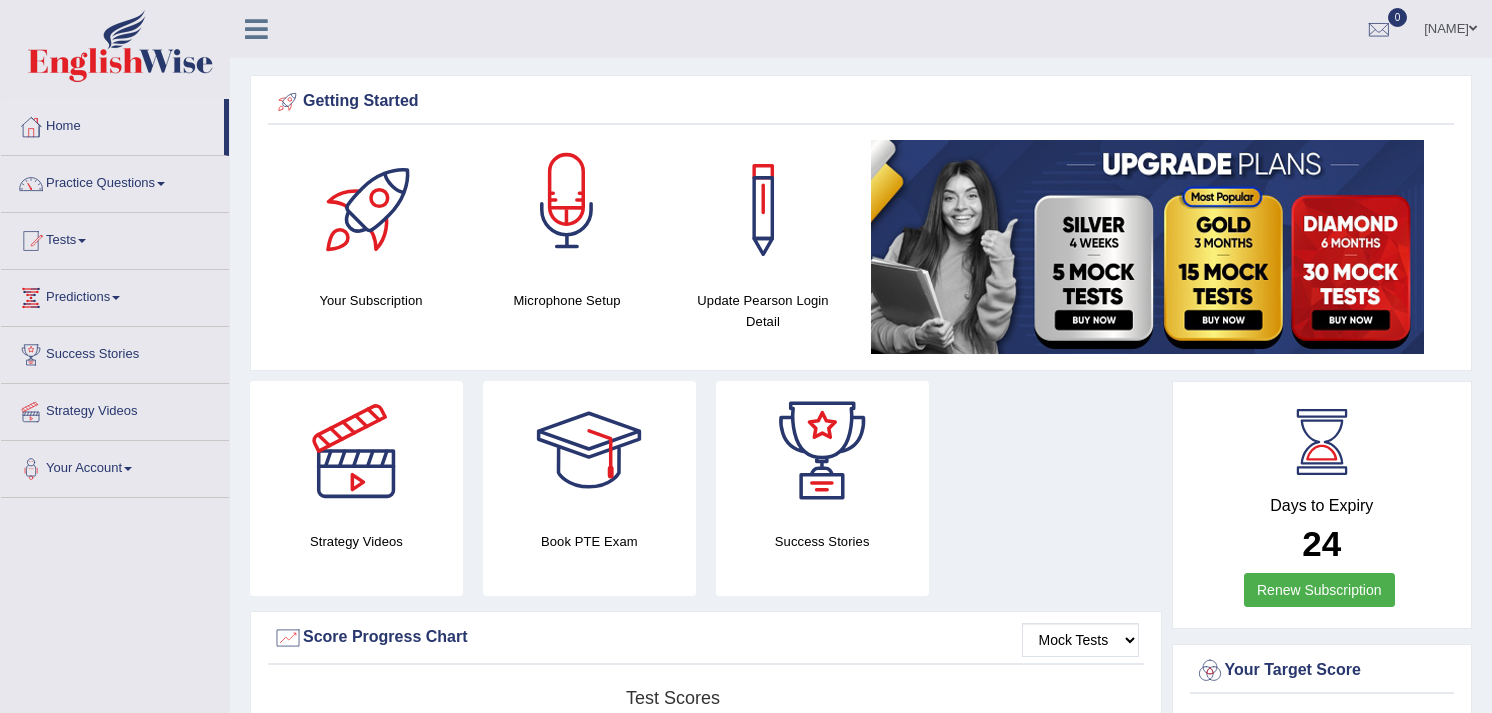 scroll, scrollTop: 0, scrollLeft: 0, axis: both 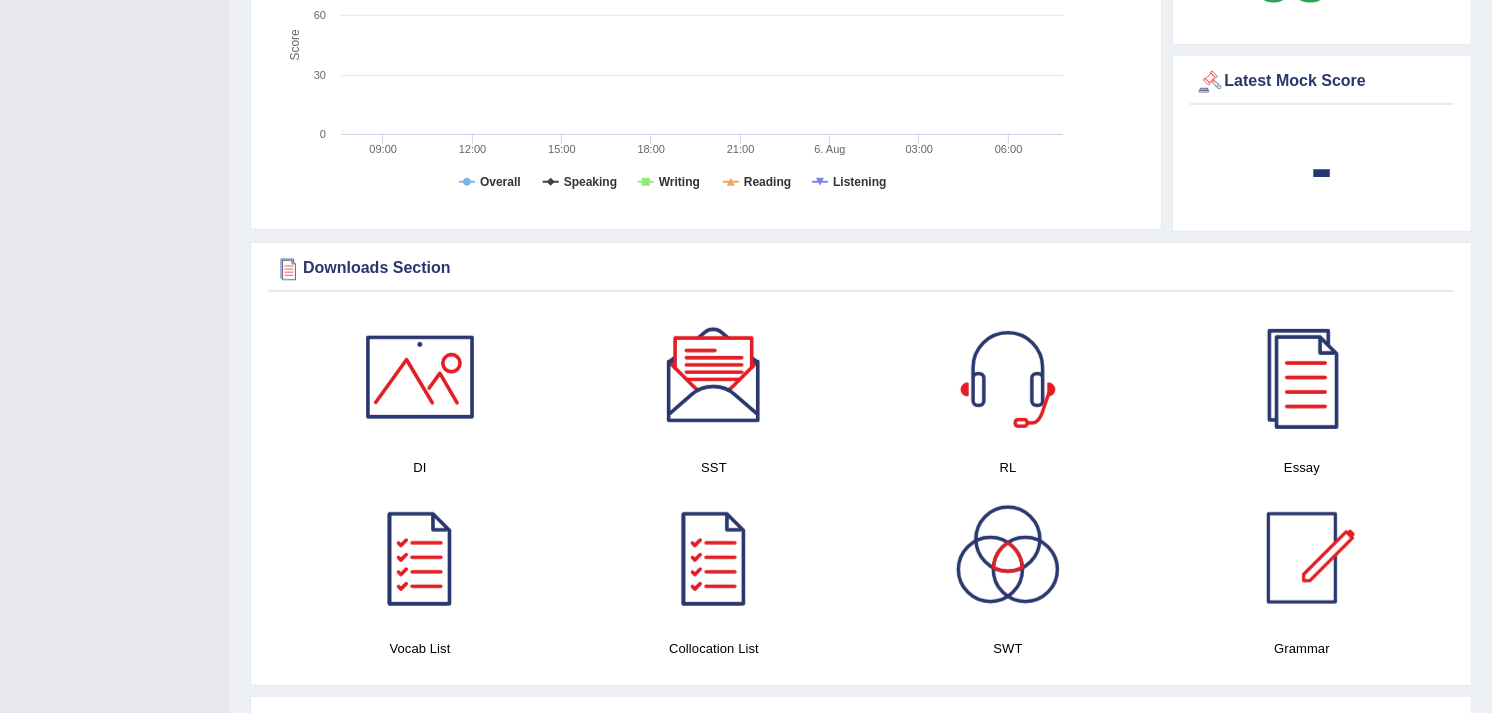 click at bounding box center [1008, 377] 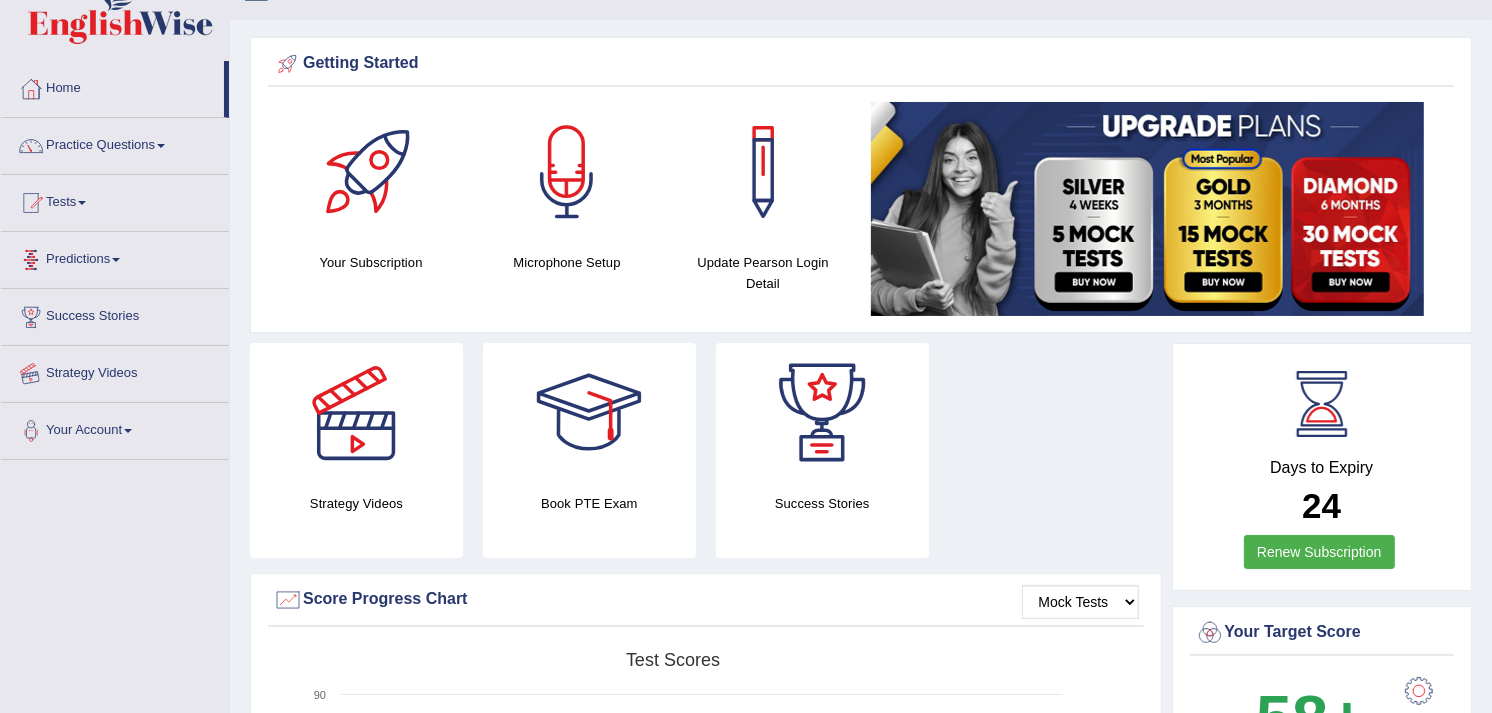 scroll, scrollTop: 0, scrollLeft: 0, axis: both 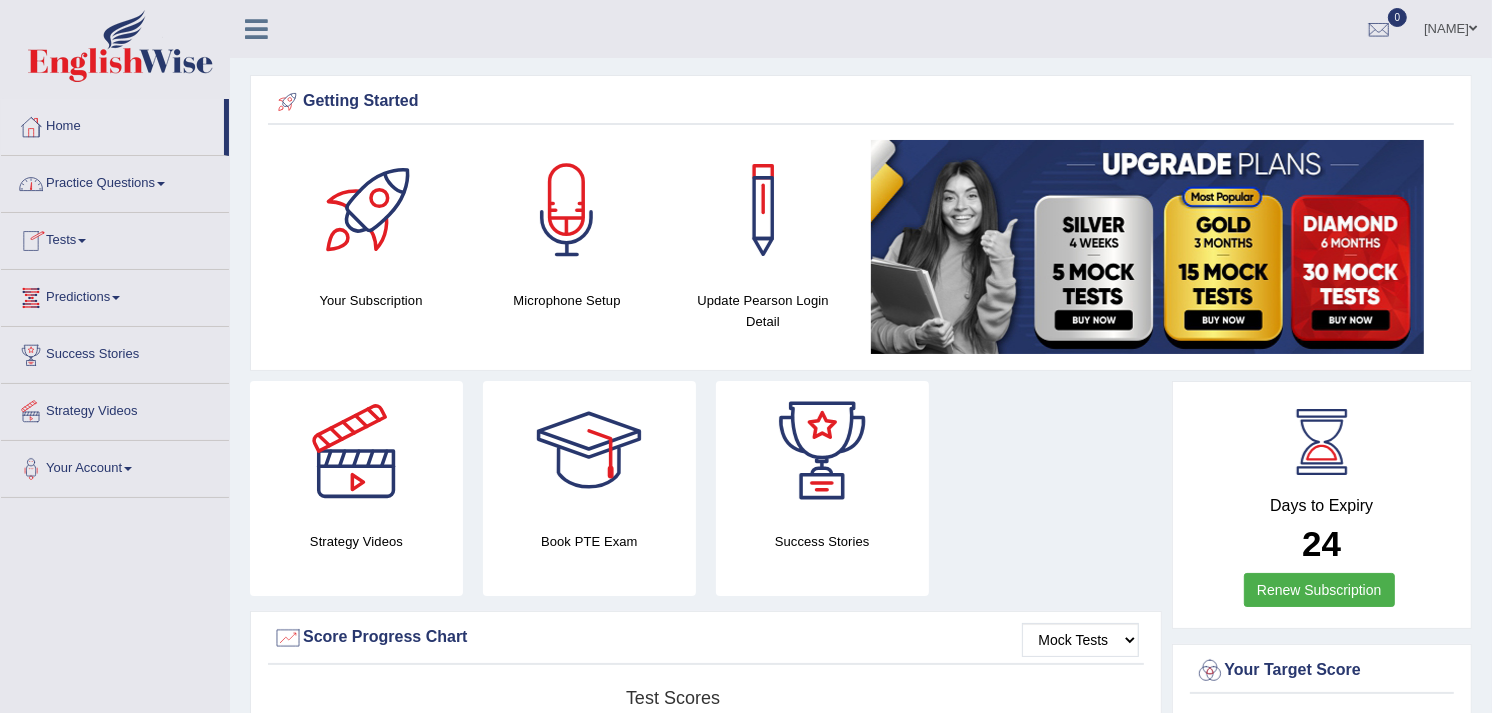 click on "Practice Questions" at bounding box center [115, 181] 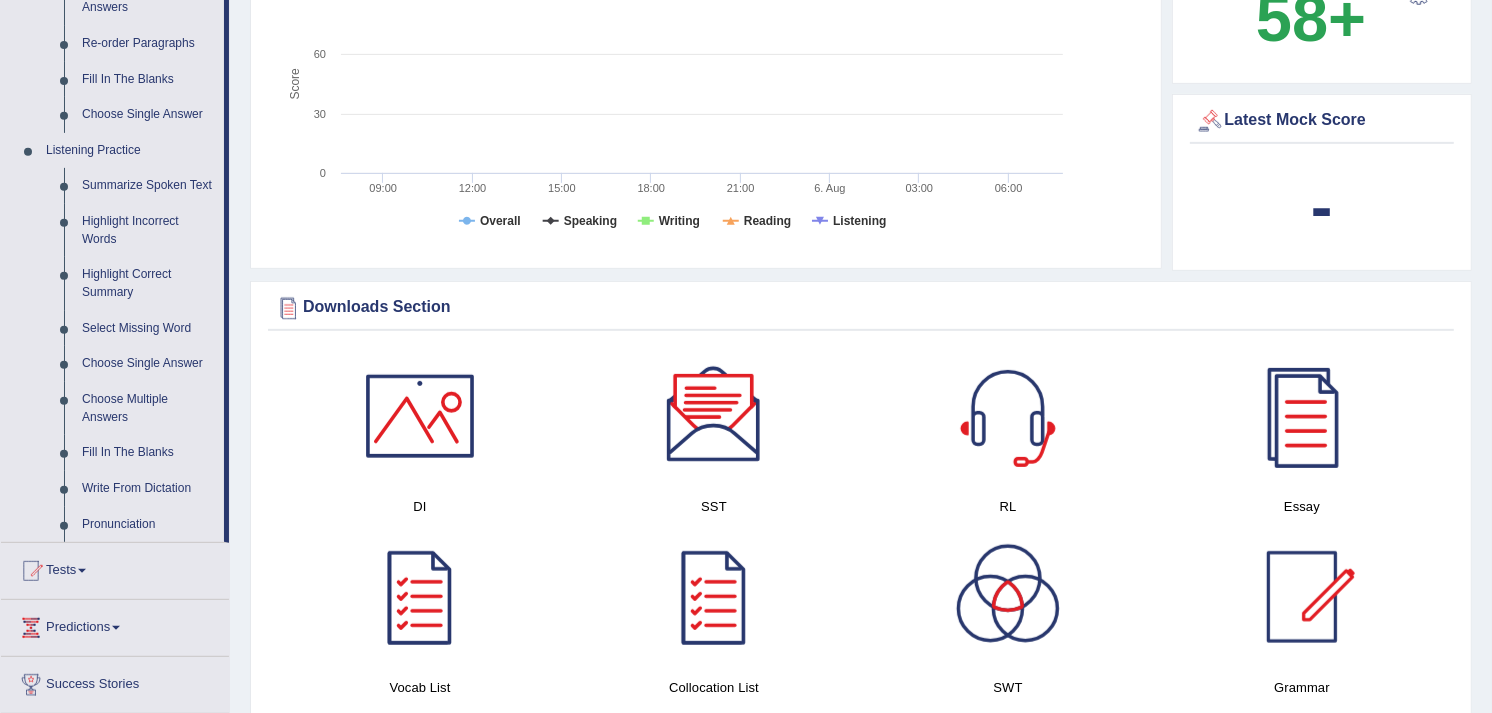 scroll, scrollTop: 777, scrollLeft: 0, axis: vertical 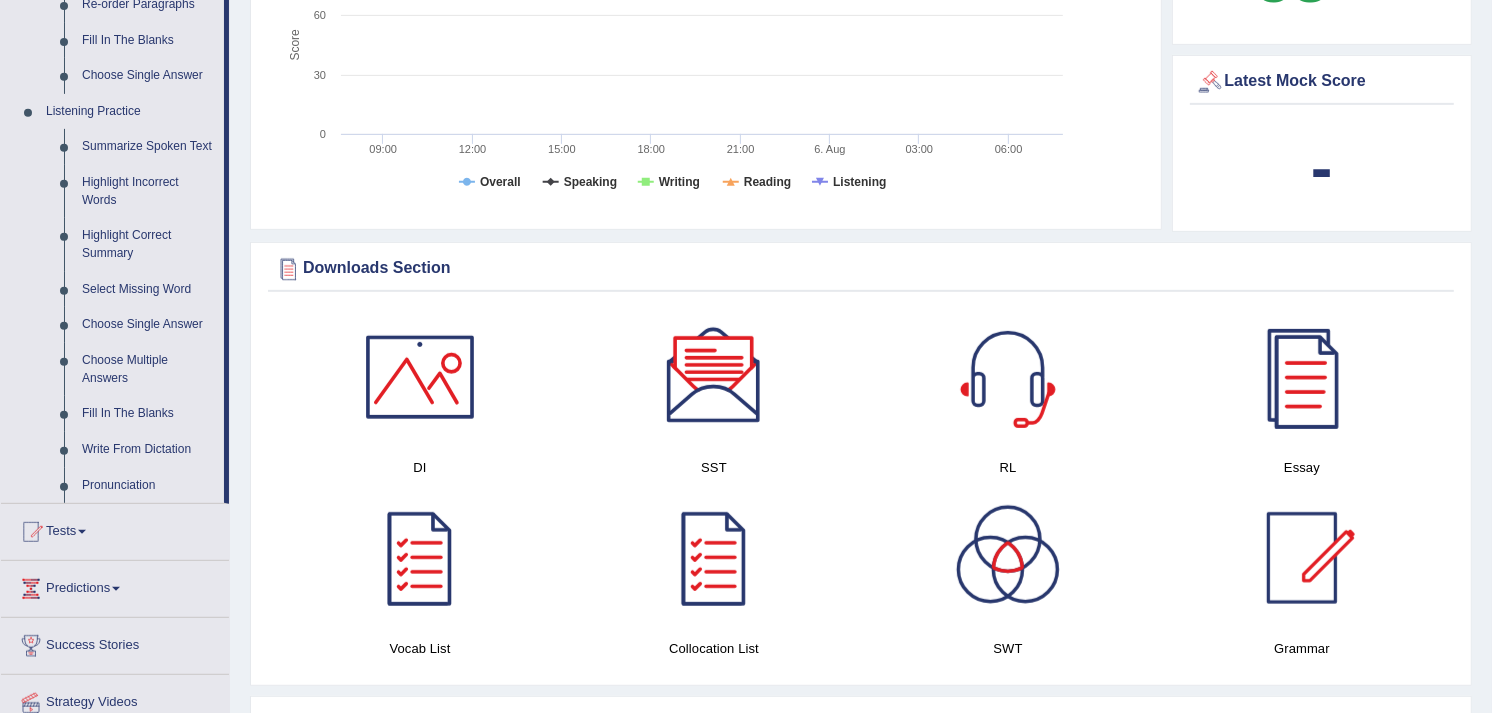 click at bounding box center (1302, 377) 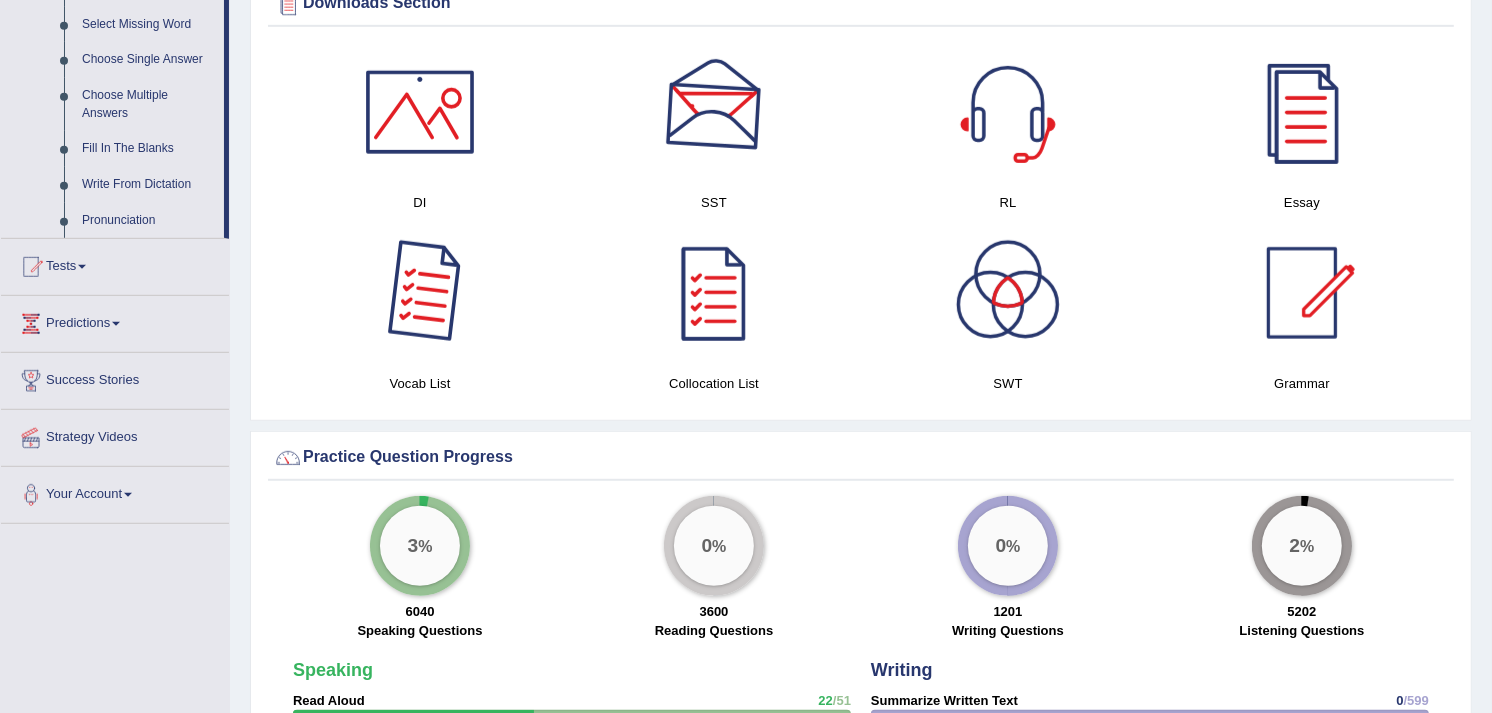 scroll, scrollTop: 1111, scrollLeft: 0, axis: vertical 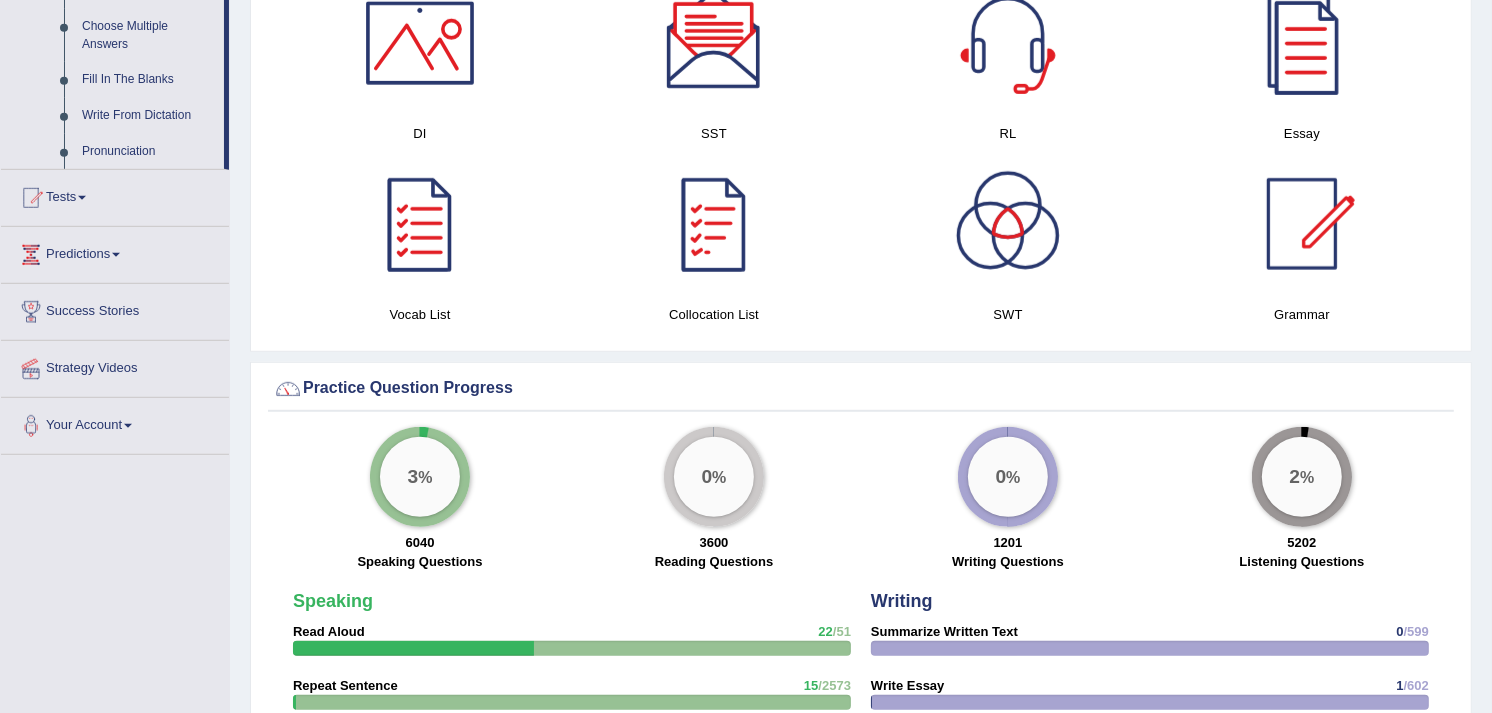 click at bounding box center [714, 224] 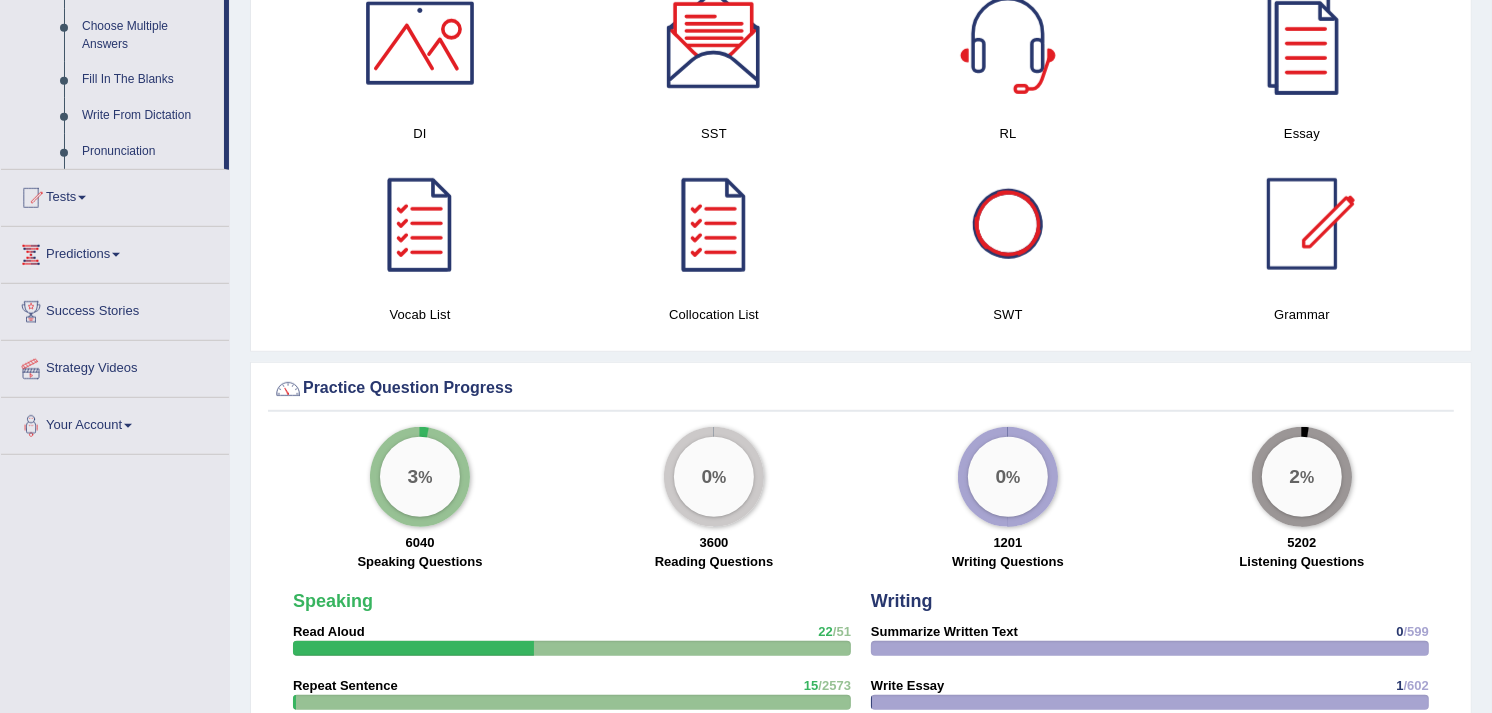 click at bounding box center (1008, 224) 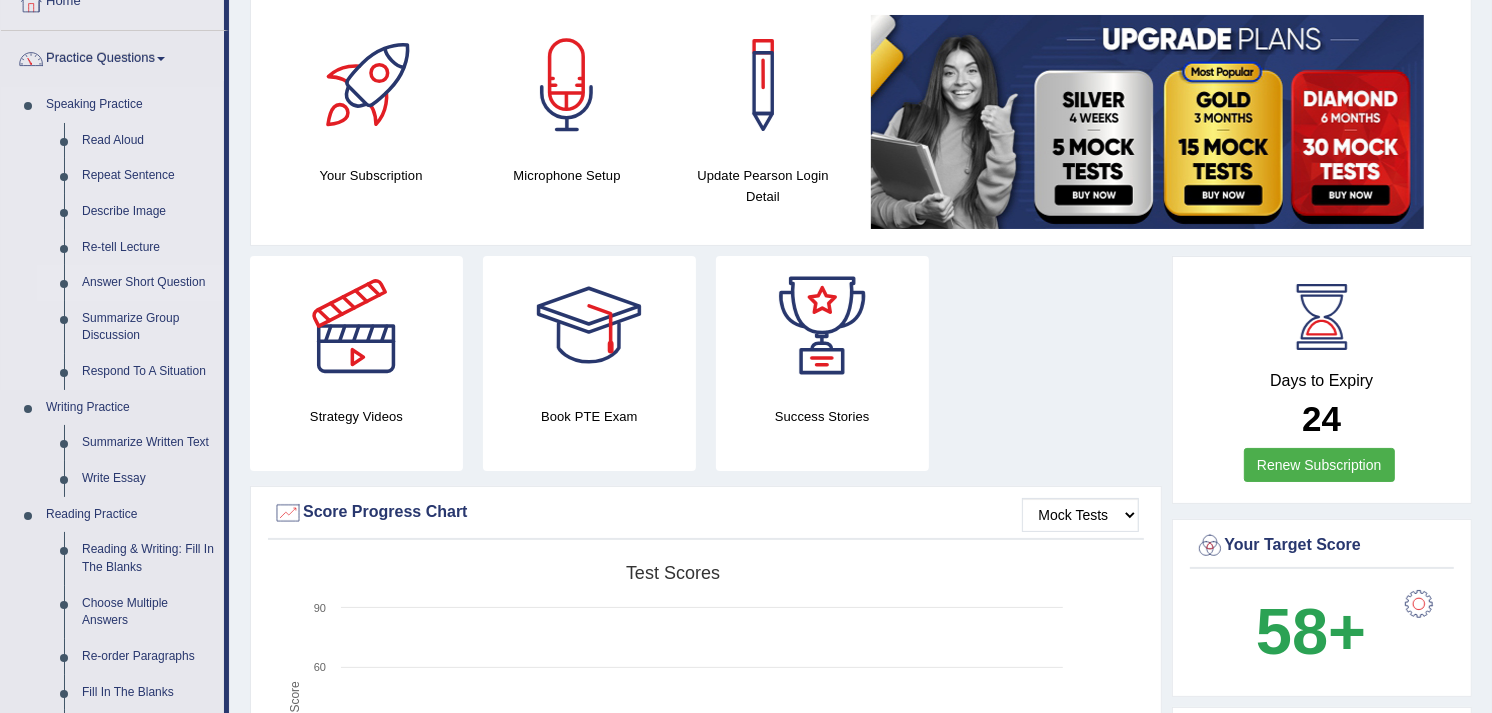 scroll, scrollTop: 0, scrollLeft: 0, axis: both 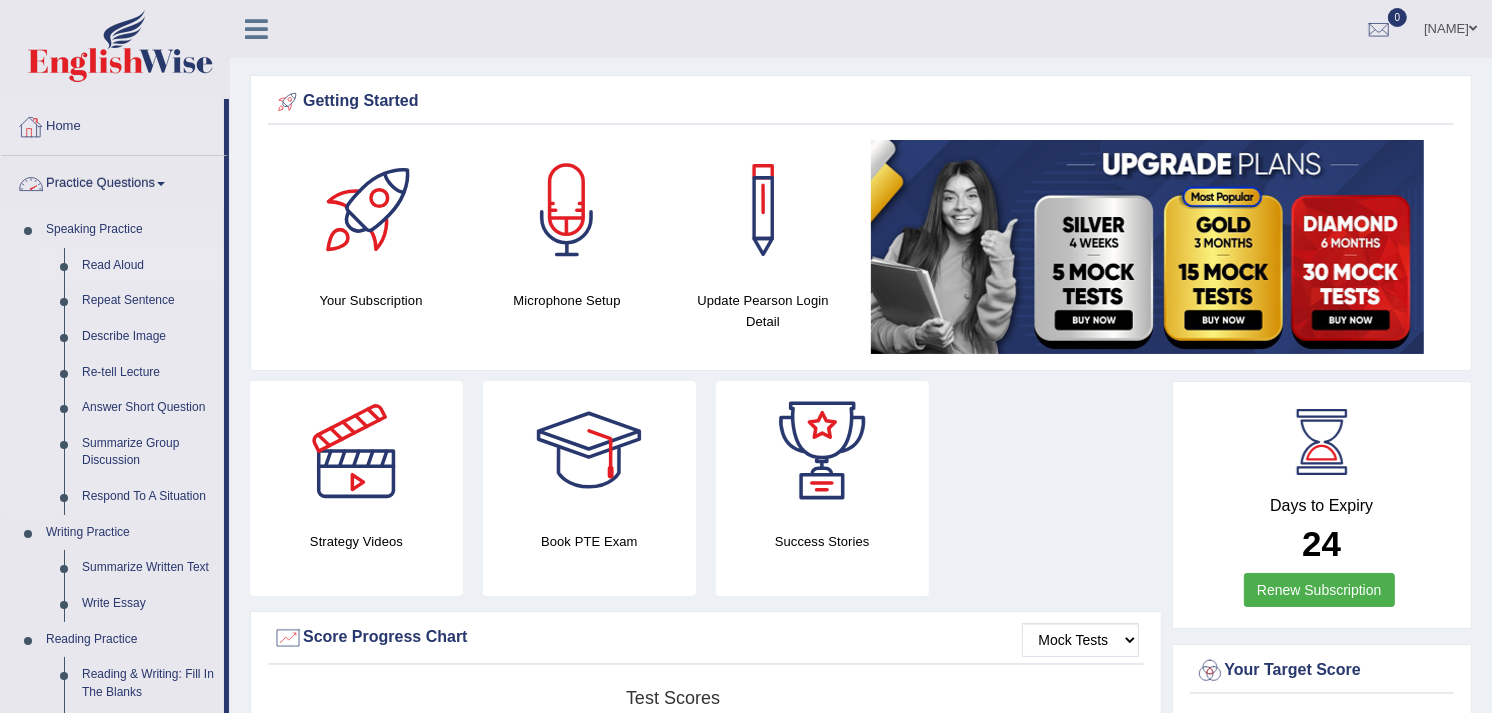 click on "Read Aloud" at bounding box center (148, 266) 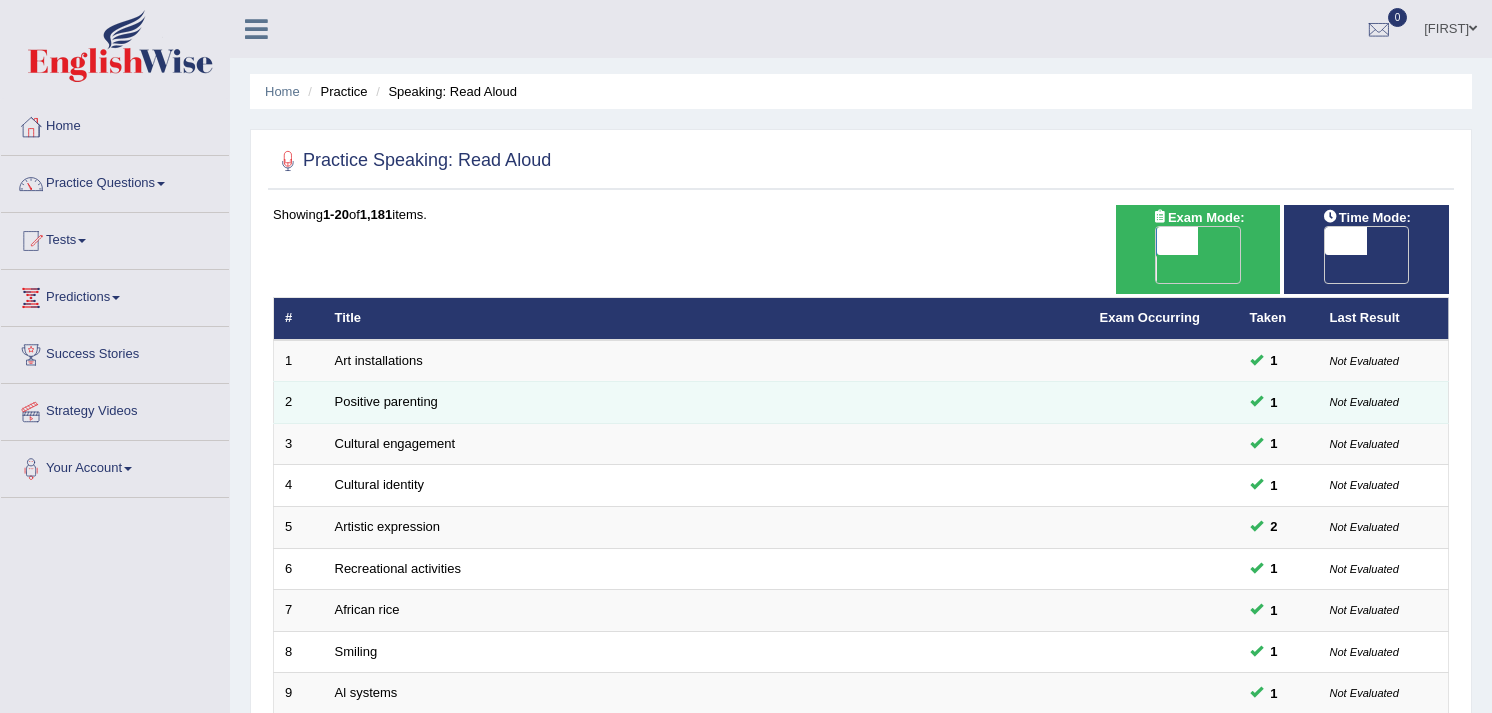 scroll, scrollTop: 0, scrollLeft: 0, axis: both 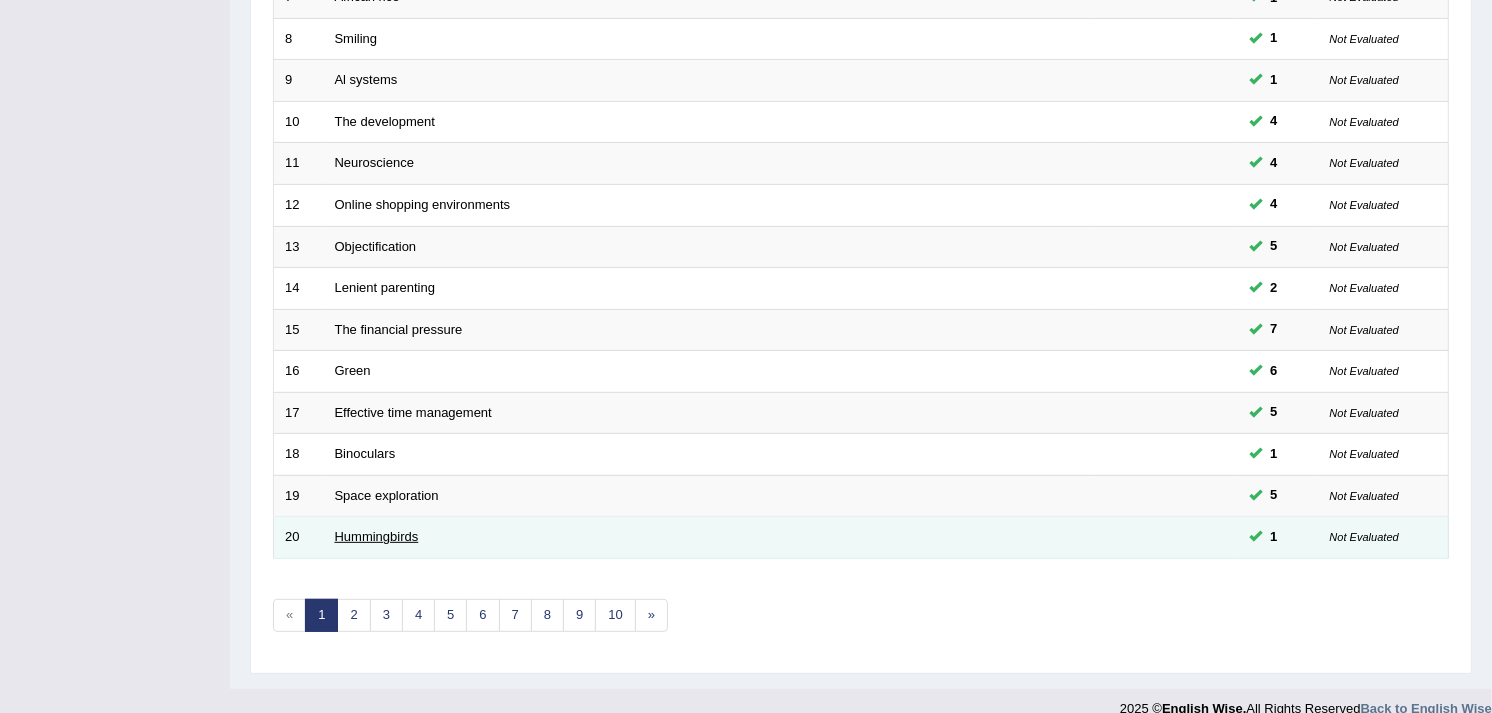 click on "Hummingbirds" at bounding box center [377, 536] 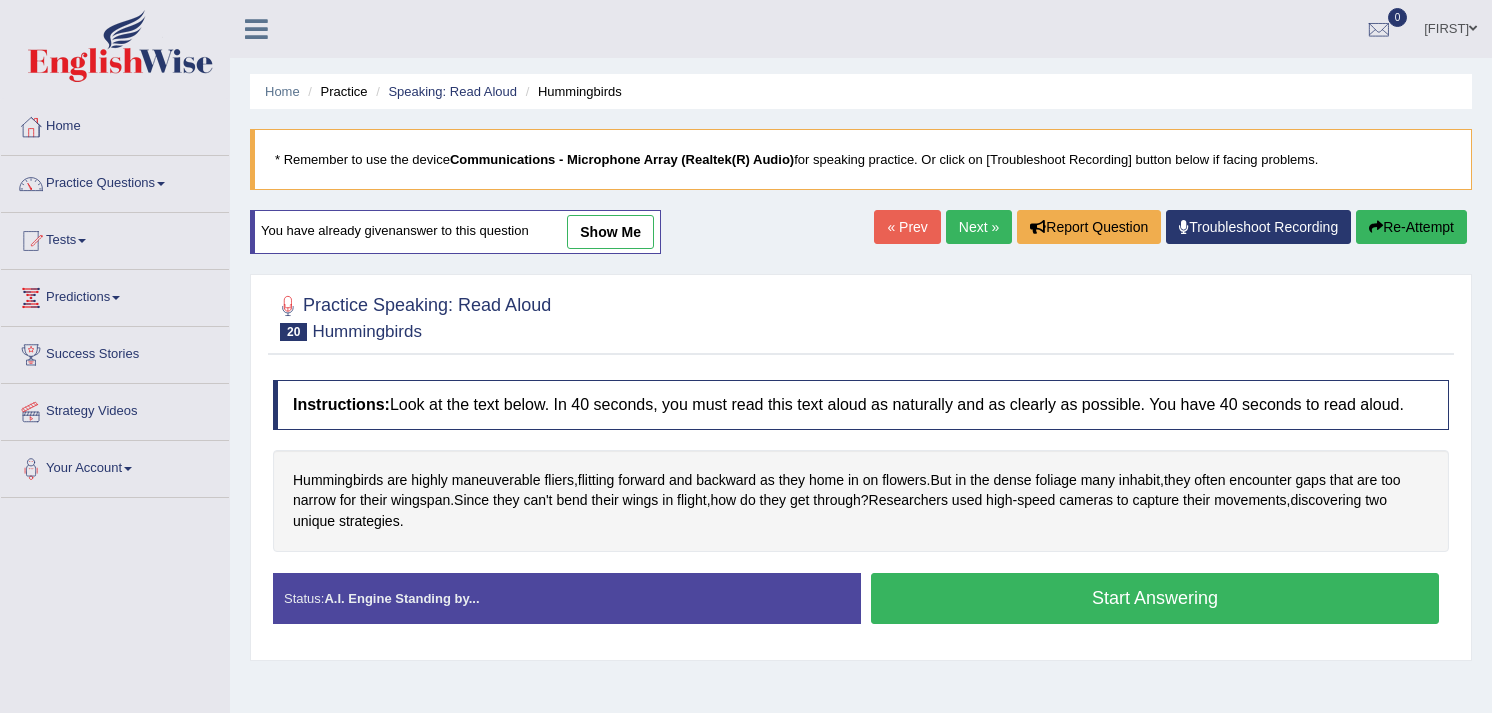 scroll, scrollTop: 0, scrollLeft: 0, axis: both 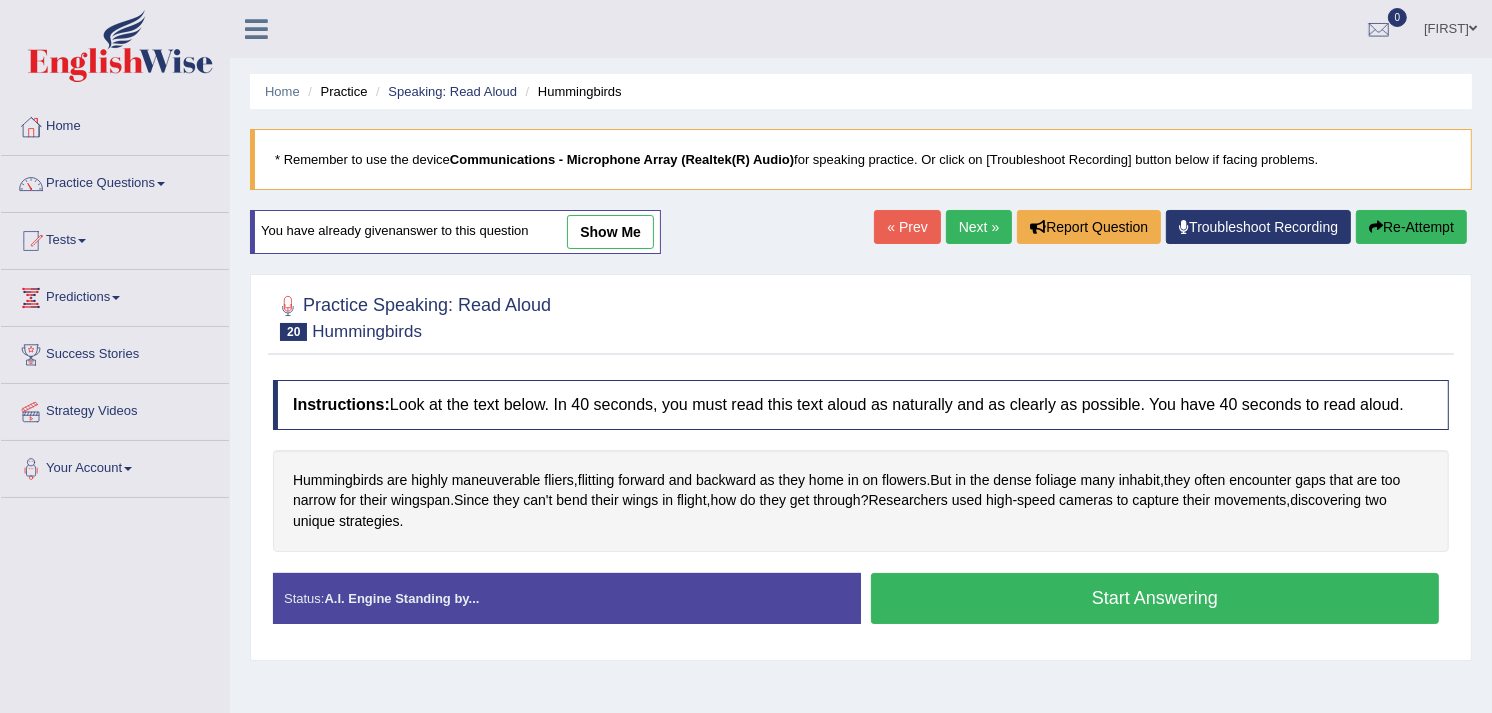 click on "show me" at bounding box center [610, 232] 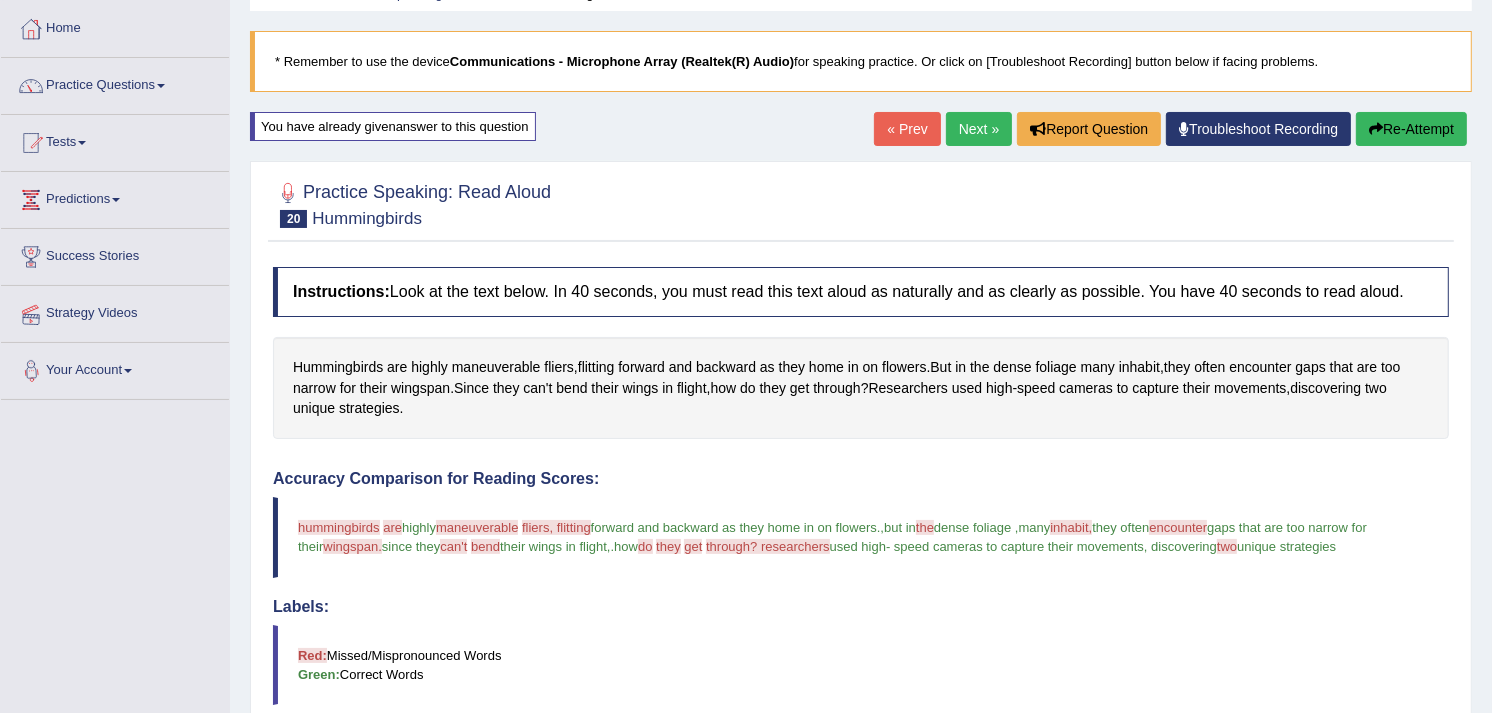 scroll, scrollTop: 0, scrollLeft: 0, axis: both 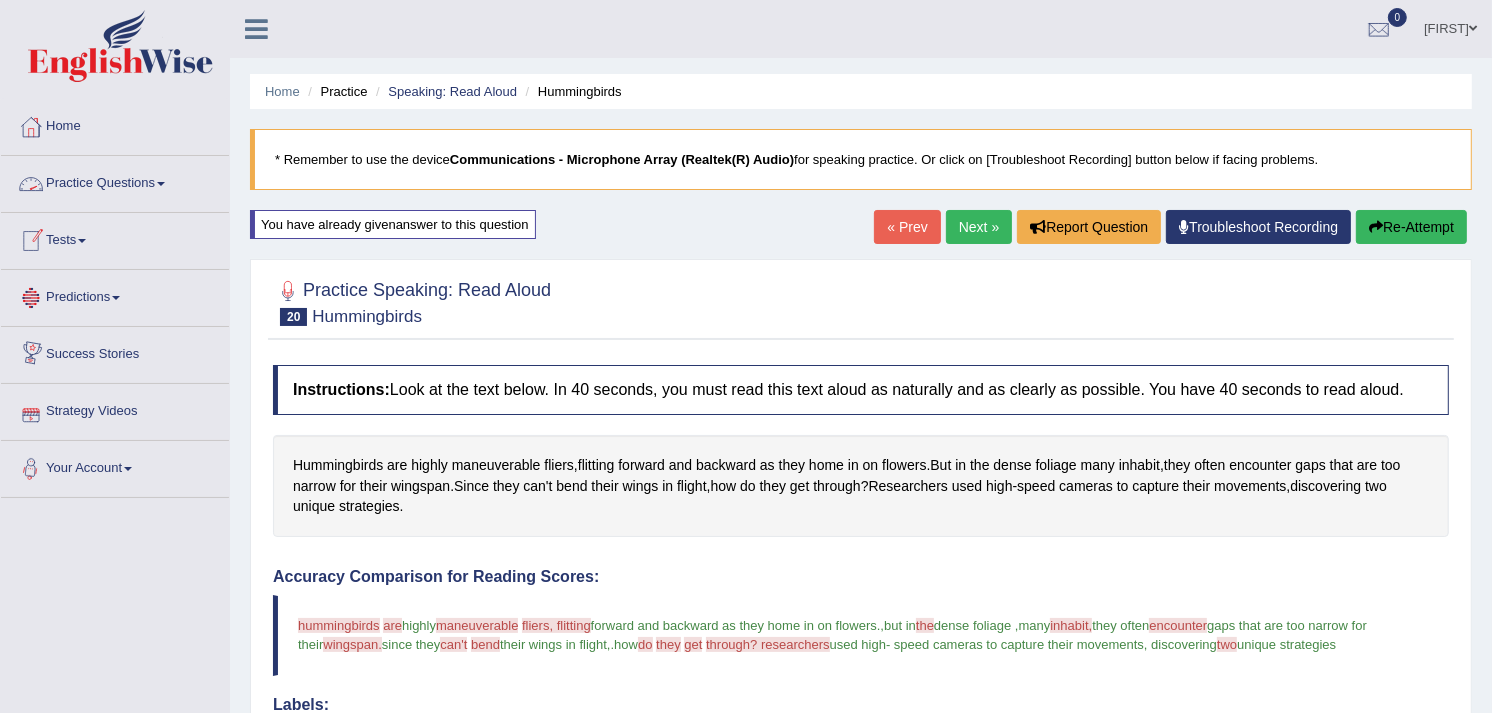 click on "Practice Questions" at bounding box center (115, 181) 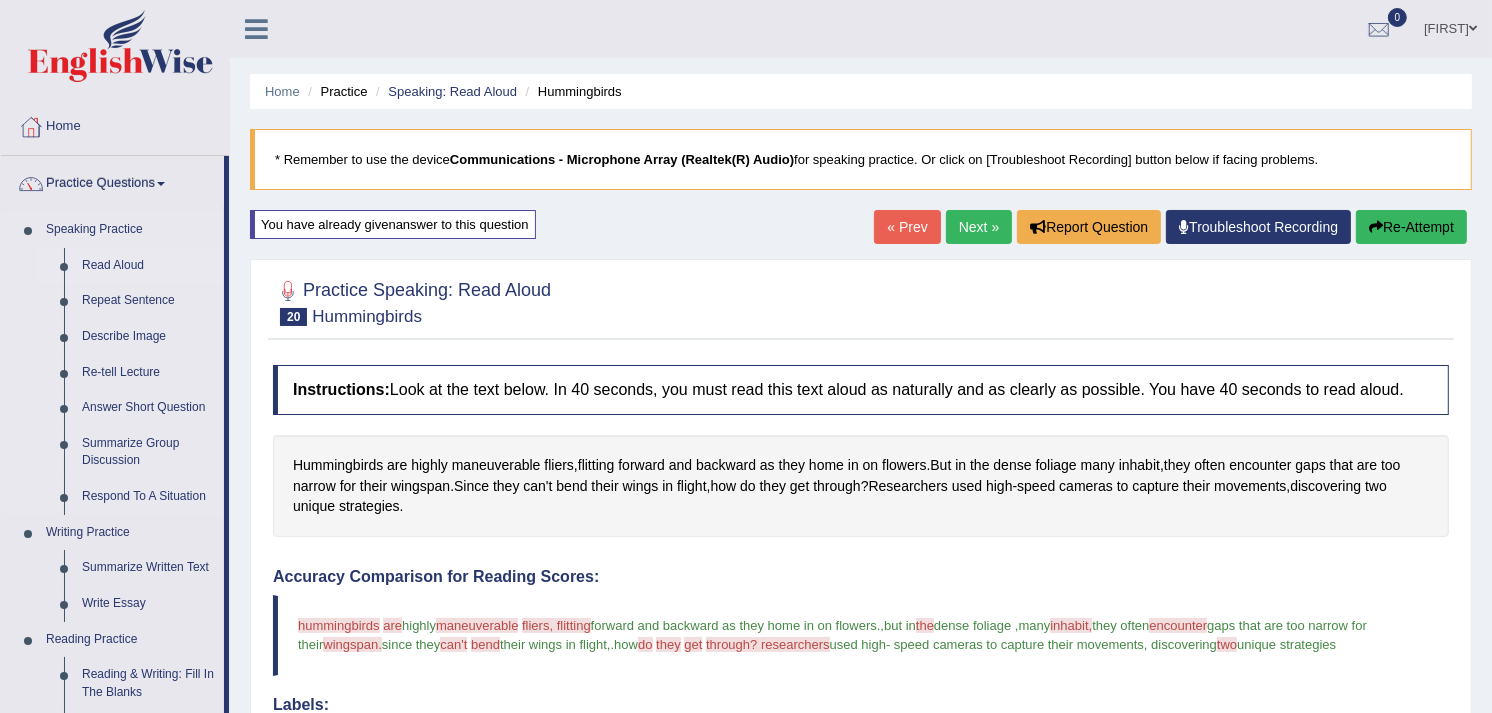 click on "Read Aloud" at bounding box center (148, 266) 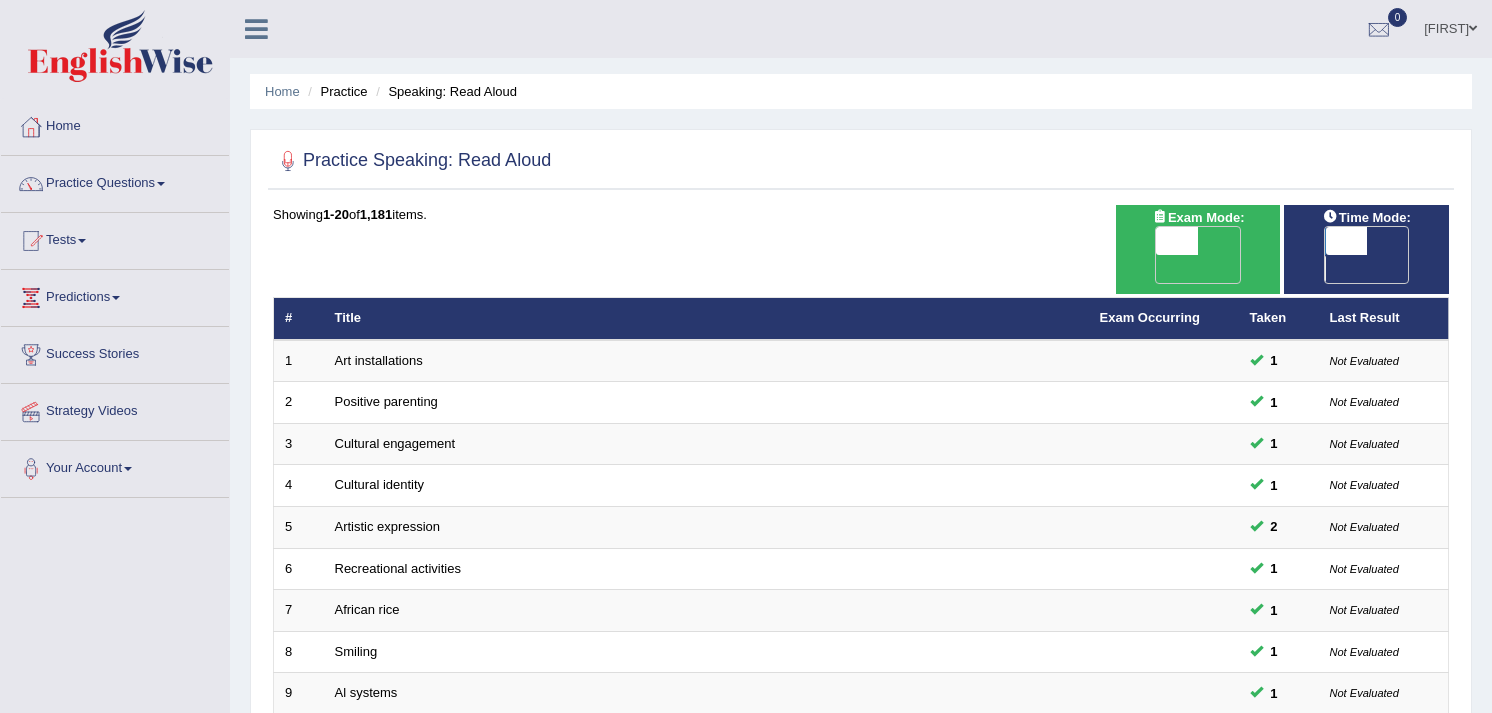 scroll, scrollTop: 587, scrollLeft: 0, axis: vertical 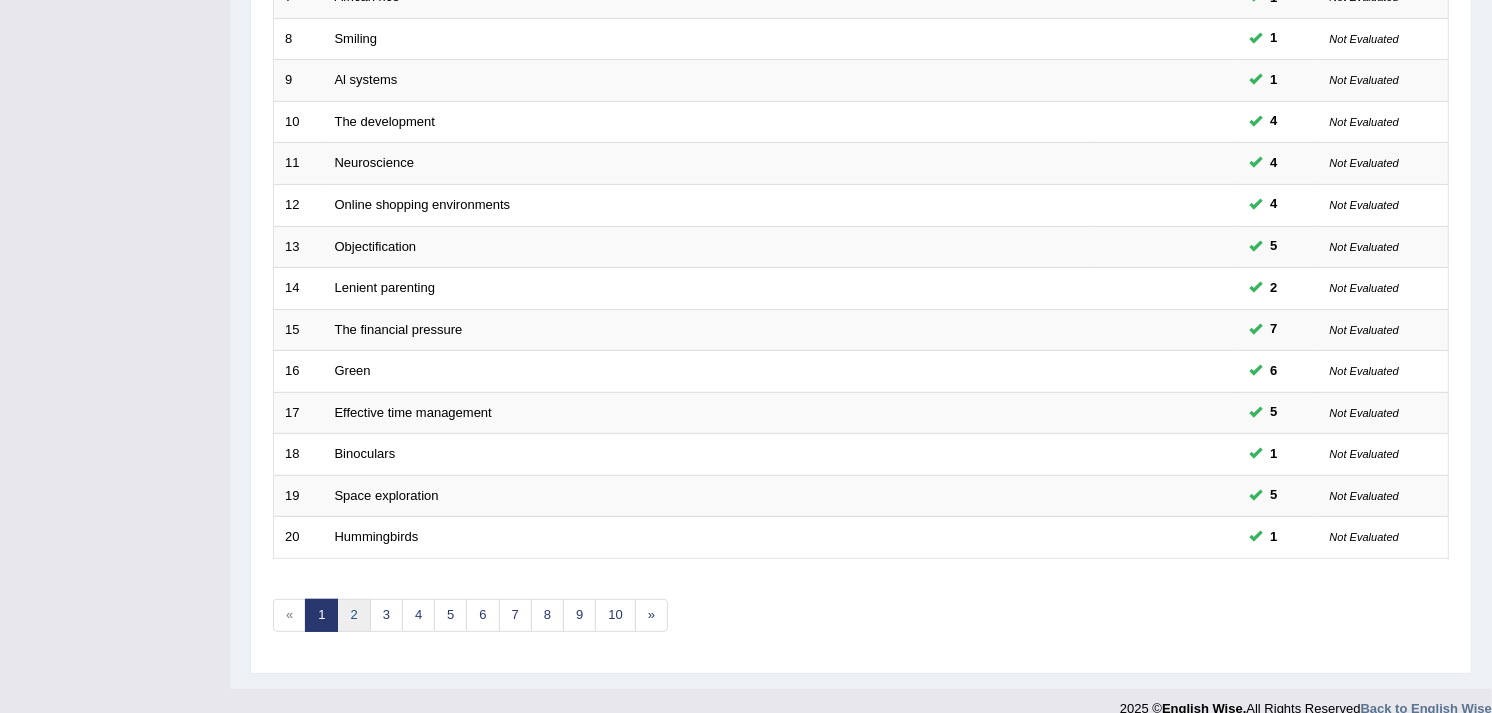 click on "2" at bounding box center [353, 615] 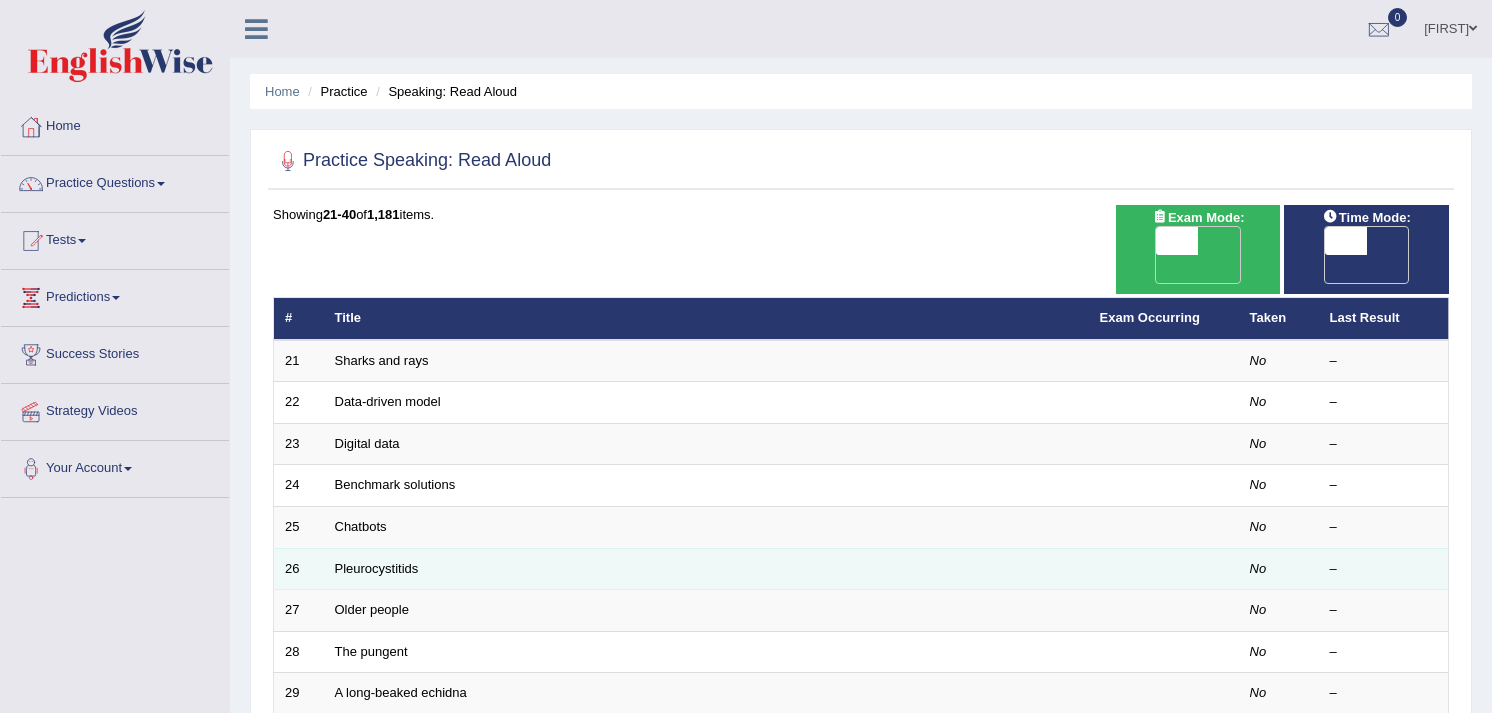 scroll, scrollTop: 98, scrollLeft: 0, axis: vertical 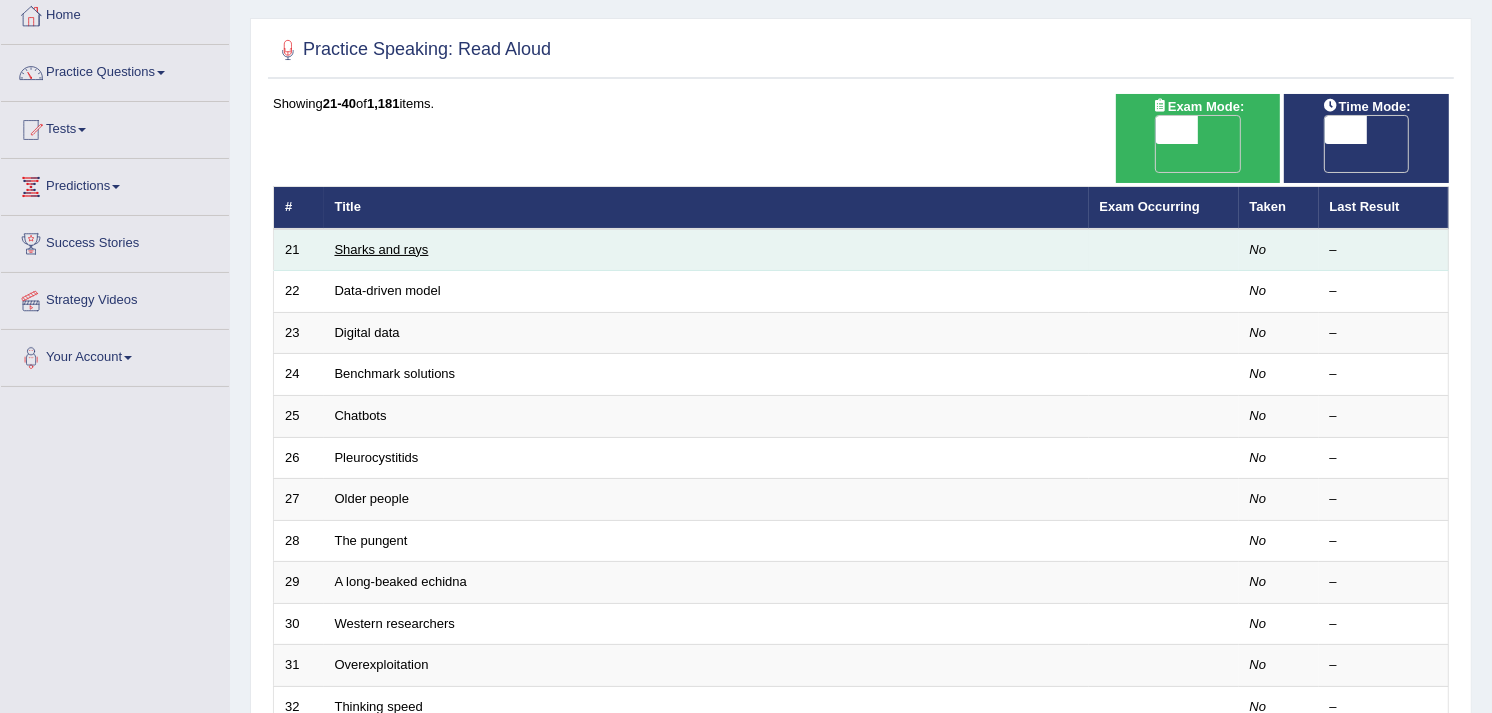 click on "Sharks and rays" at bounding box center [382, 249] 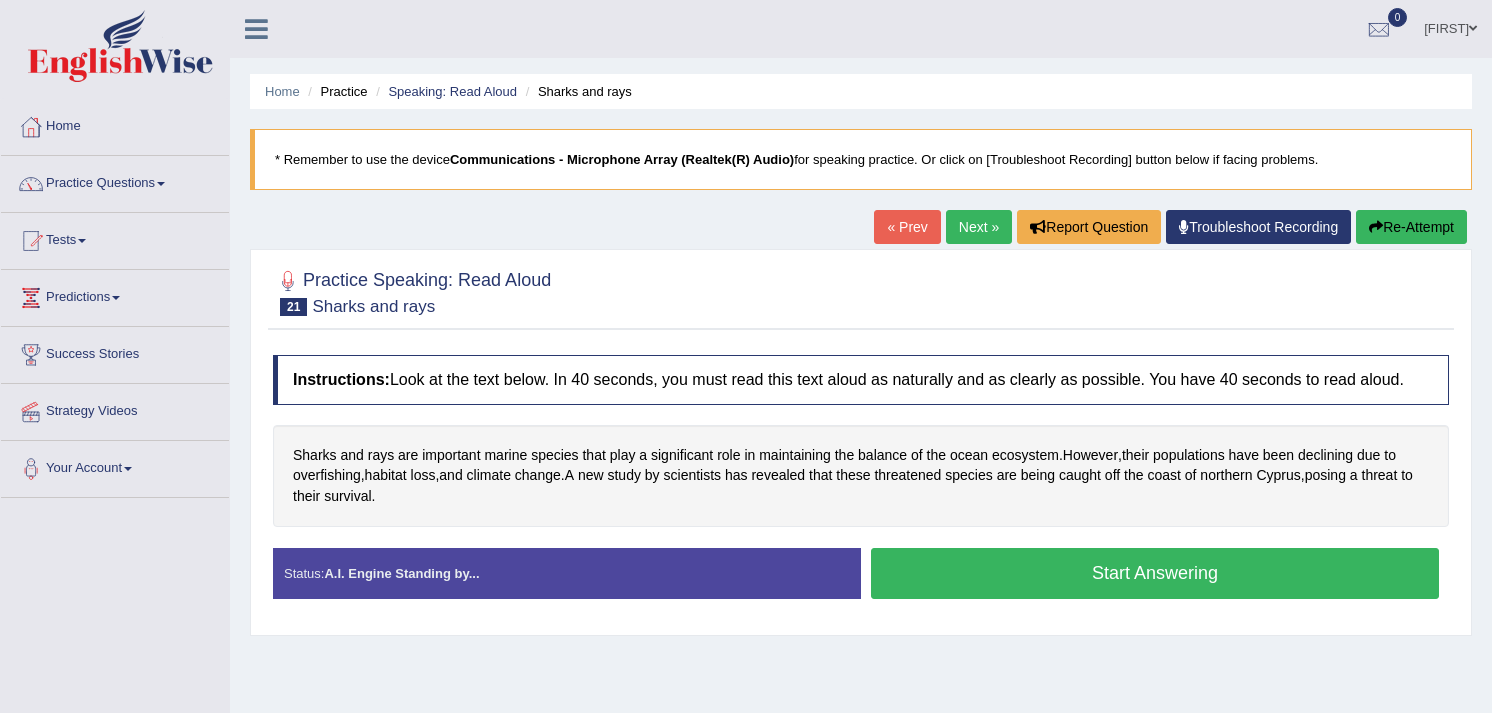 scroll, scrollTop: 0, scrollLeft: 0, axis: both 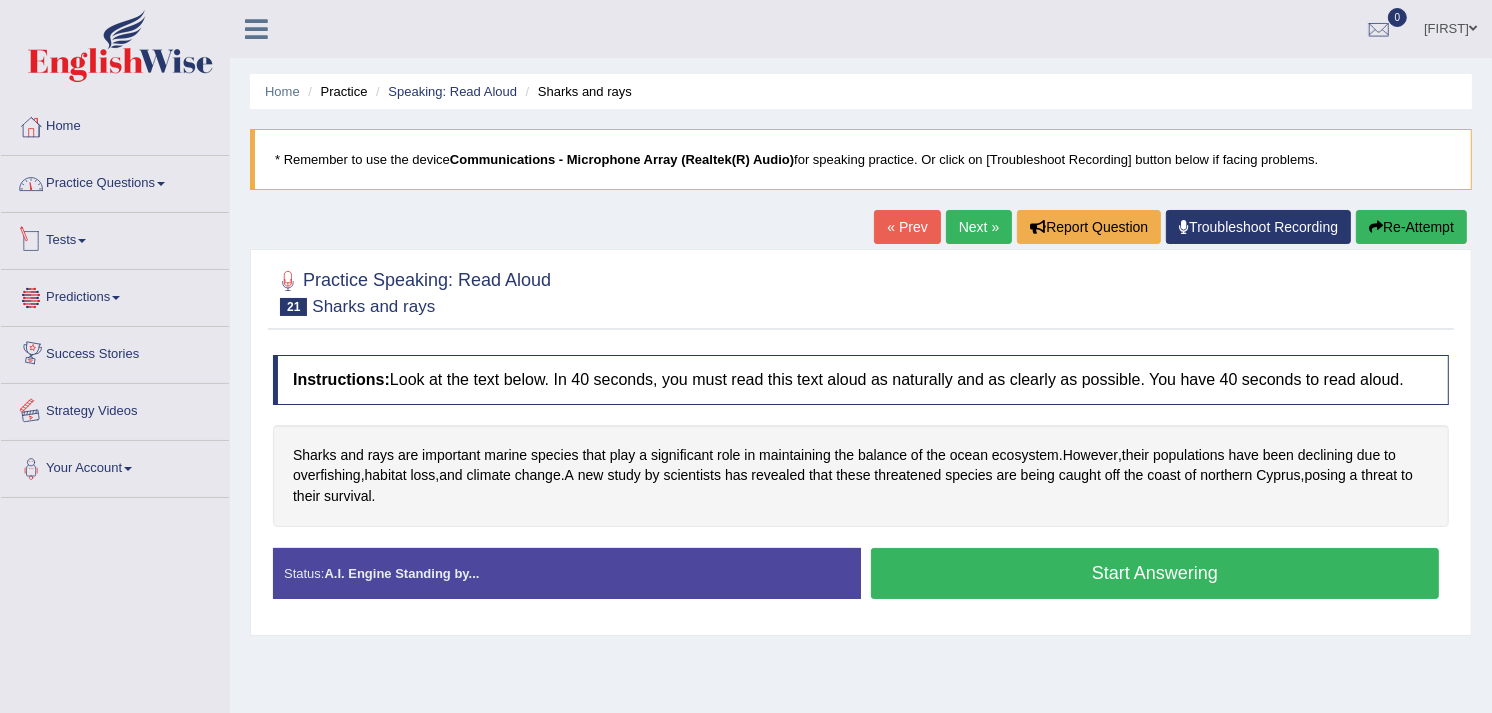click on "Practice Questions" at bounding box center (115, 181) 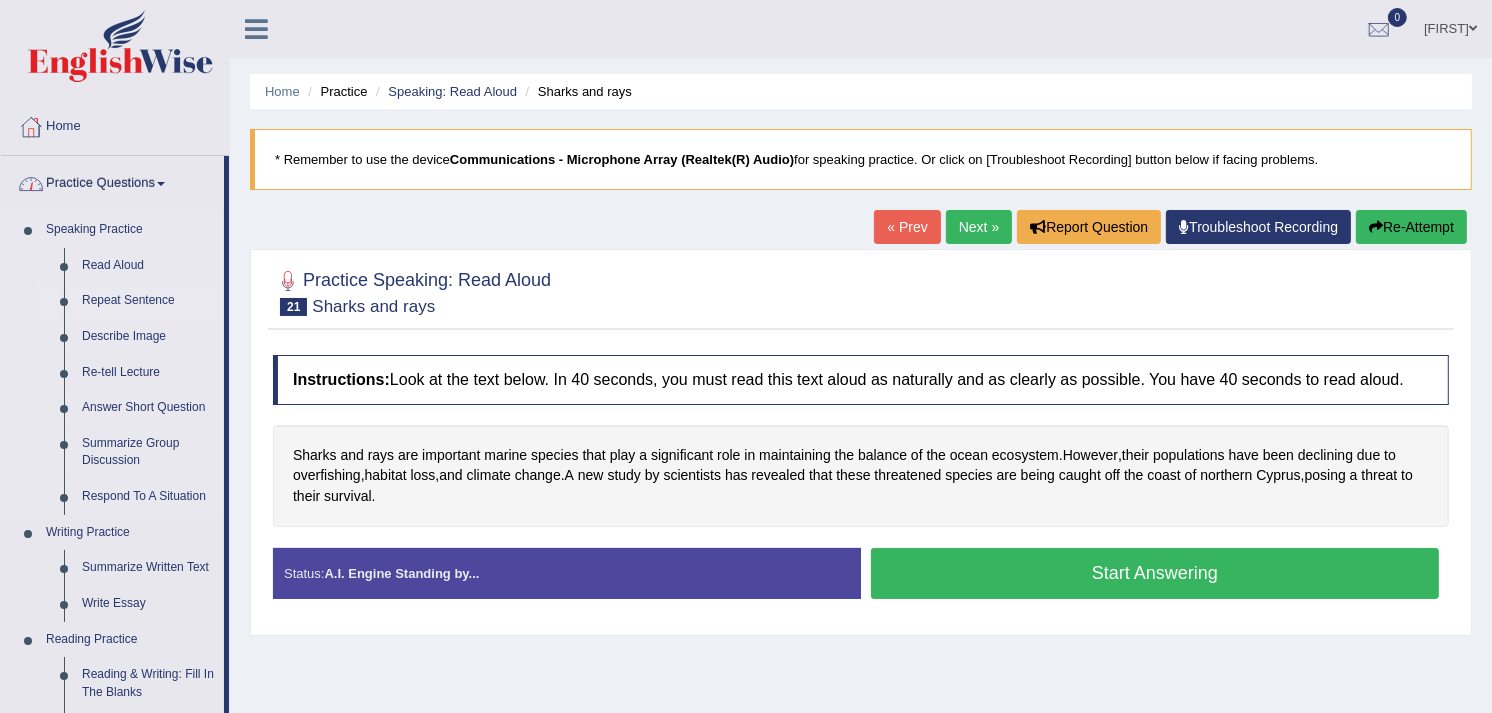 click on "Repeat Sentence" at bounding box center (148, 301) 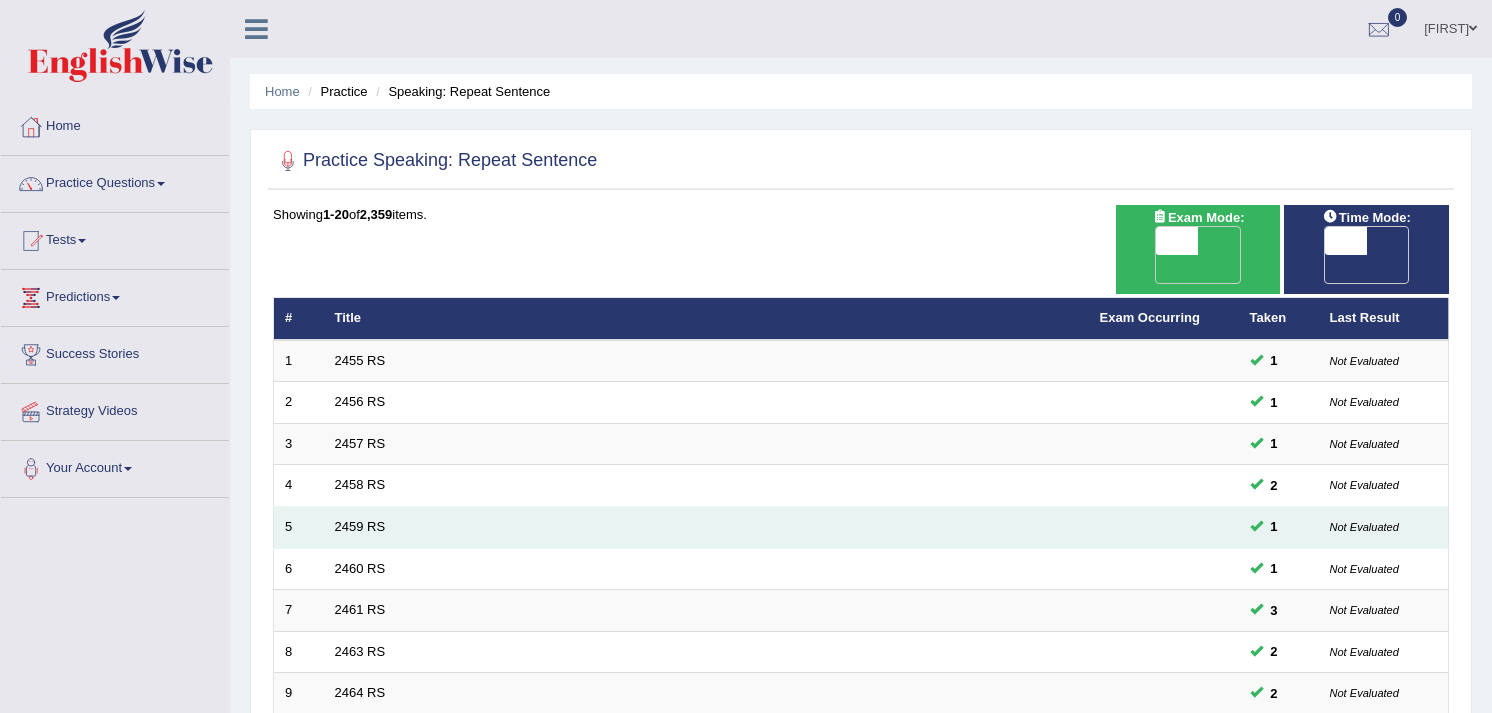 scroll, scrollTop: 0, scrollLeft: 0, axis: both 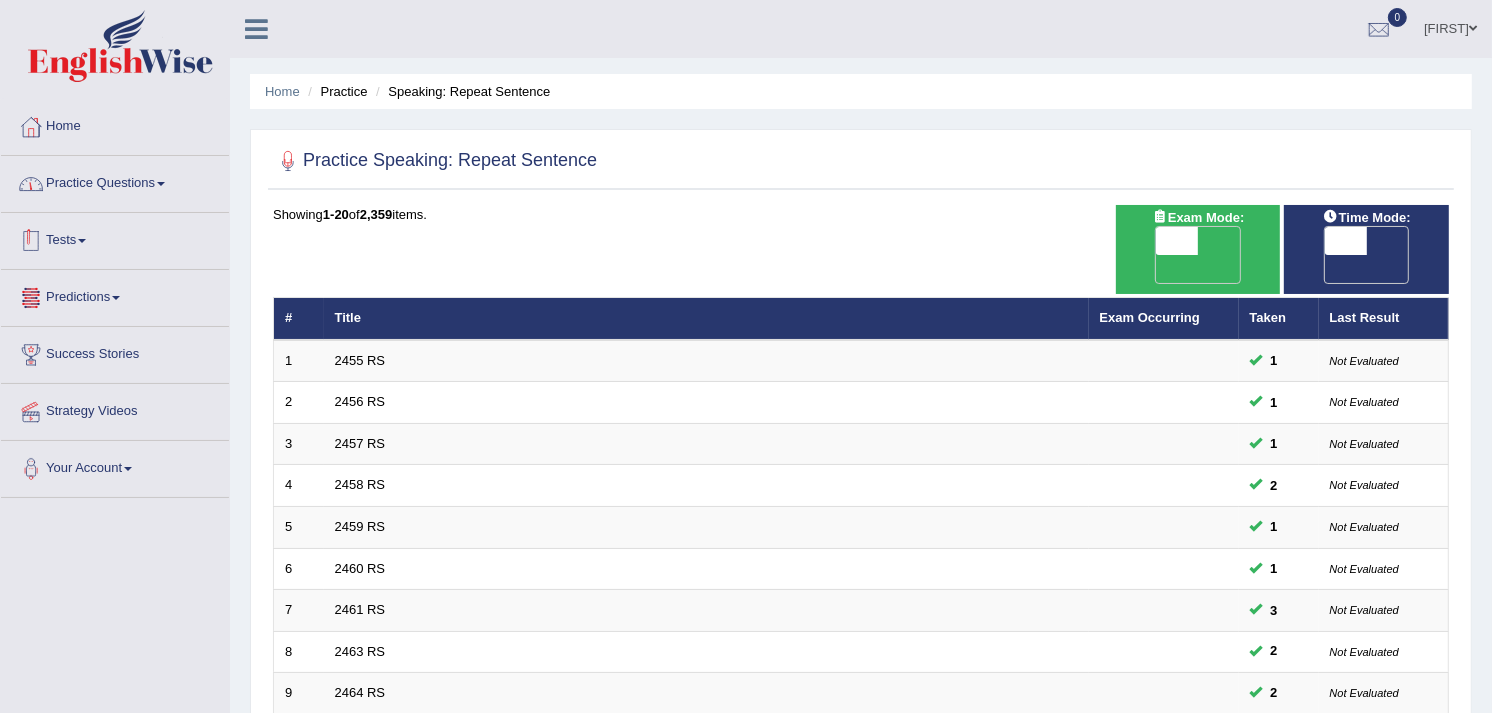 click on "Practice Questions" at bounding box center (115, 181) 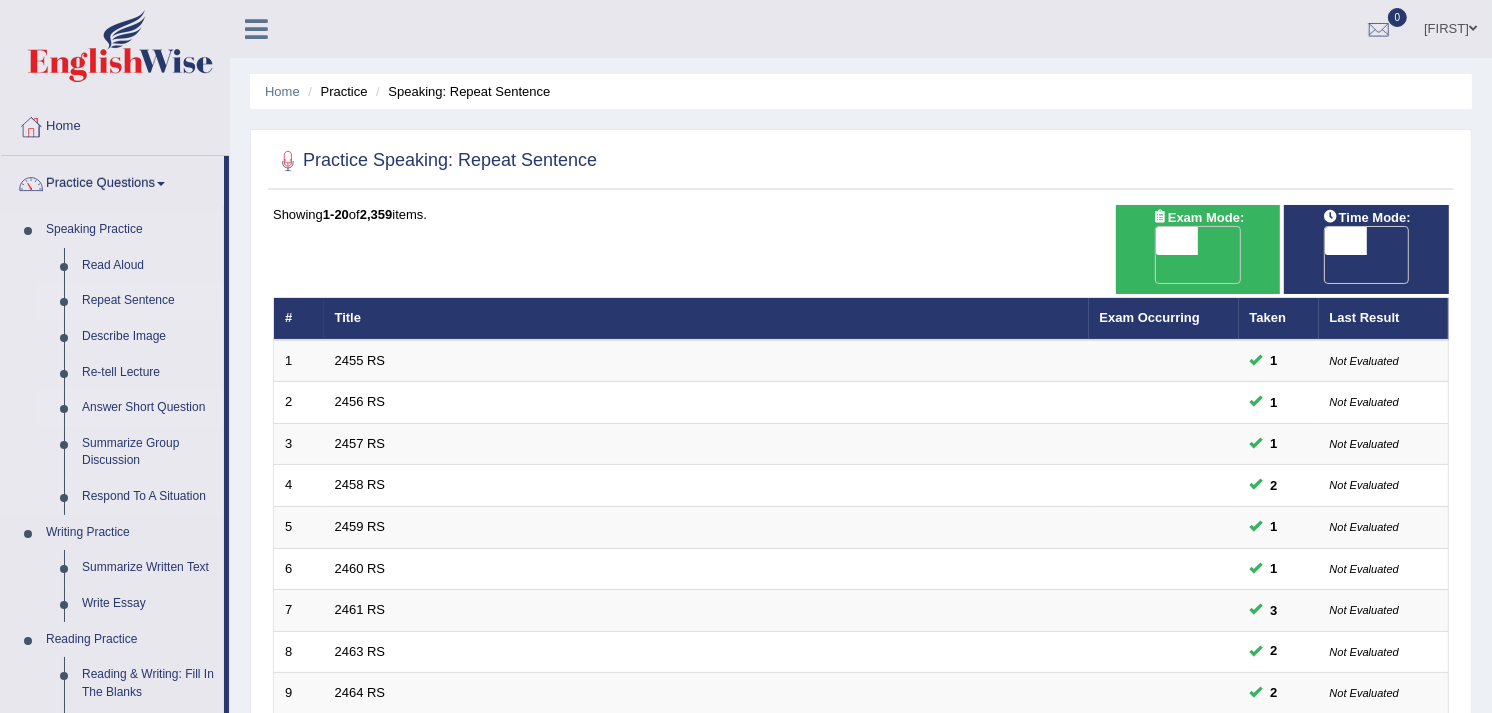 click on "Answer Short Question" at bounding box center [148, 408] 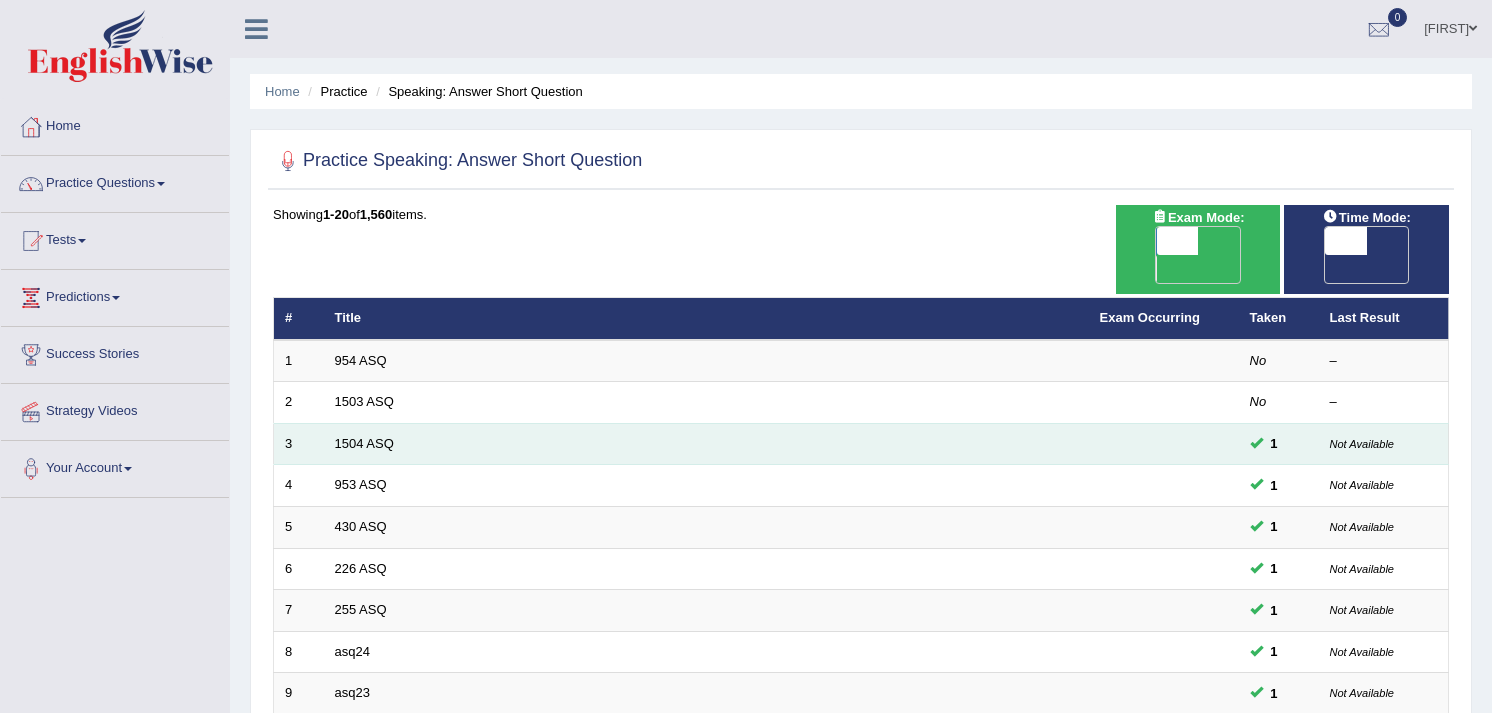 scroll, scrollTop: 0, scrollLeft: 0, axis: both 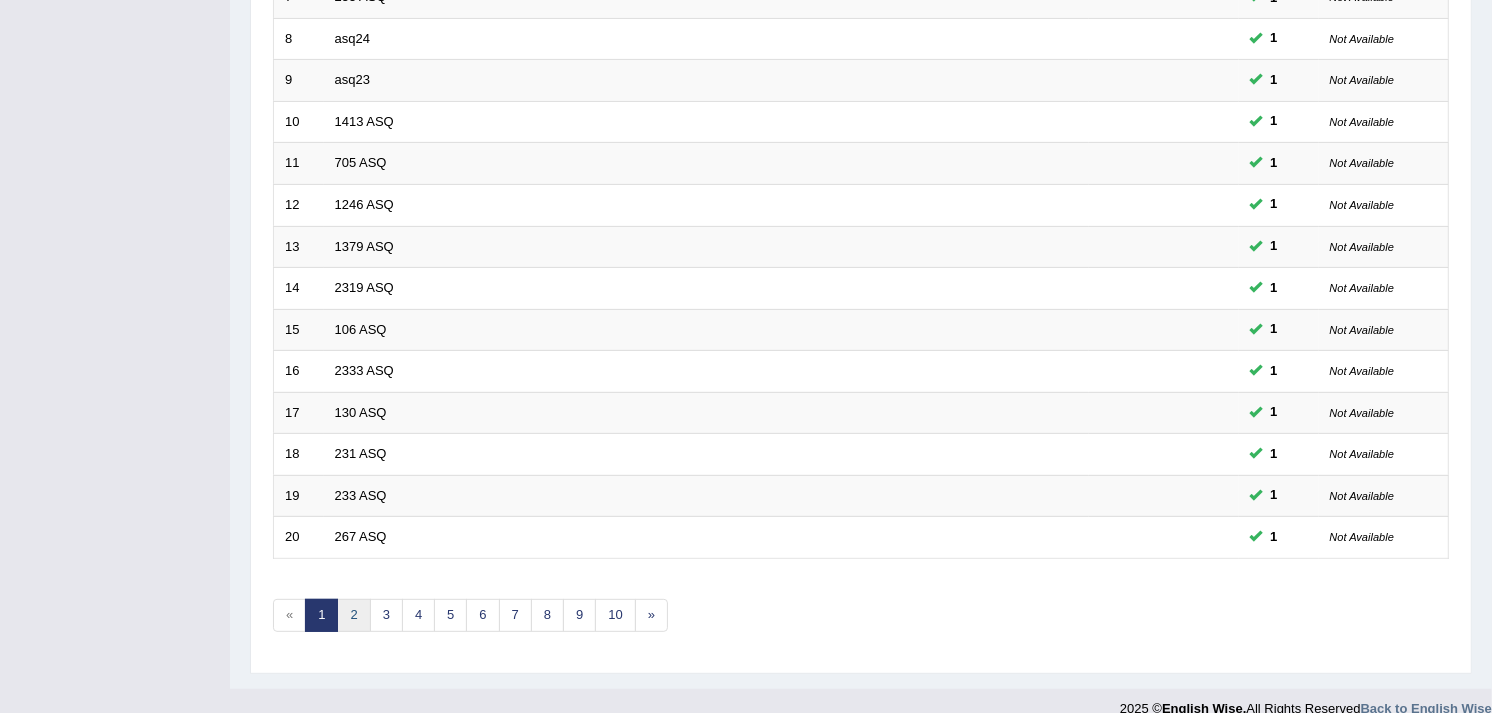 click on "2" at bounding box center [353, 615] 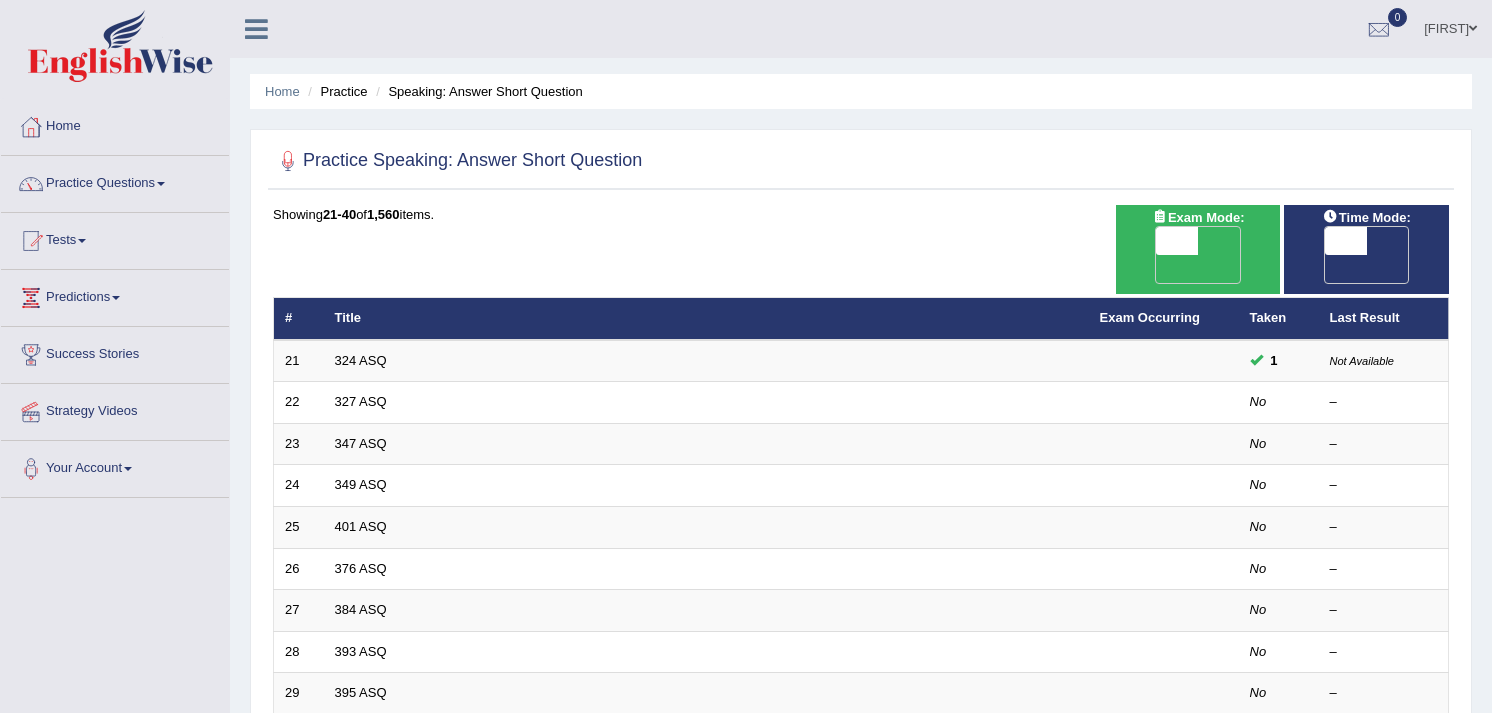 scroll, scrollTop: 444, scrollLeft: 0, axis: vertical 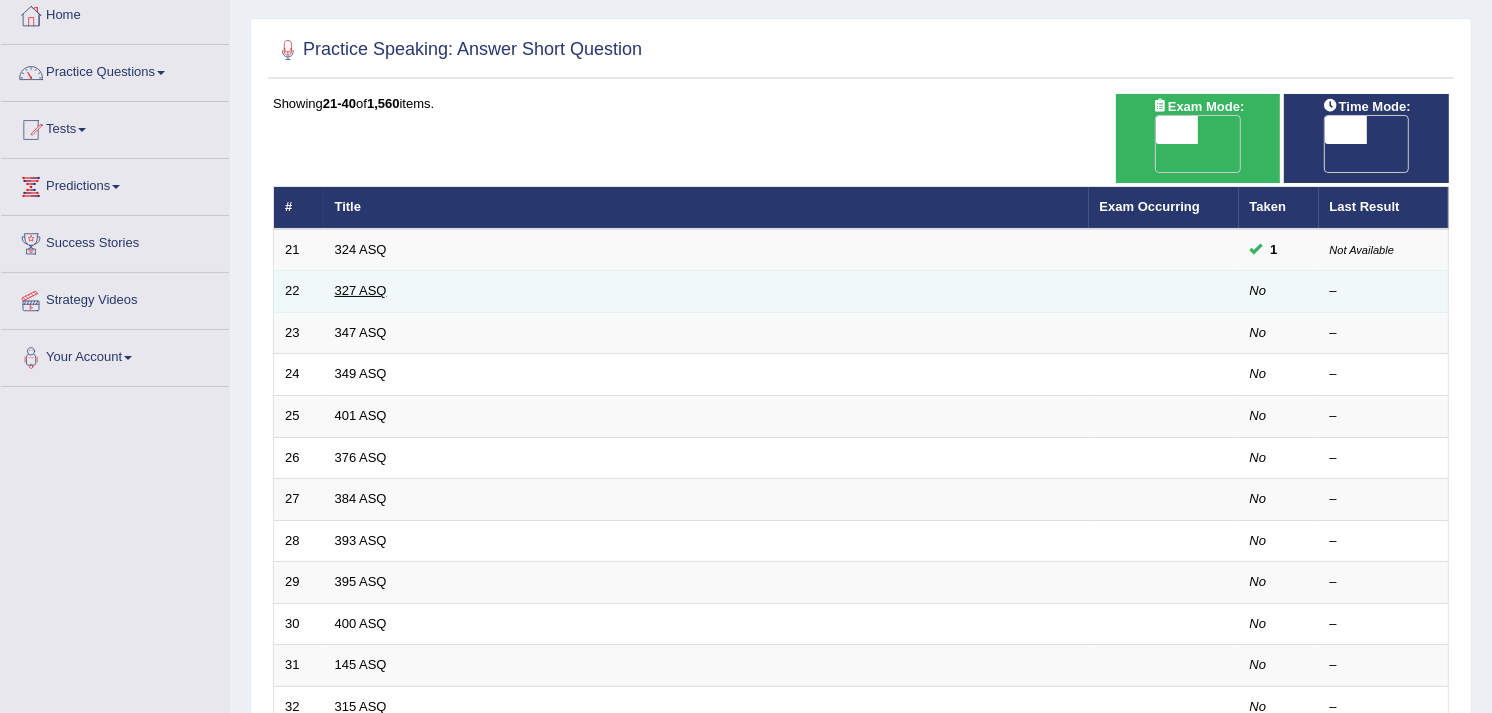 click on "327 ASQ" at bounding box center [361, 290] 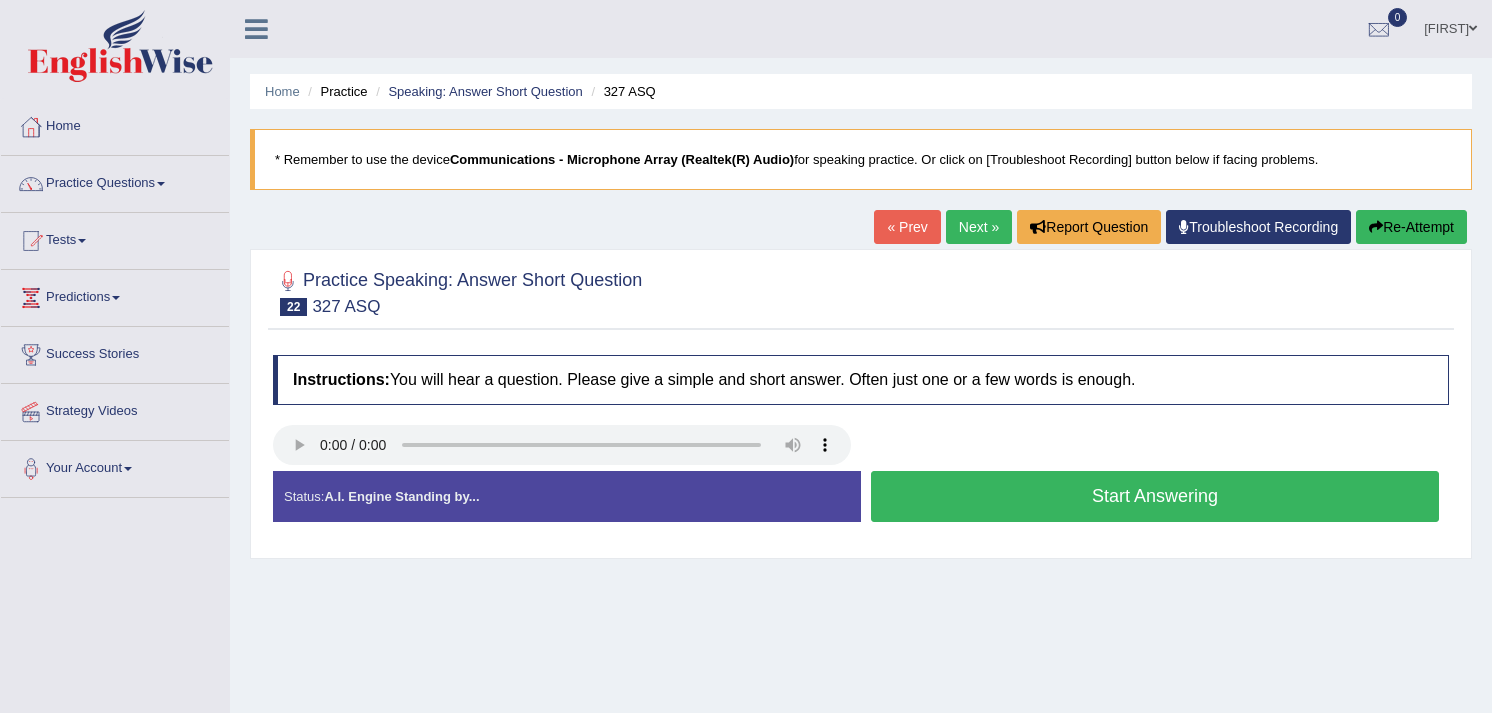 scroll, scrollTop: 0, scrollLeft: 0, axis: both 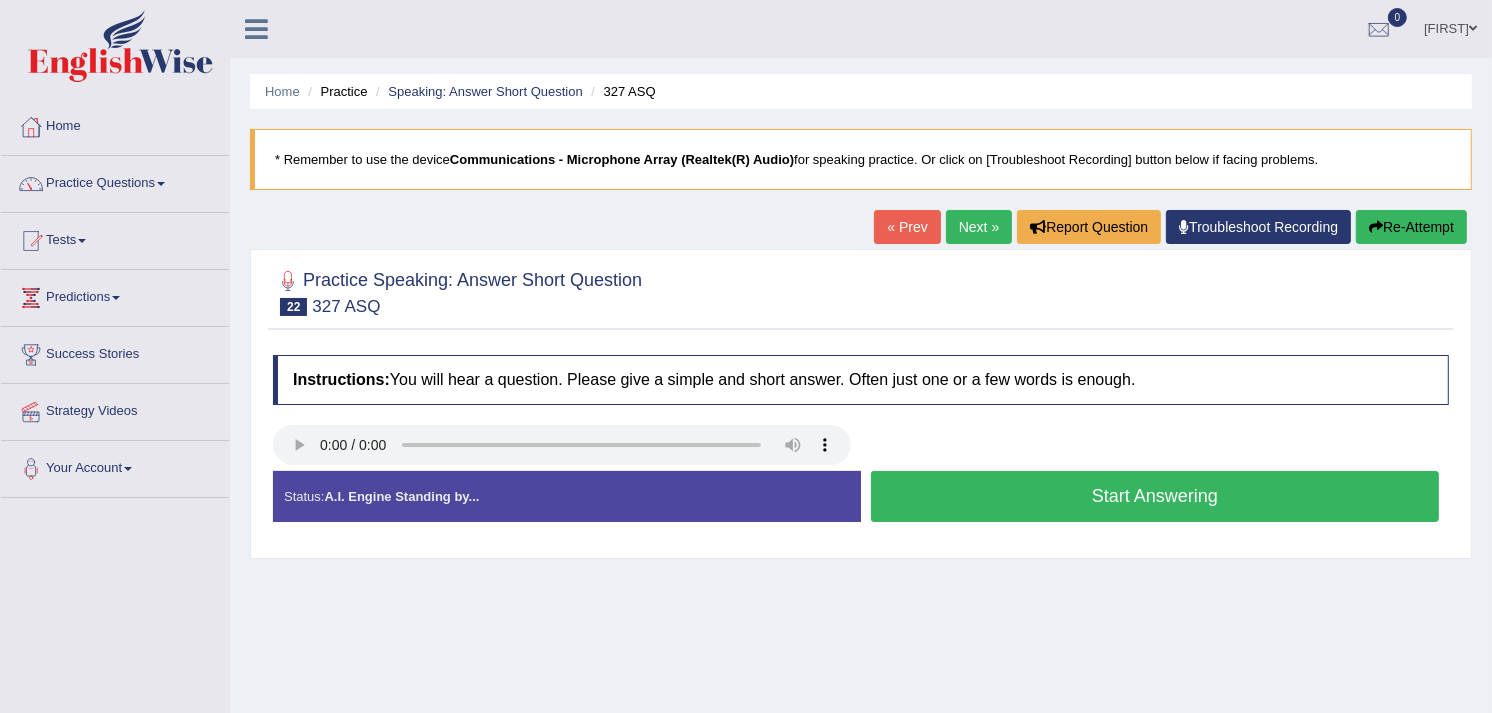 click on "Start Answering" at bounding box center [1155, 496] 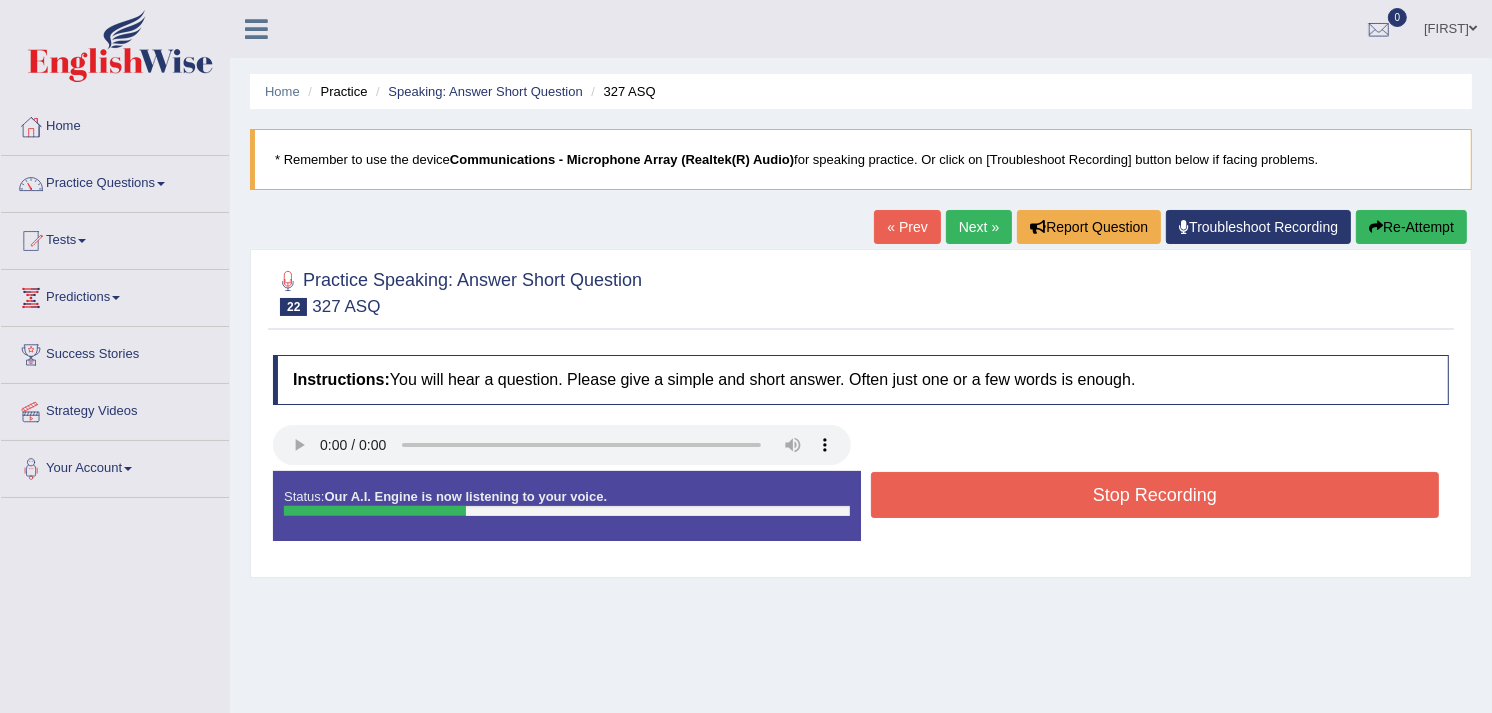 click on "Stop Recording" at bounding box center (1155, 495) 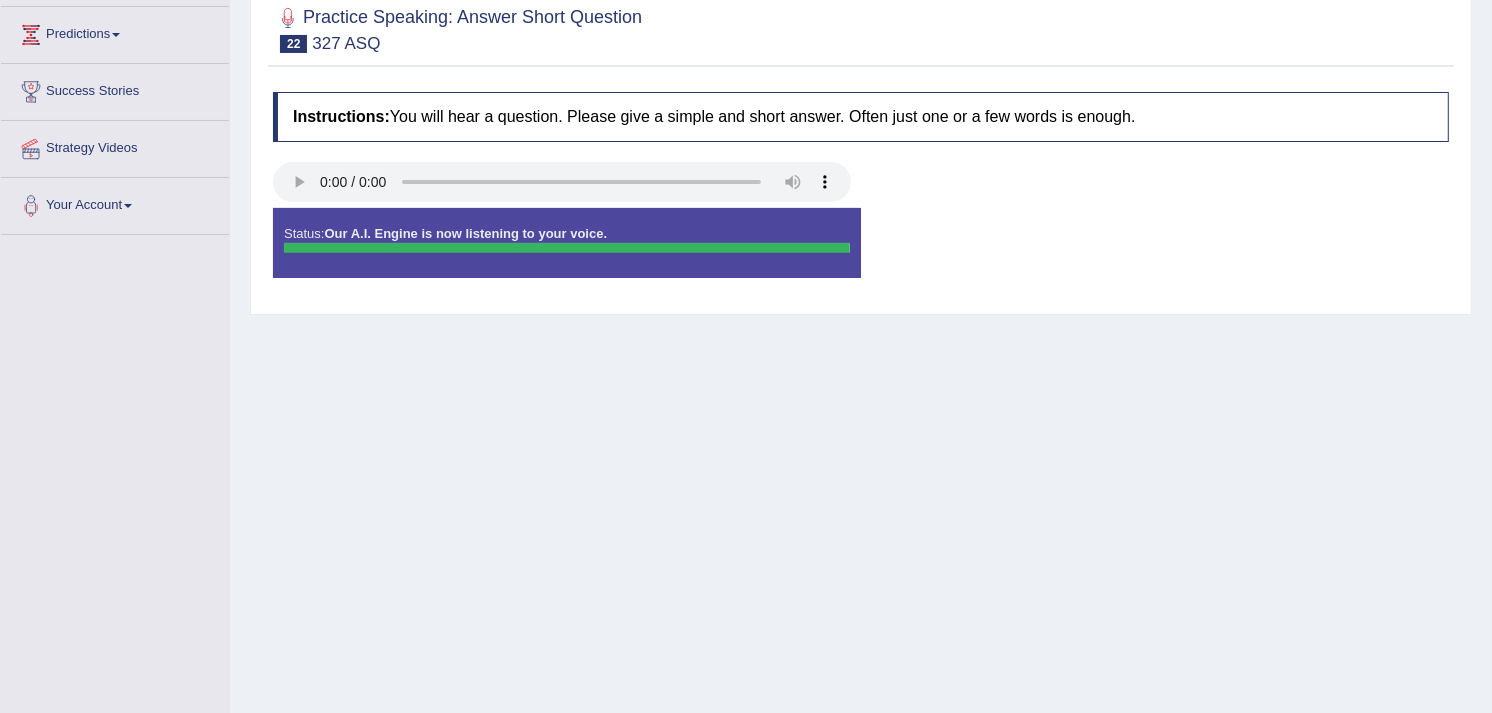 scroll, scrollTop: 333, scrollLeft: 0, axis: vertical 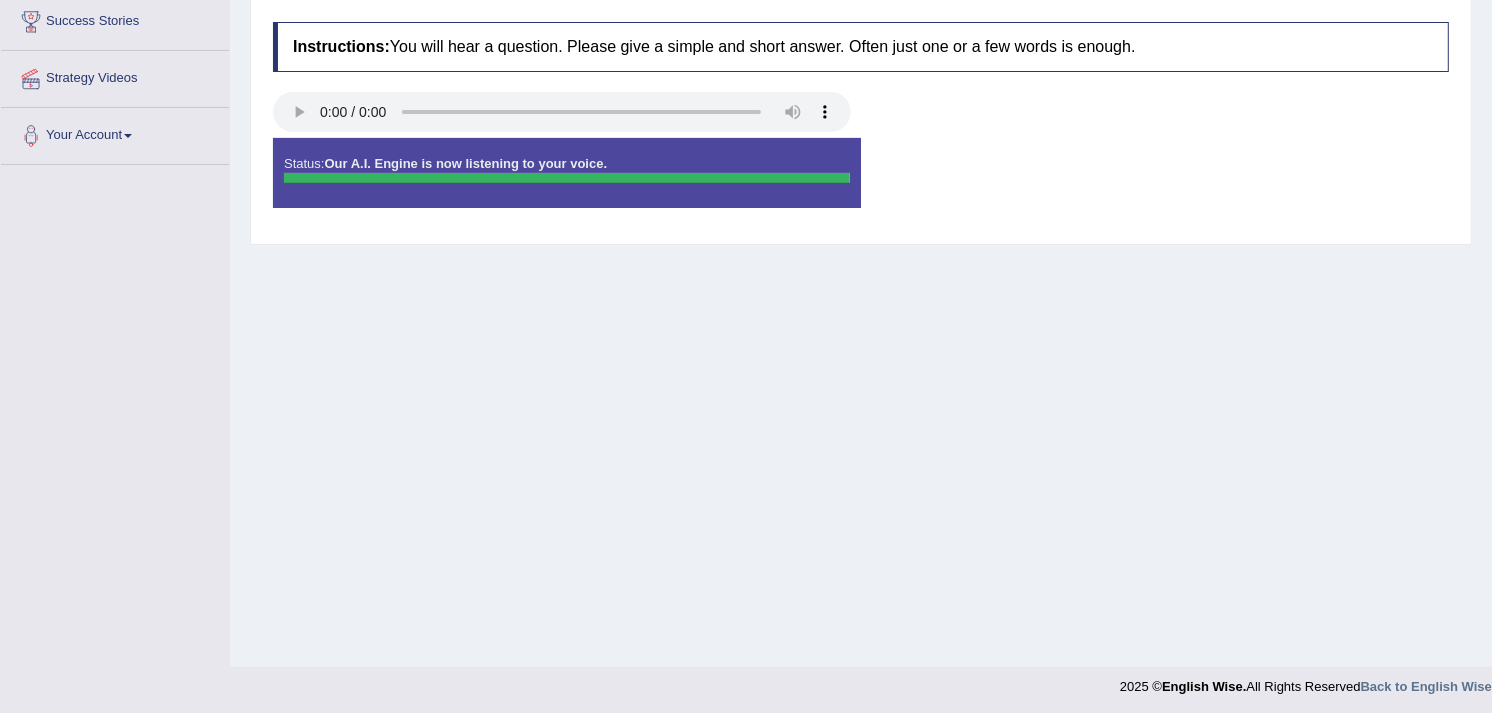 click on "Home
Practice
Speaking: Answer Short Question
327 ASQ
* Remember to use the device  Communications - Microphone Array (Realtek(R) Audio)  for speaking practice. Or click on [Troubleshoot Recording] button below if facing problems.
« Prev Next »  Report Question  Troubleshoot Recording  Re-Attempt
Practice Speaking: Answer Short Question
22
327 ASQ
Instructions:  You will hear a question. Please give a simple and short answer. Often just one or a few words is enough.
Transcript: Which one is past tense: has gone, went or going? Recorded Answer: Created with Highcharts 7.1.2 Too low Too high Time Pitch meter: 0 1 2 3 4 5 Sample Answer: went Status:  Our A.I. Engine is now listening to your voice. Start Answering Stop Recording" at bounding box center [861, 167] 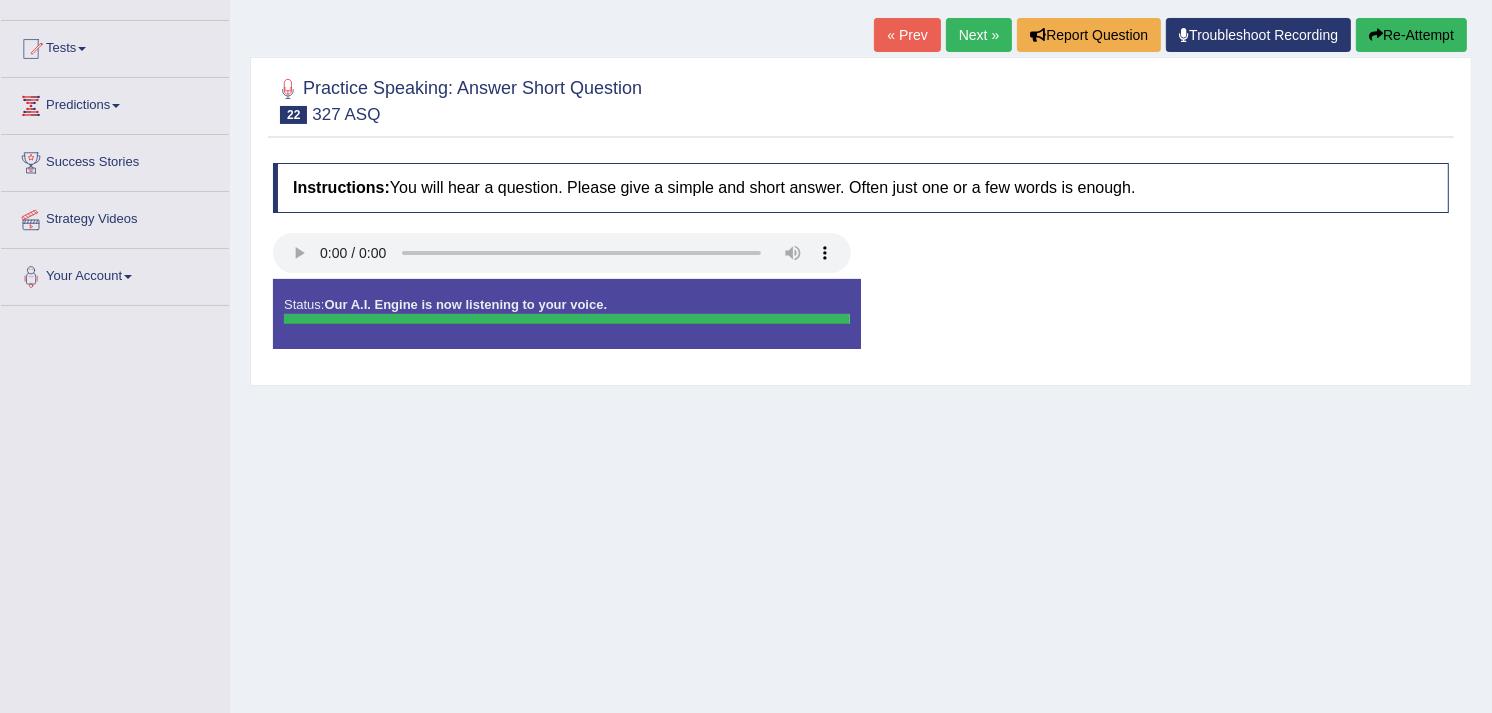 scroll, scrollTop: 0, scrollLeft: 0, axis: both 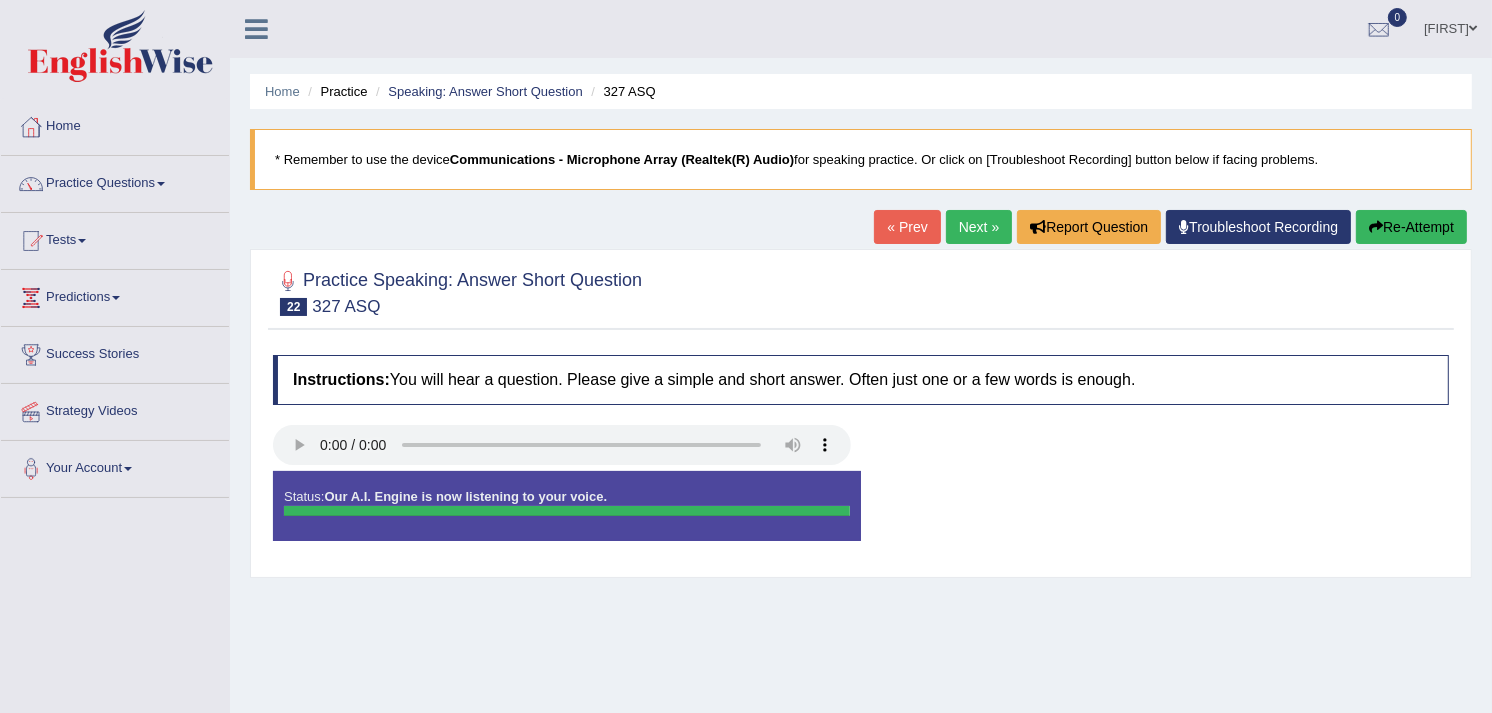 click on "Re-Attempt" at bounding box center [1411, 227] 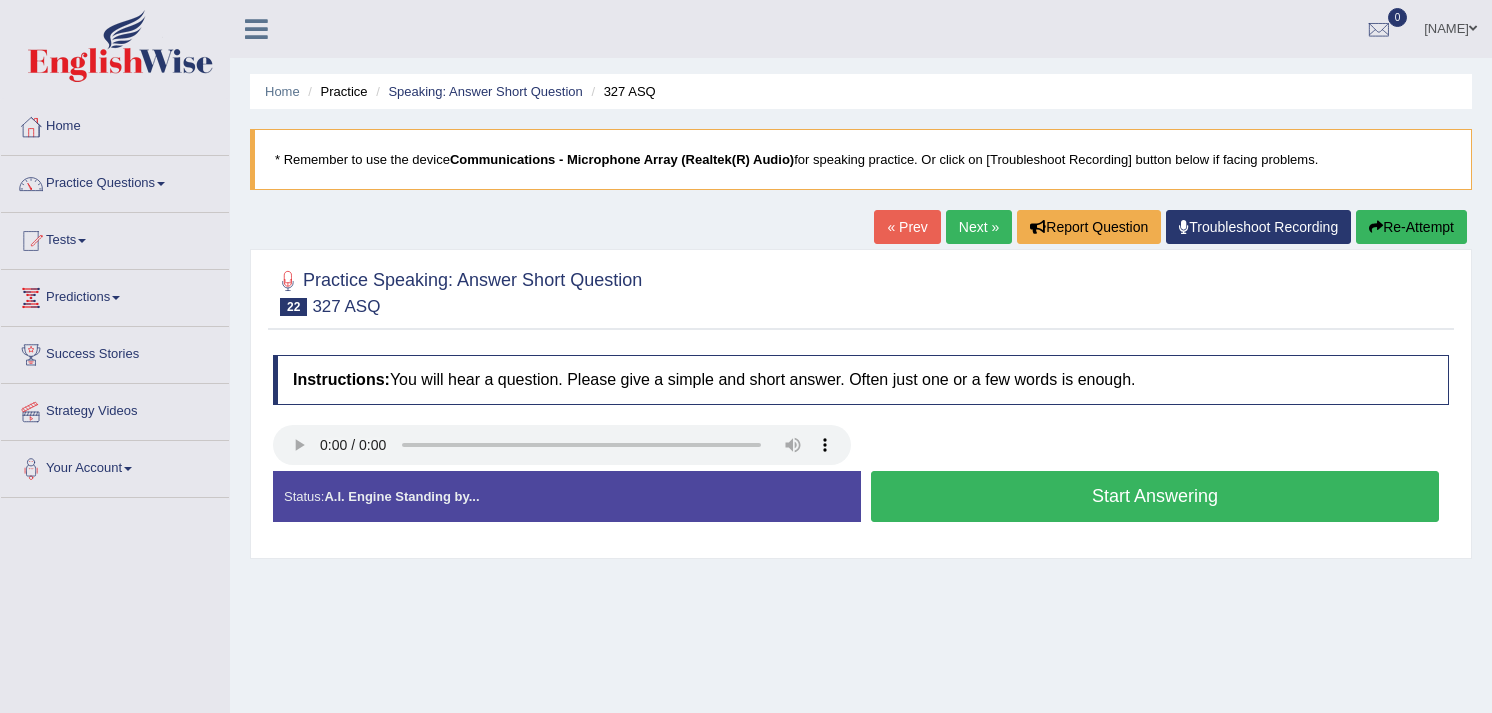 scroll, scrollTop: 0, scrollLeft: 0, axis: both 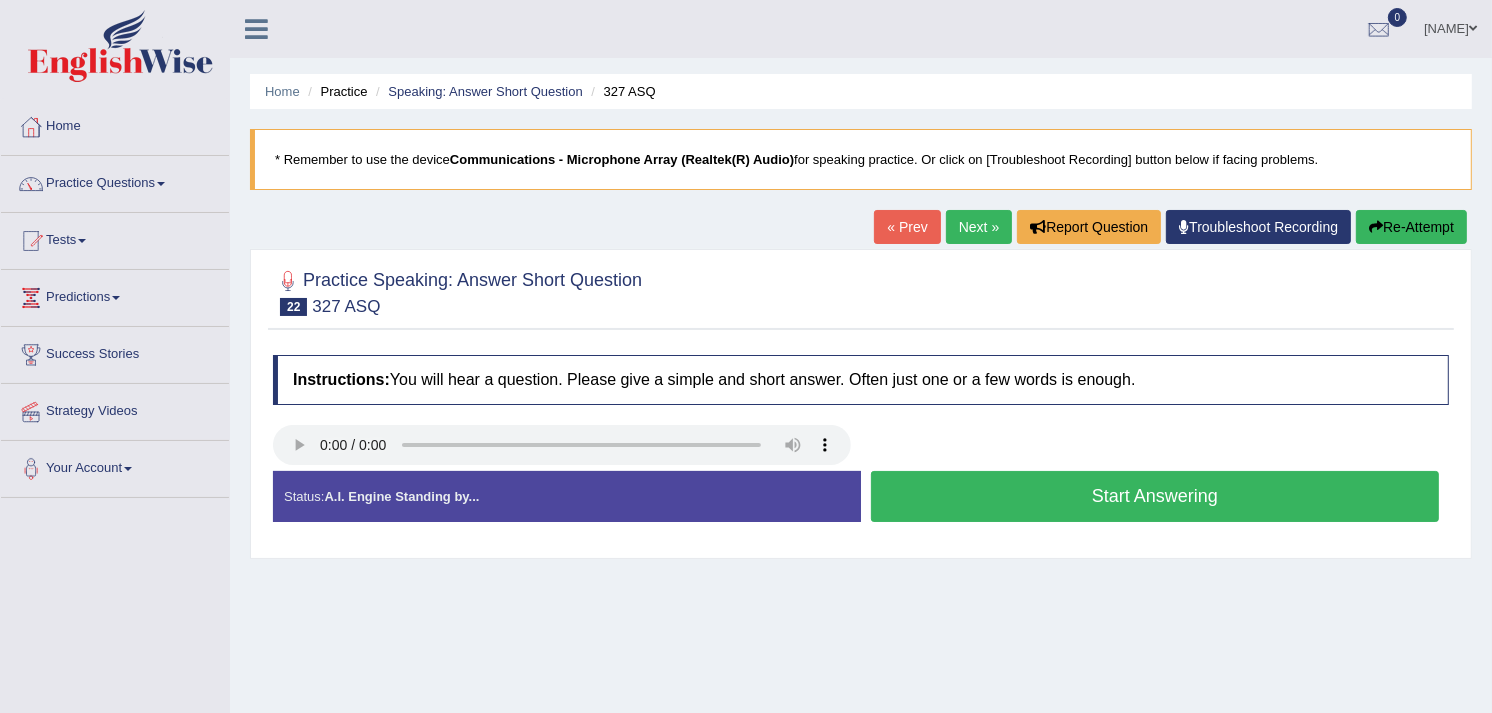 click on "Start Answering" at bounding box center (1155, 496) 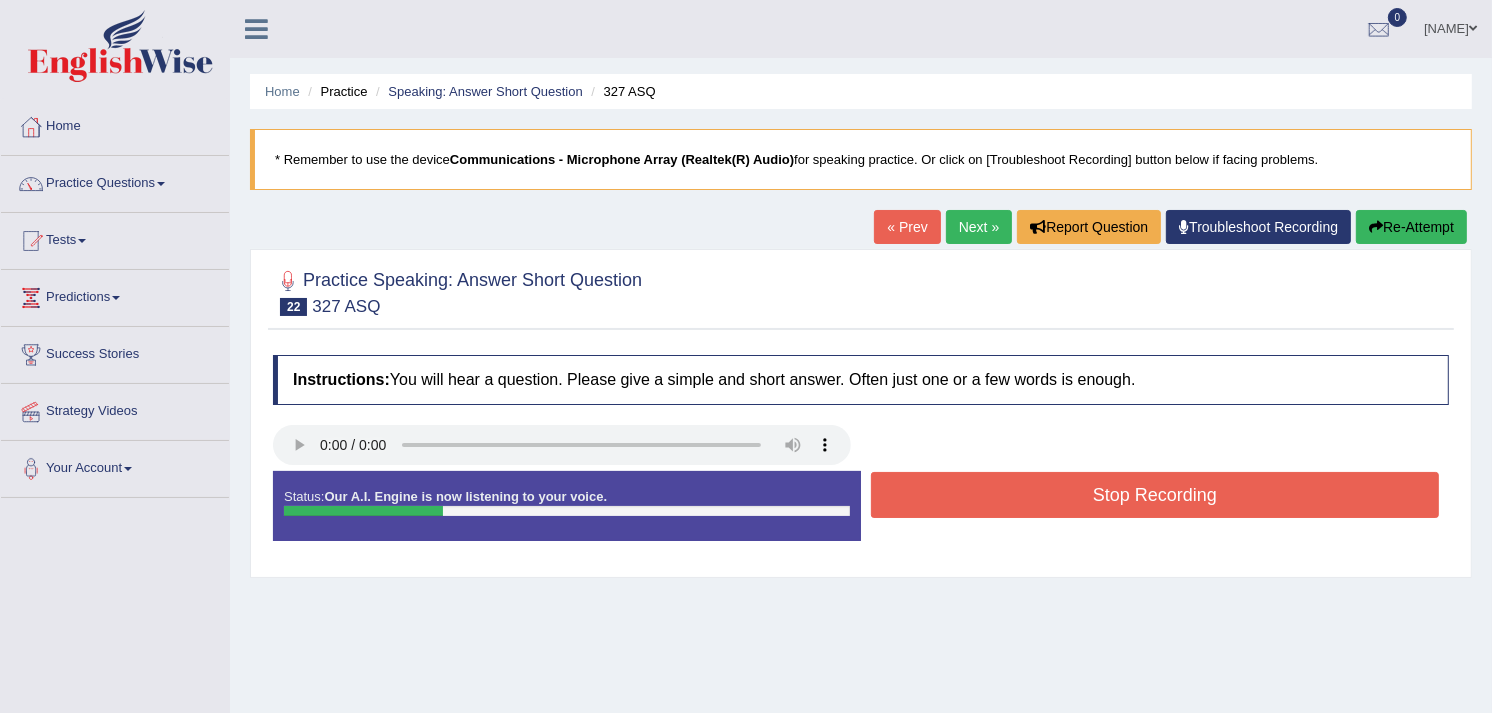 click on "Stop Recording" at bounding box center [1155, 495] 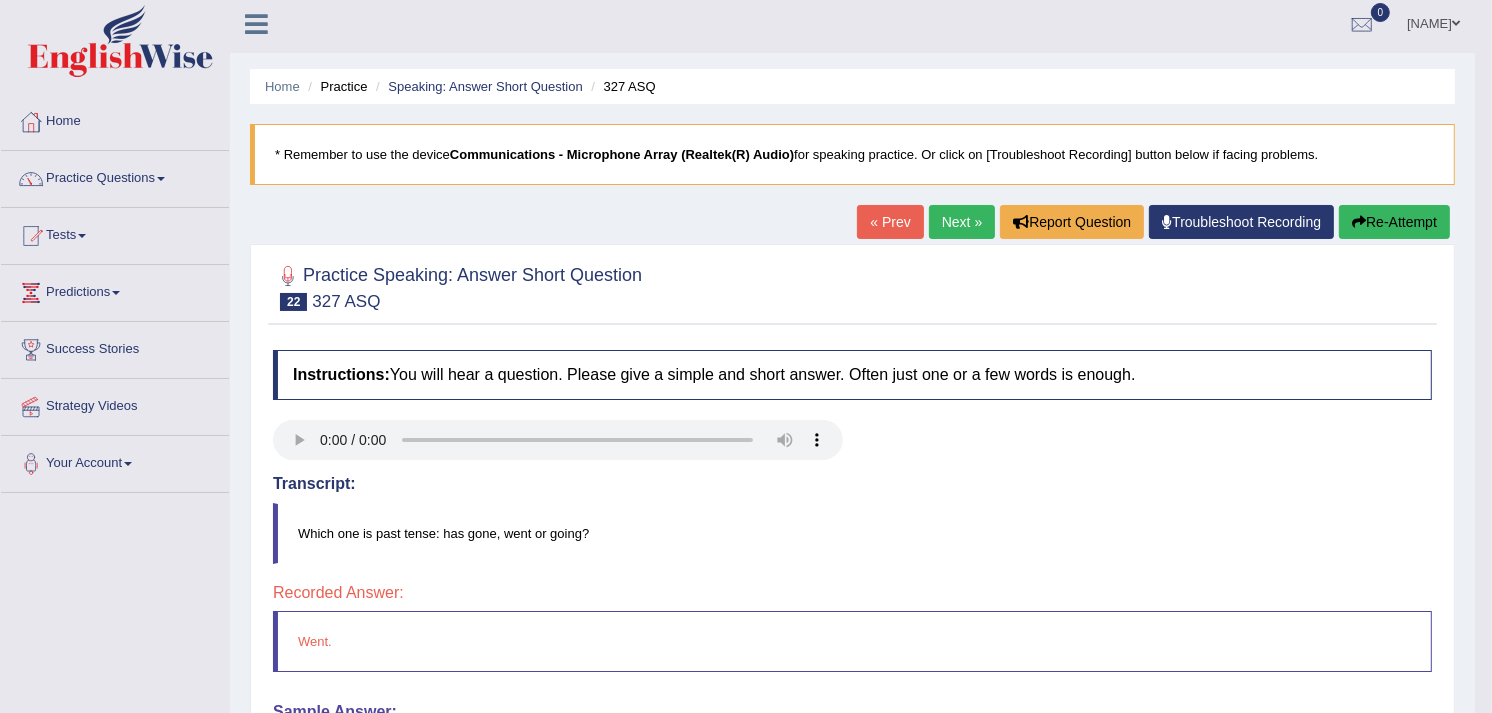 scroll, scrollTop: 0, scrollLeft: 0, axis: both 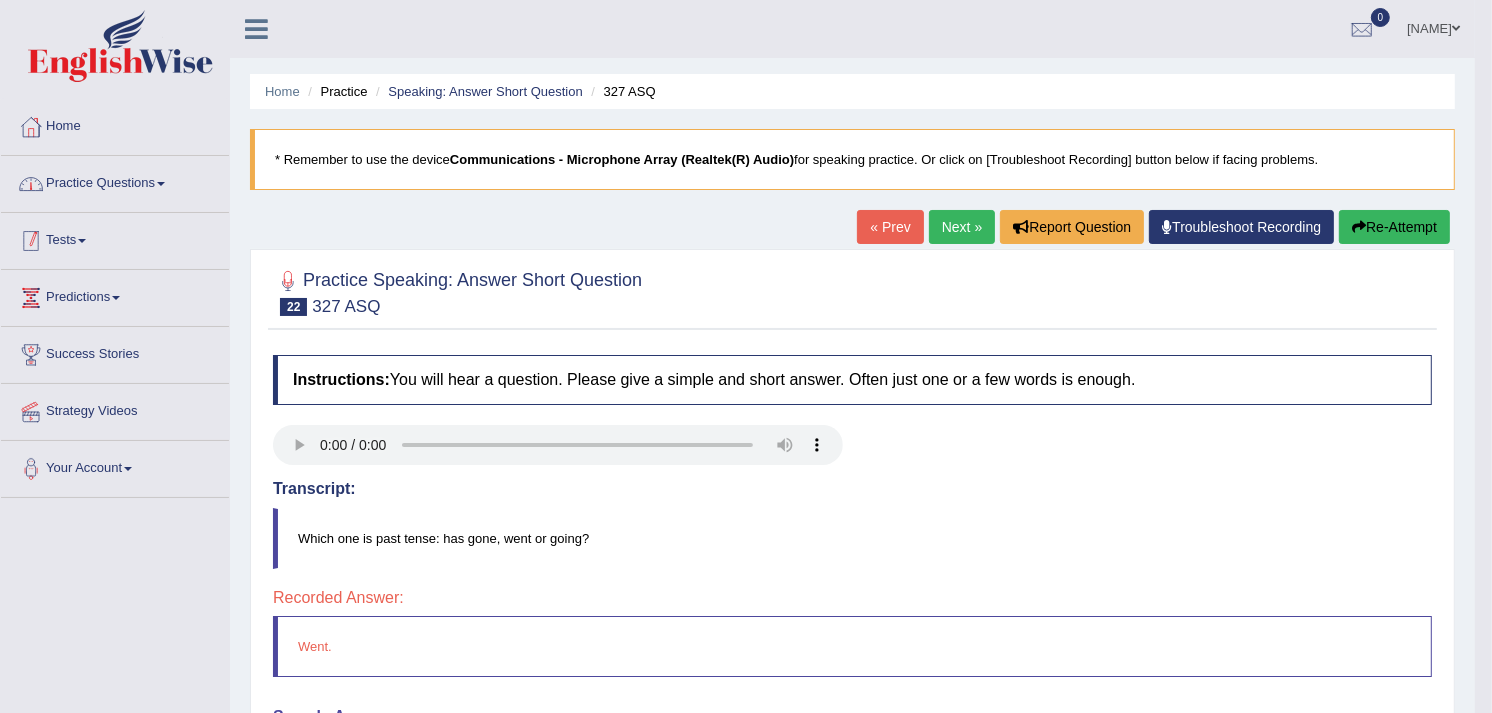 click on "Practice Questions" at bounding box center (115, 181) 